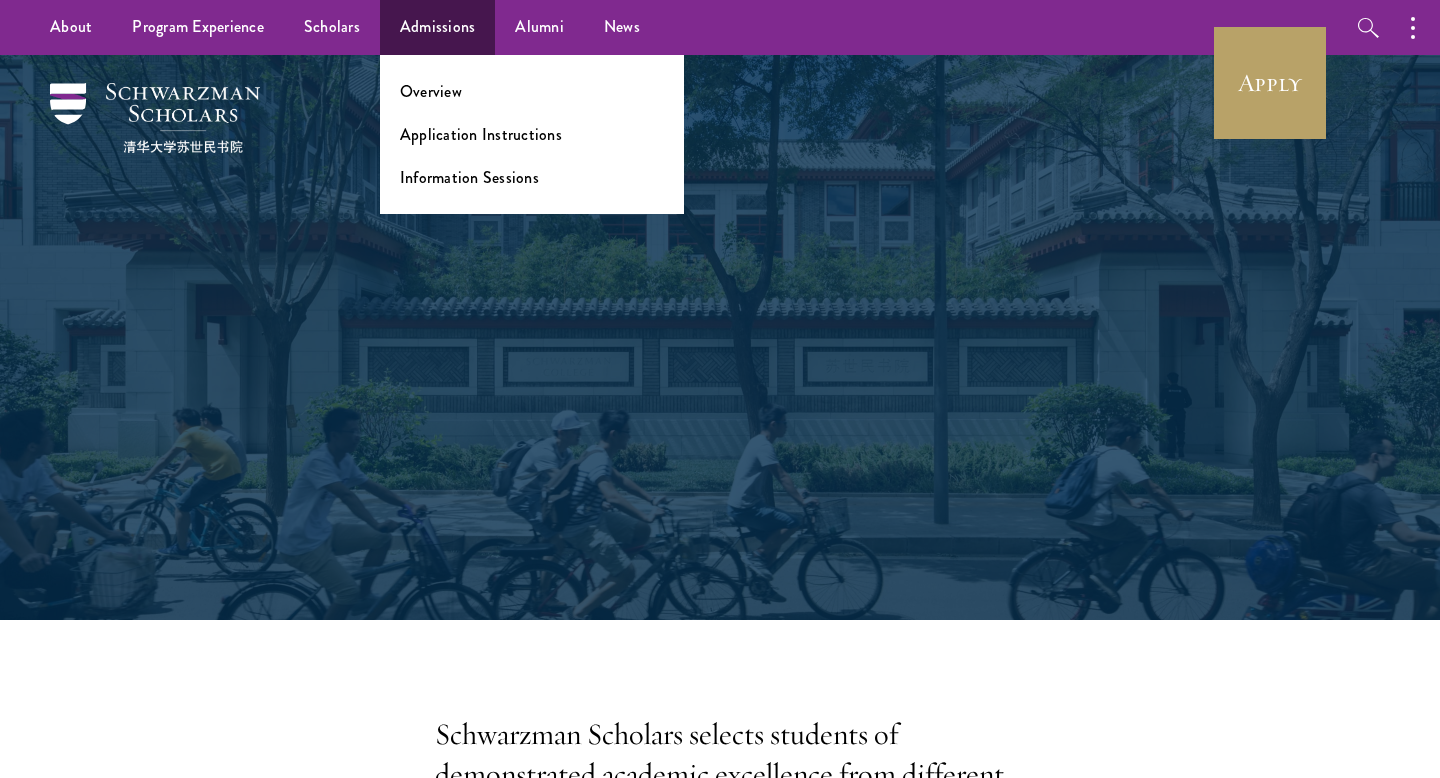 scroll, scrollTop: 0, scrollLeft: 0, axis: both 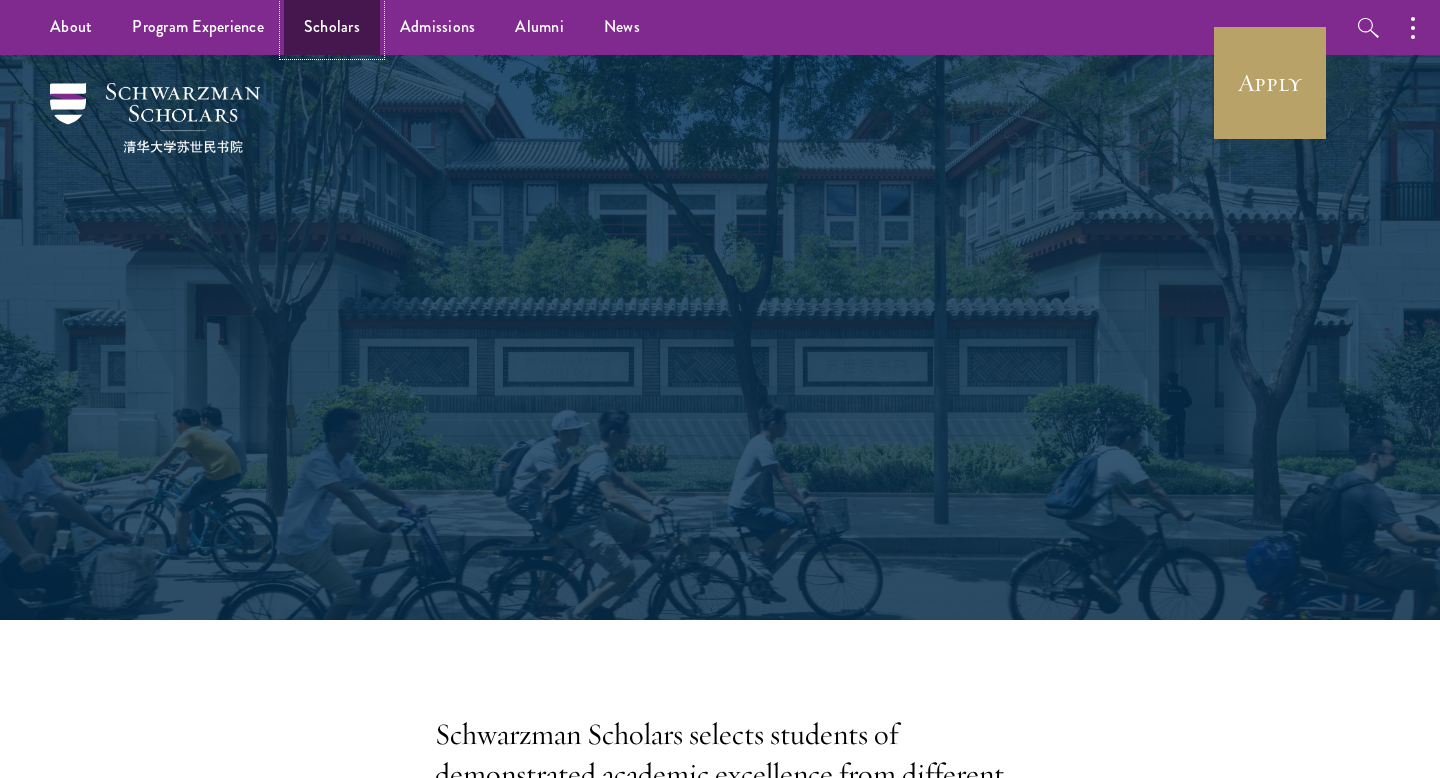 click on "Scholars" at bounding box center [332, 27] 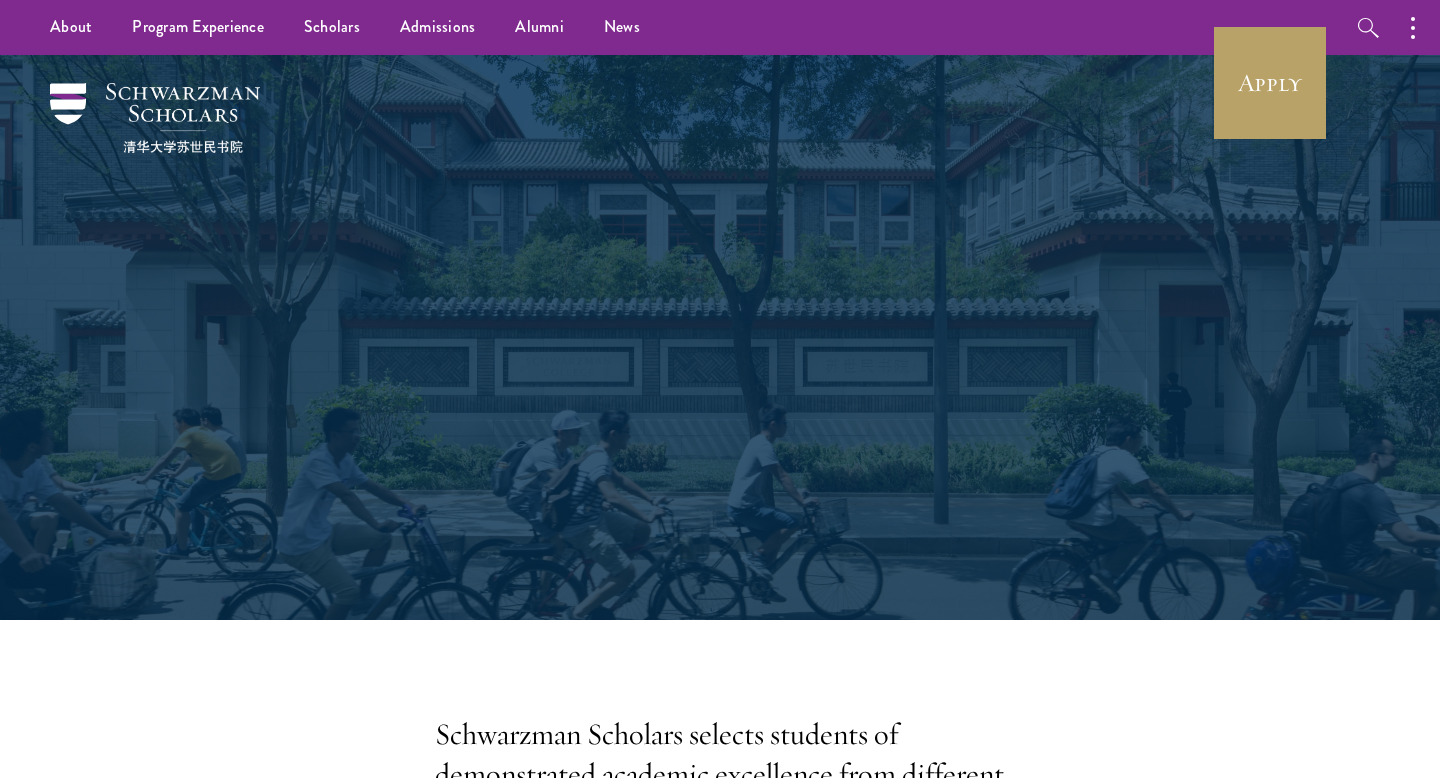 scroll, scrollTop: 0, scrollLeft: 0, axis: both 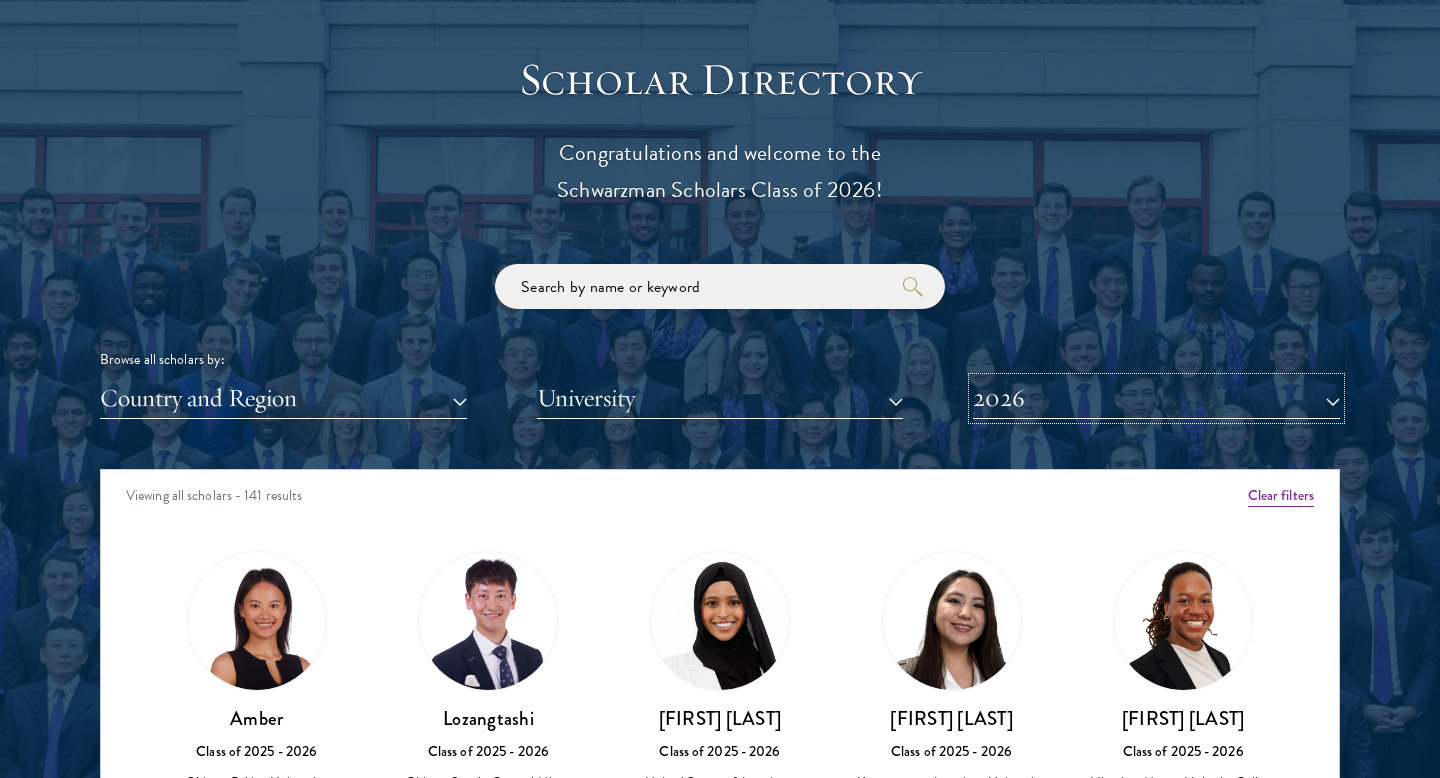 click on "2026" at bounding box center (1156, 398) 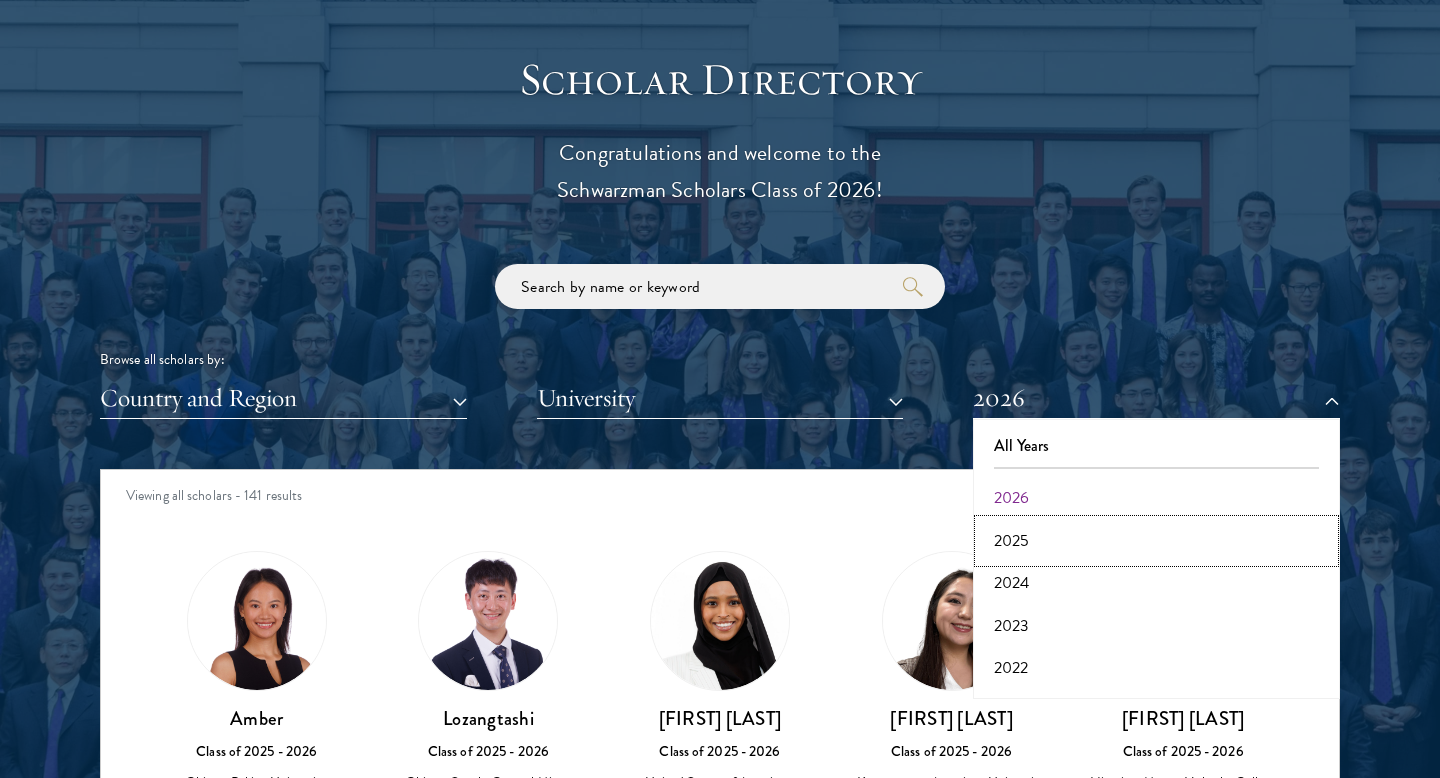 click on "2025" at bounding box center [1156, 541] 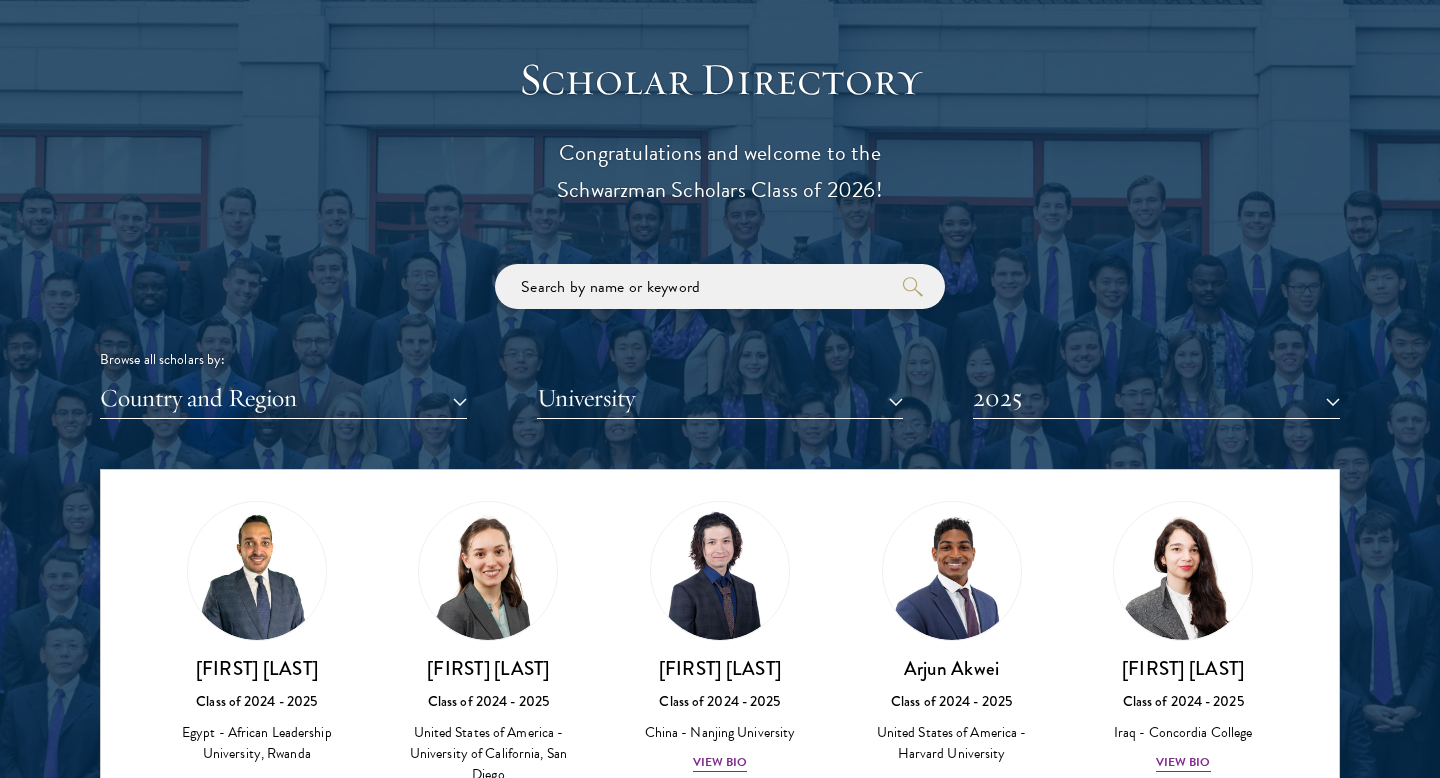 scroll, scrollTop: 51, scrollLeft: 0, axis: vertical 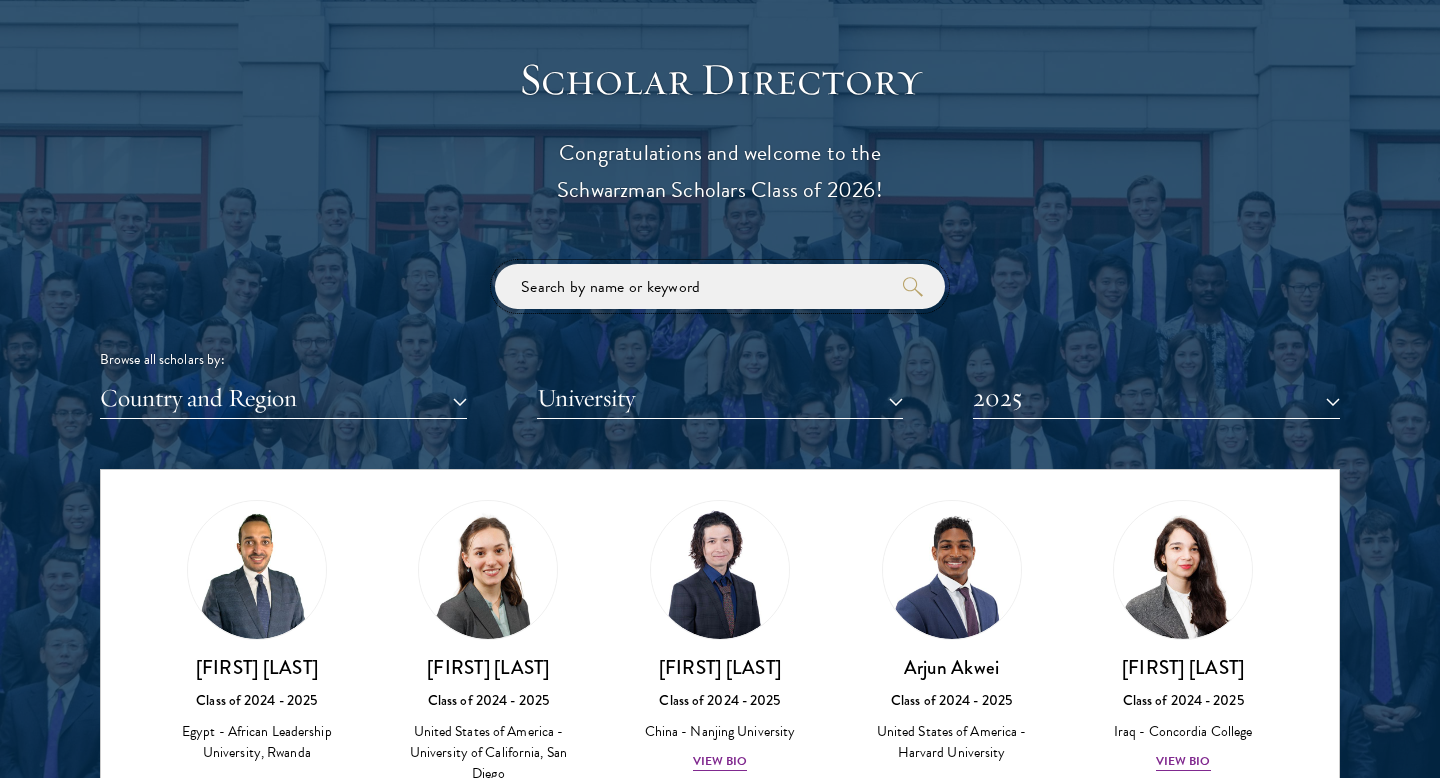 click at bounding box center [720, 286] 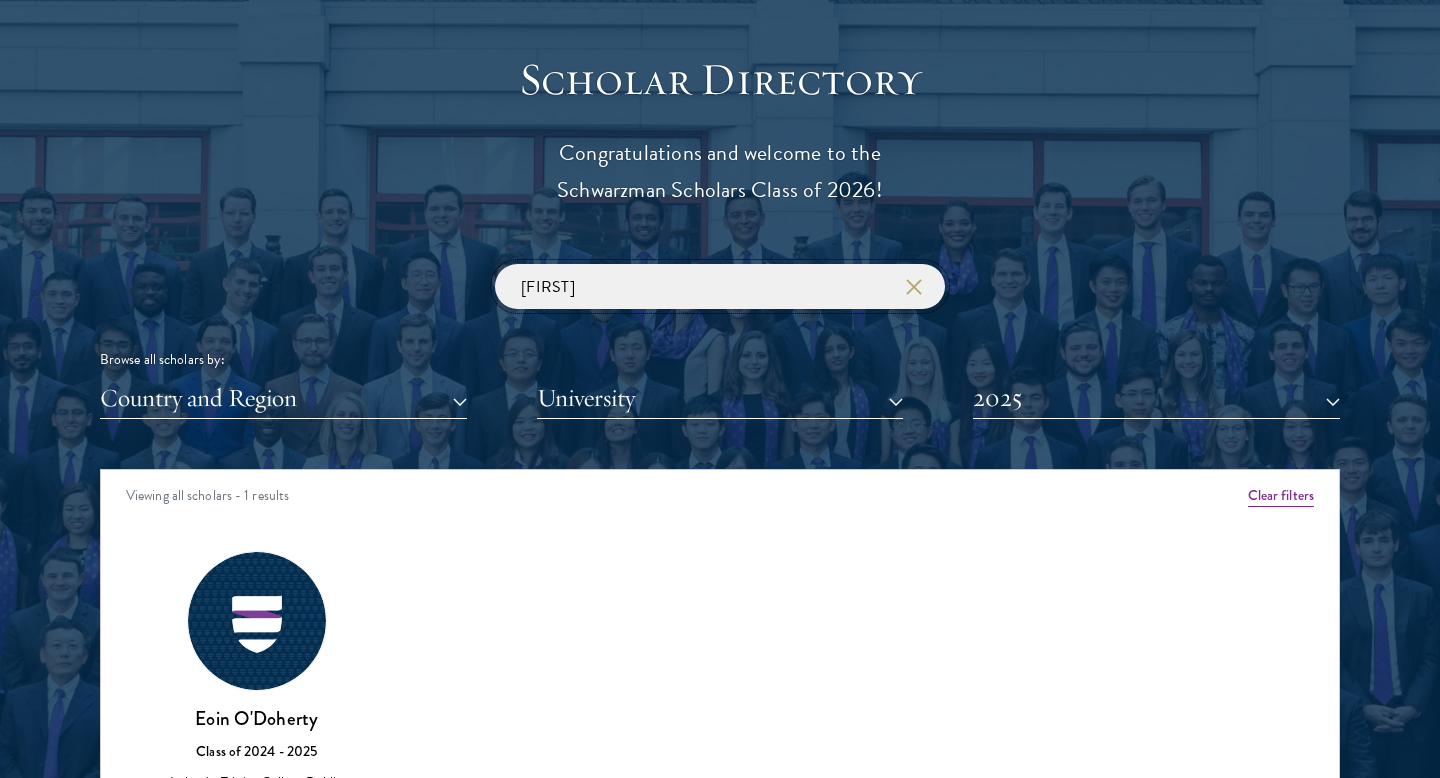 scroll, scrollTop: 0, scrollLeft: 0, axis: both 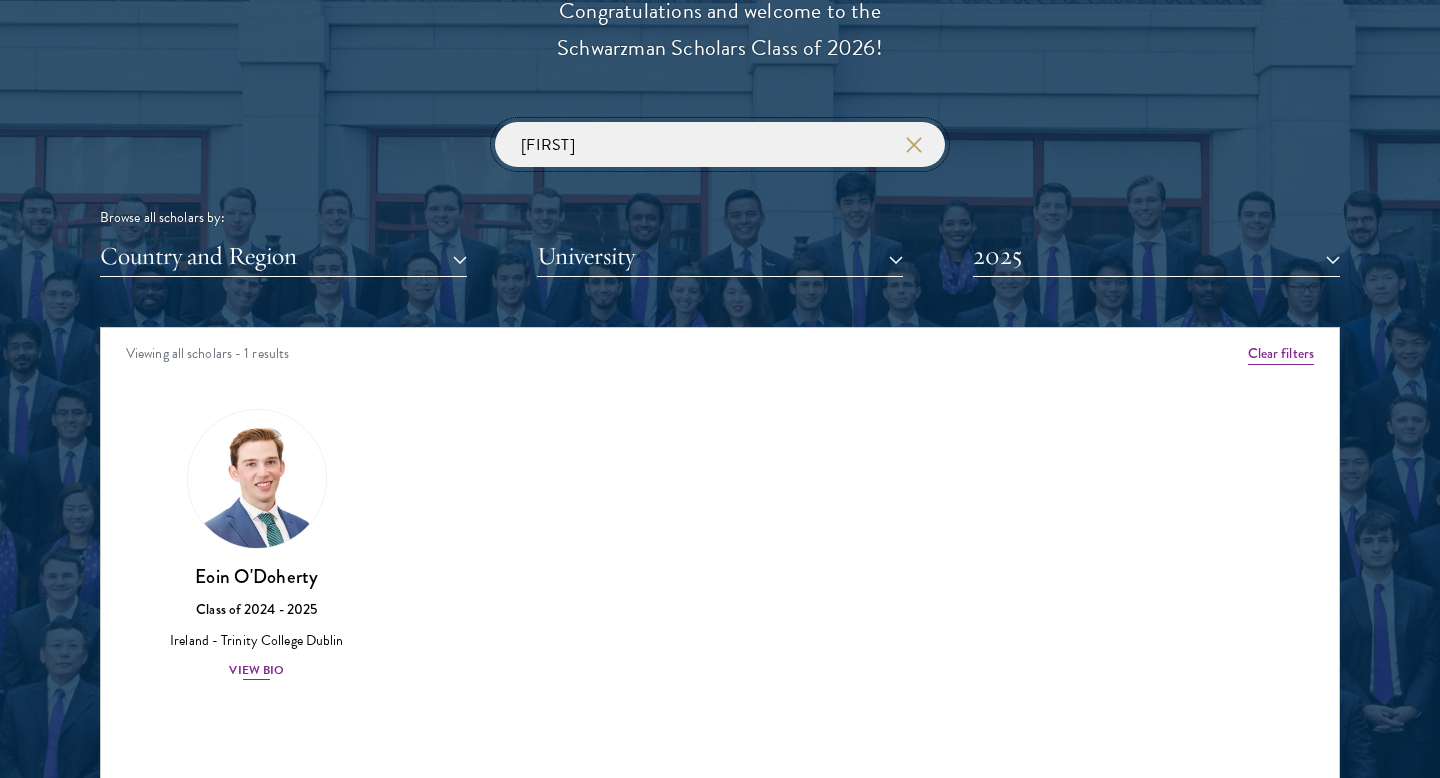 type on "[FIRST]" 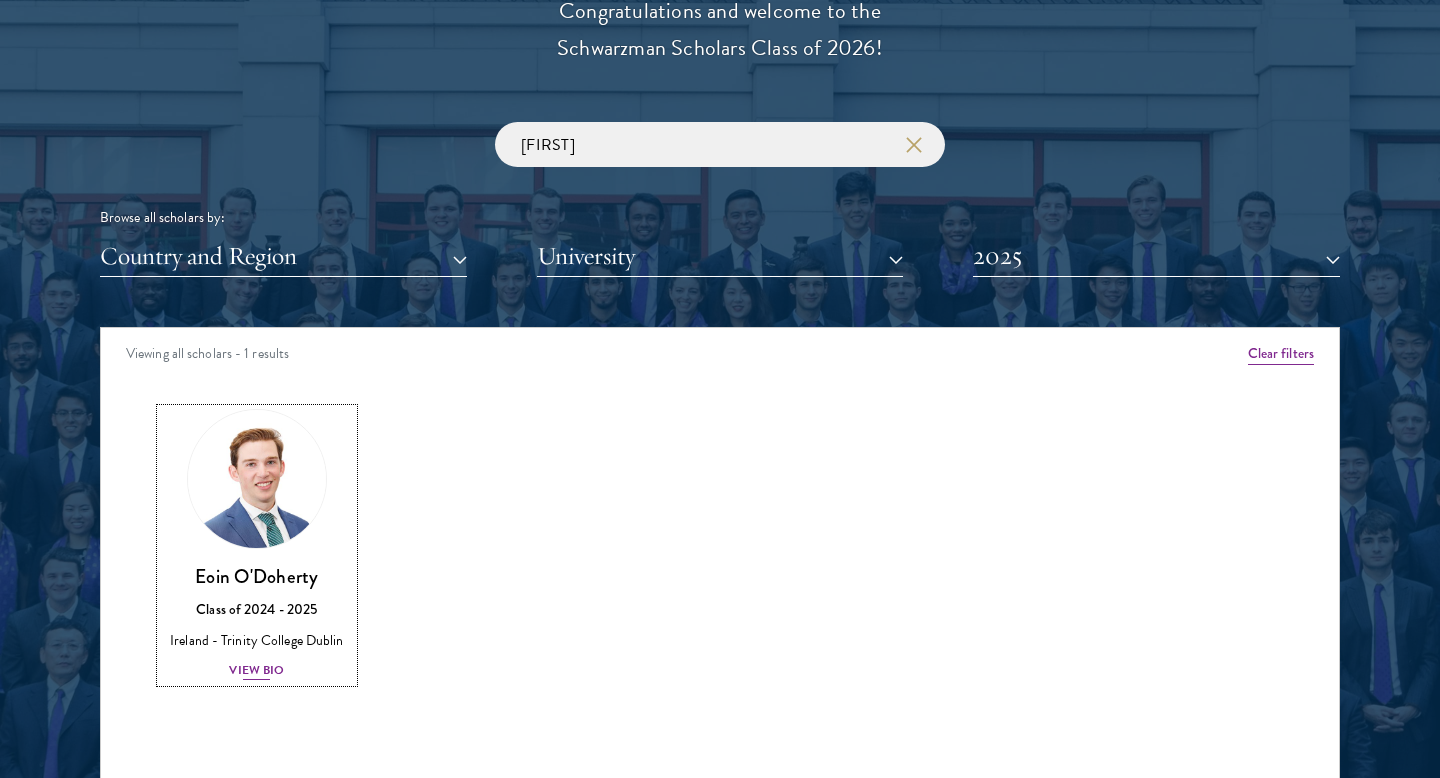 click at bounding box center (257, 479) 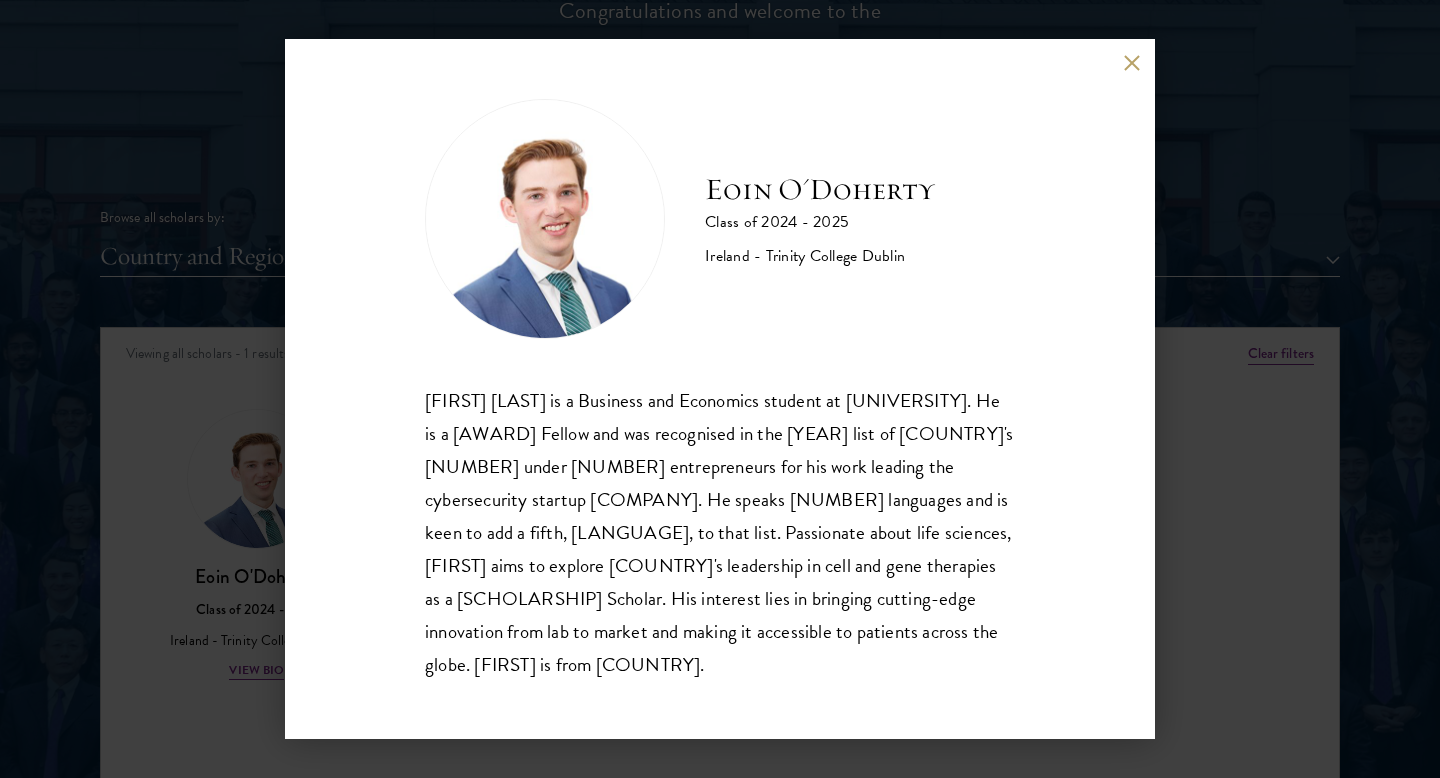 click on "[FIRST] [LAST] is a Business and Economics student at [UNIVERSITY]. He is a [AWARD] Fellow and was recognised in the [YEAR] list of [COUNTRY]'s [NUMBER] under [NUMBER] entrepreneurs for his work leading the cybersecurity startup [COMPANY]. He speaks [NUMBER] languages and is keen to add a fifth, Mandarin Chinese, to that list. Passionate about life sciences, [FIRST] aims to explore China's leadership in cell and gene therapies as a [AWARD] Scholar. His interest lies in bringing cutting-edge innovation from lab to market and making it accessible to patients across the globe. [FIRST] is from [COUNTRY]." at bounding box center [720, 389] 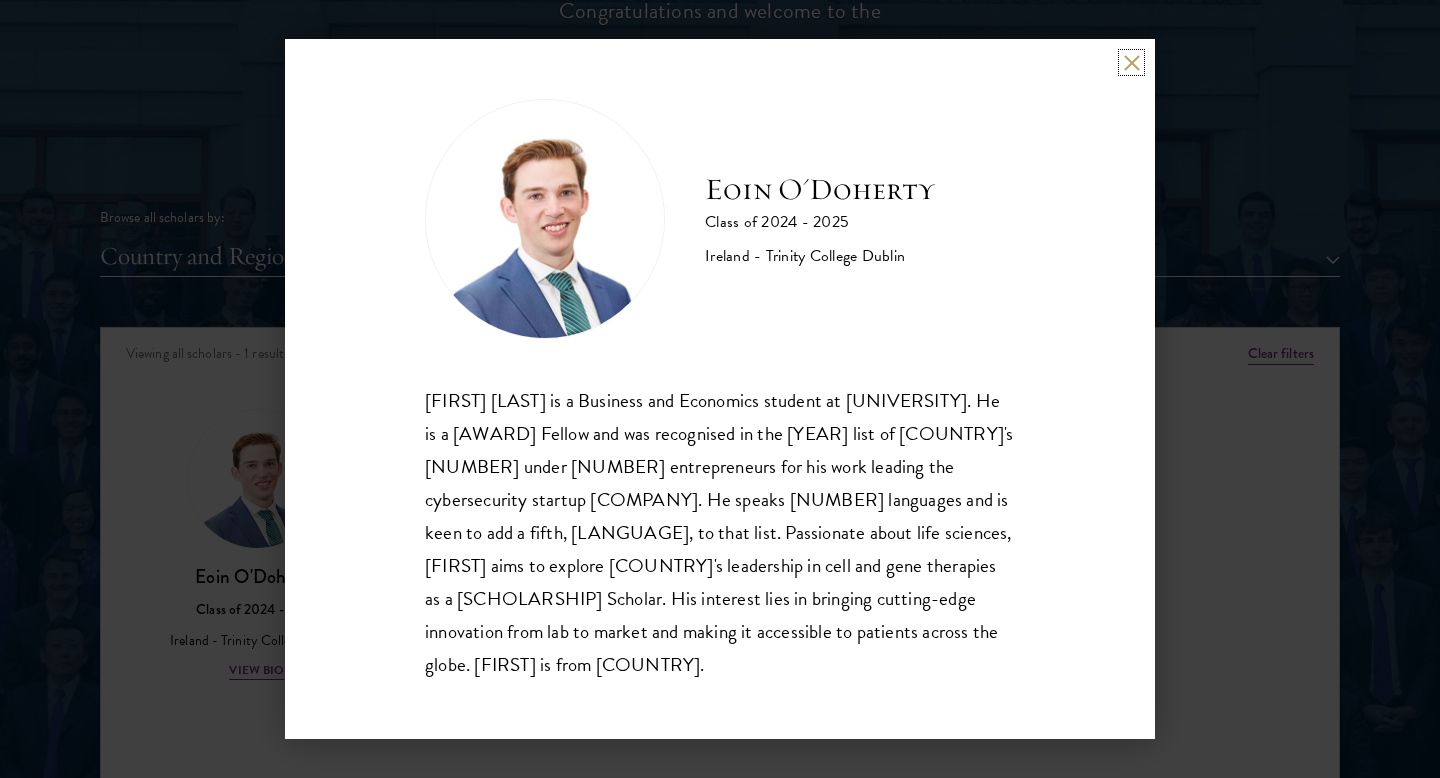 click at bounding box center (1131, 62) 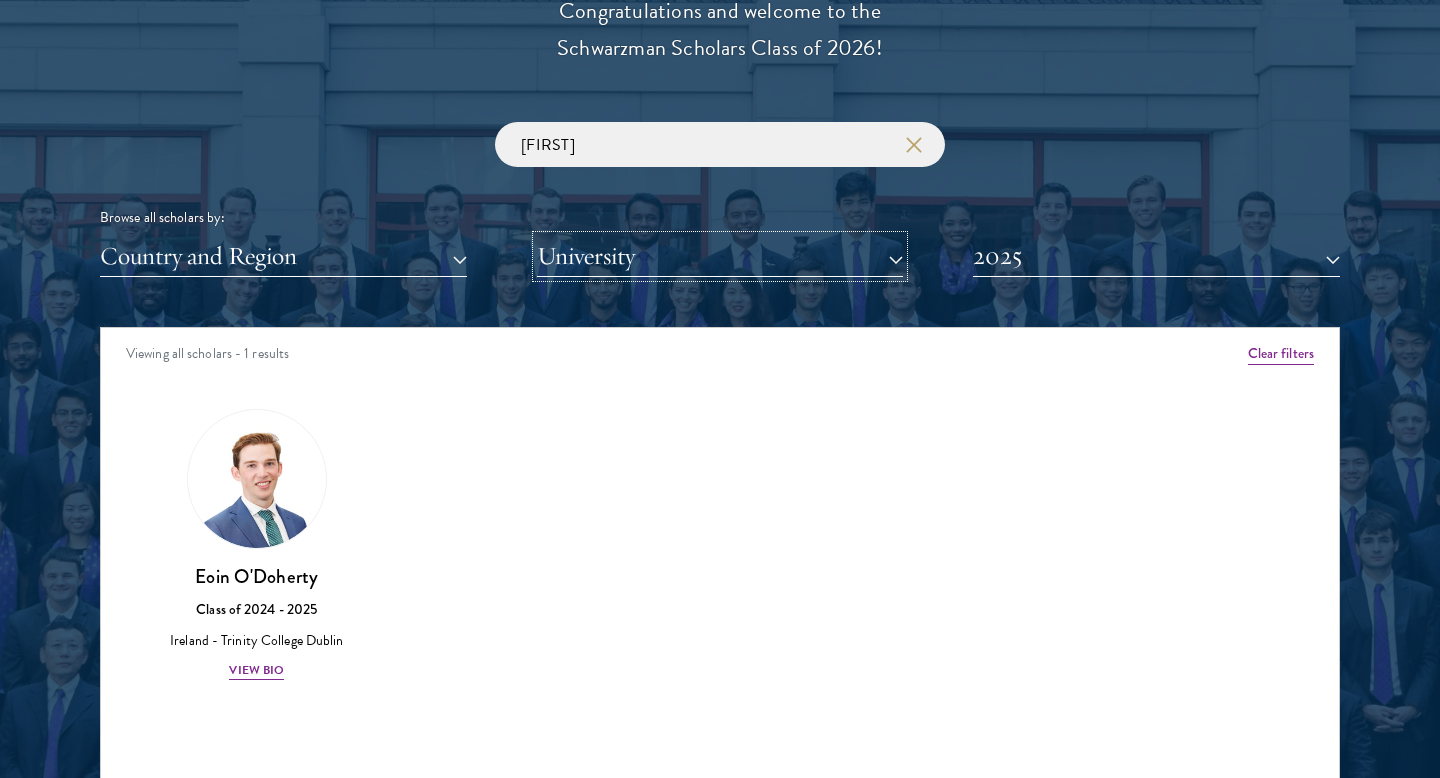 click on "University" at bounding box center (720, 256) 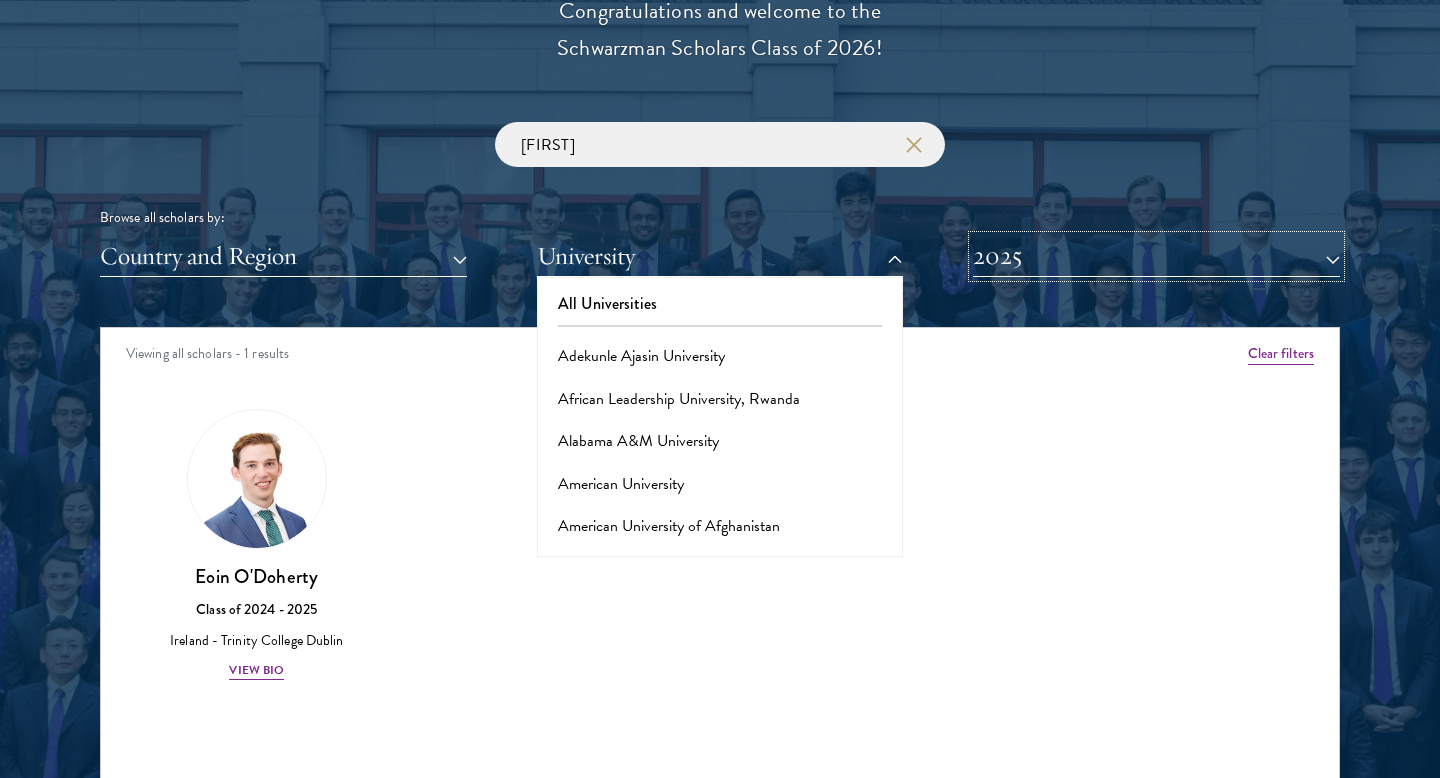 click on "2025" at bounding box center (1156, 256) 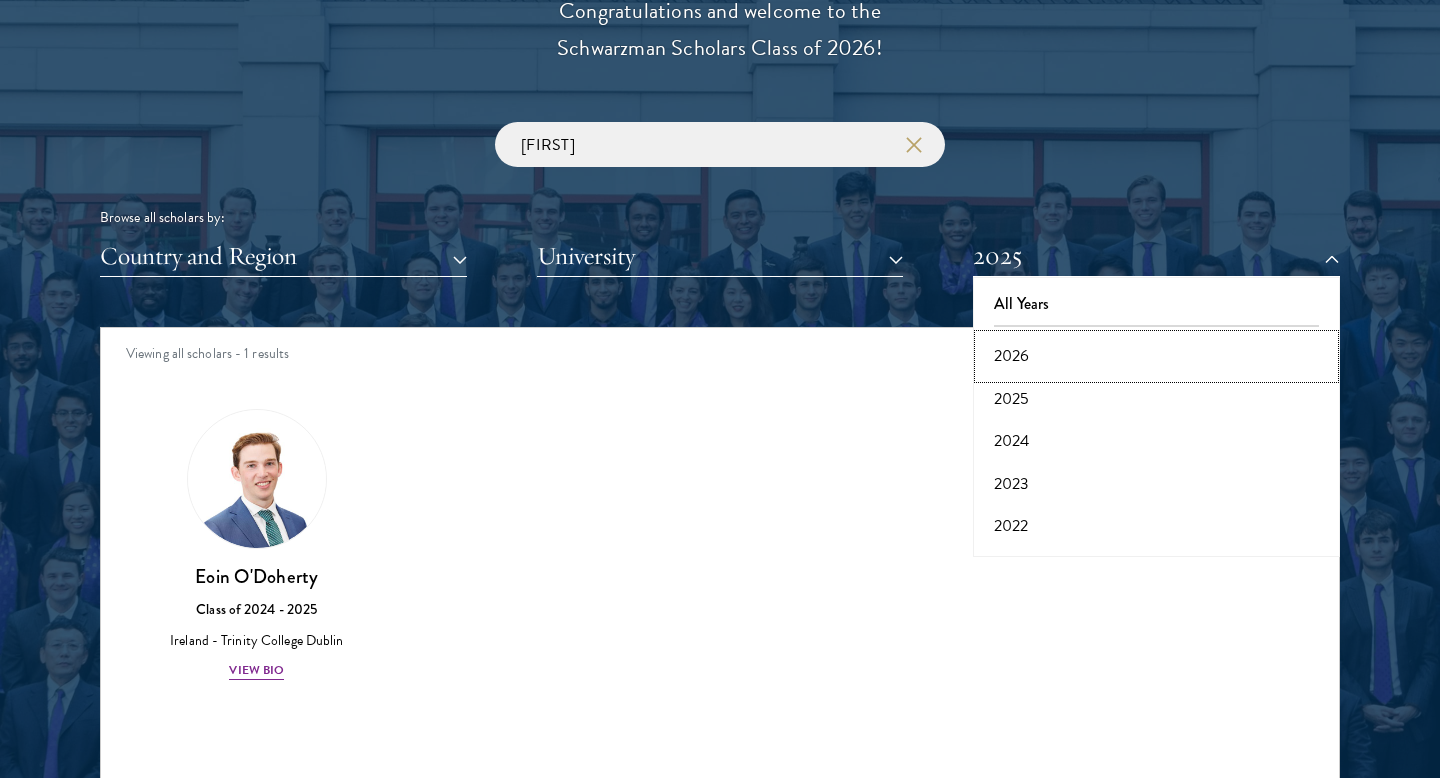 click on "2026" at bounding box center (1156, 356) 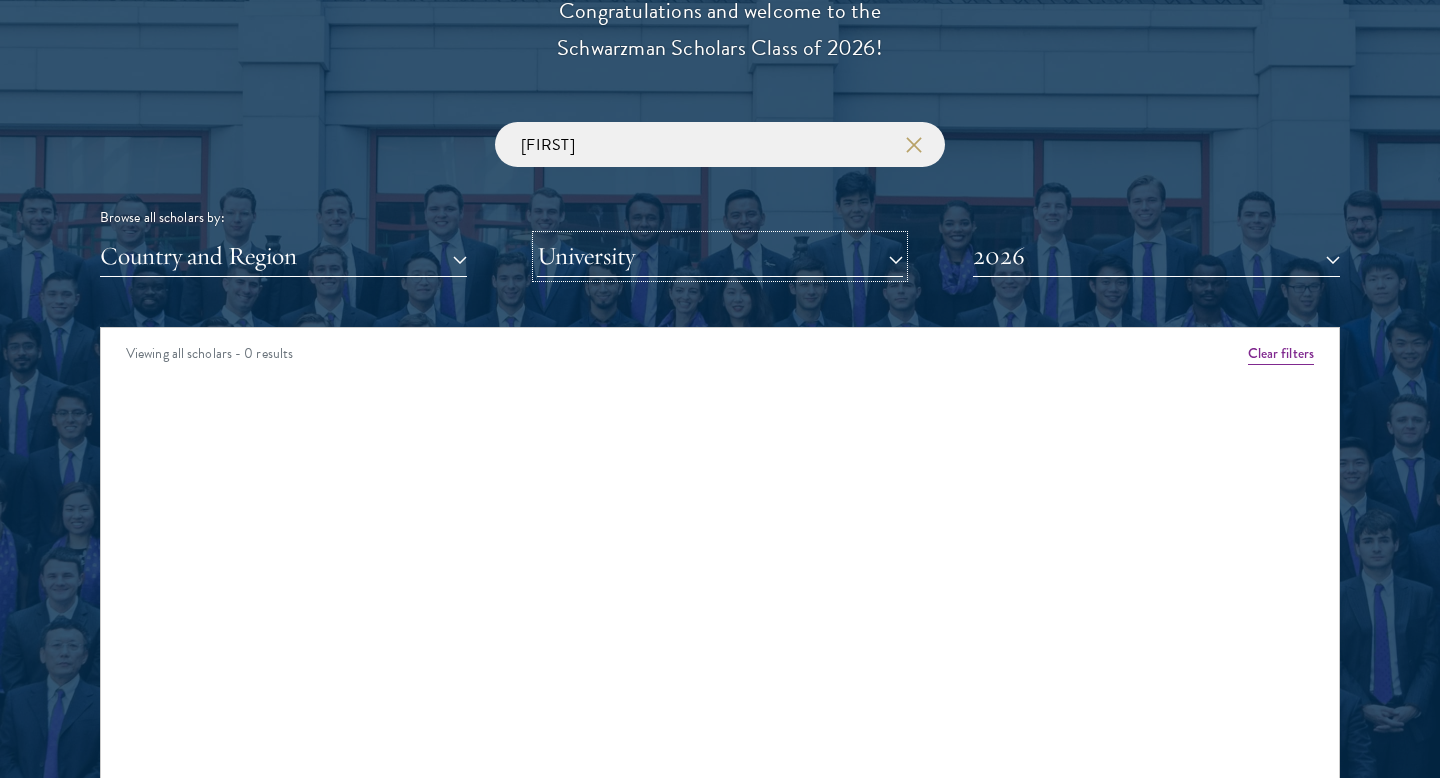 click on "University" at bounding box center [720, 256] 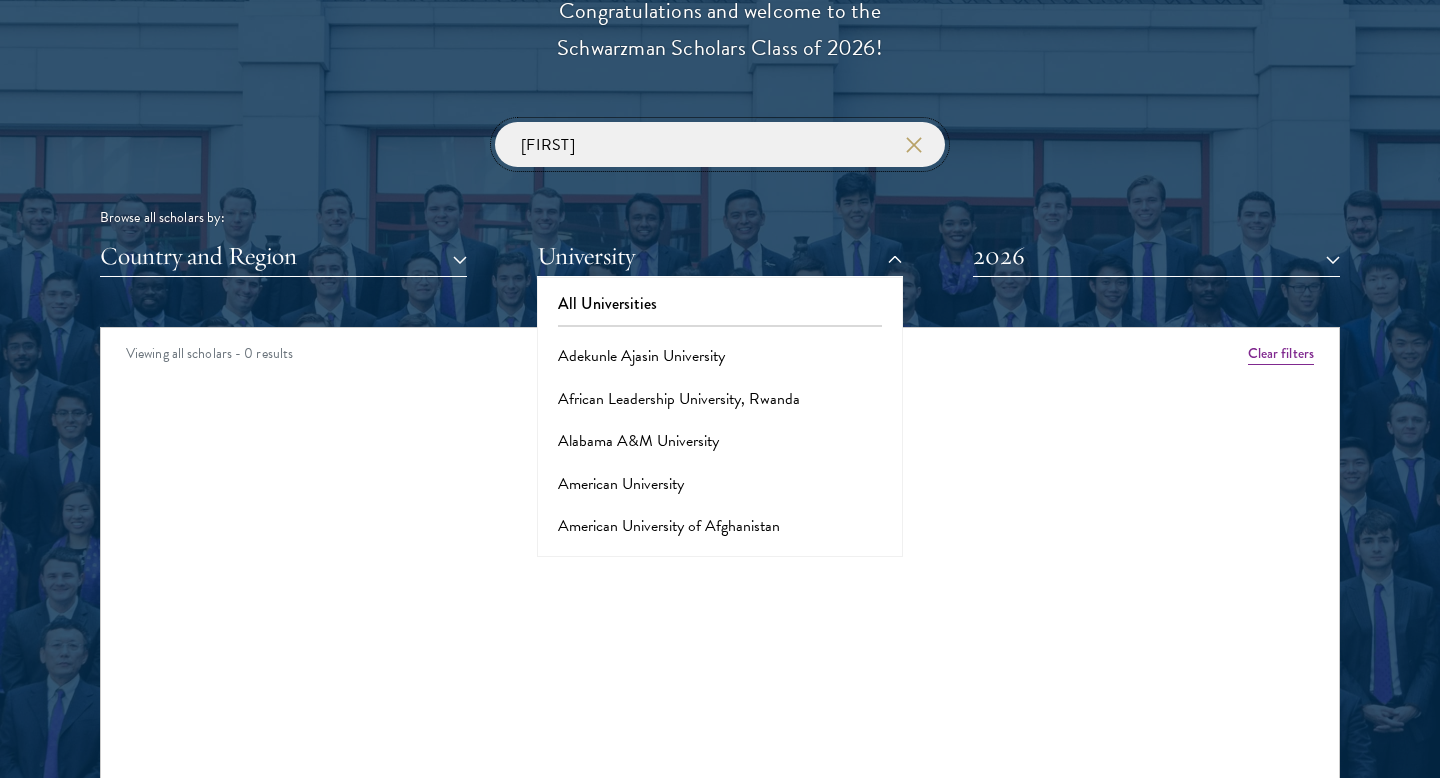 click on "[FIRST]" at bounding box center [720, 144] 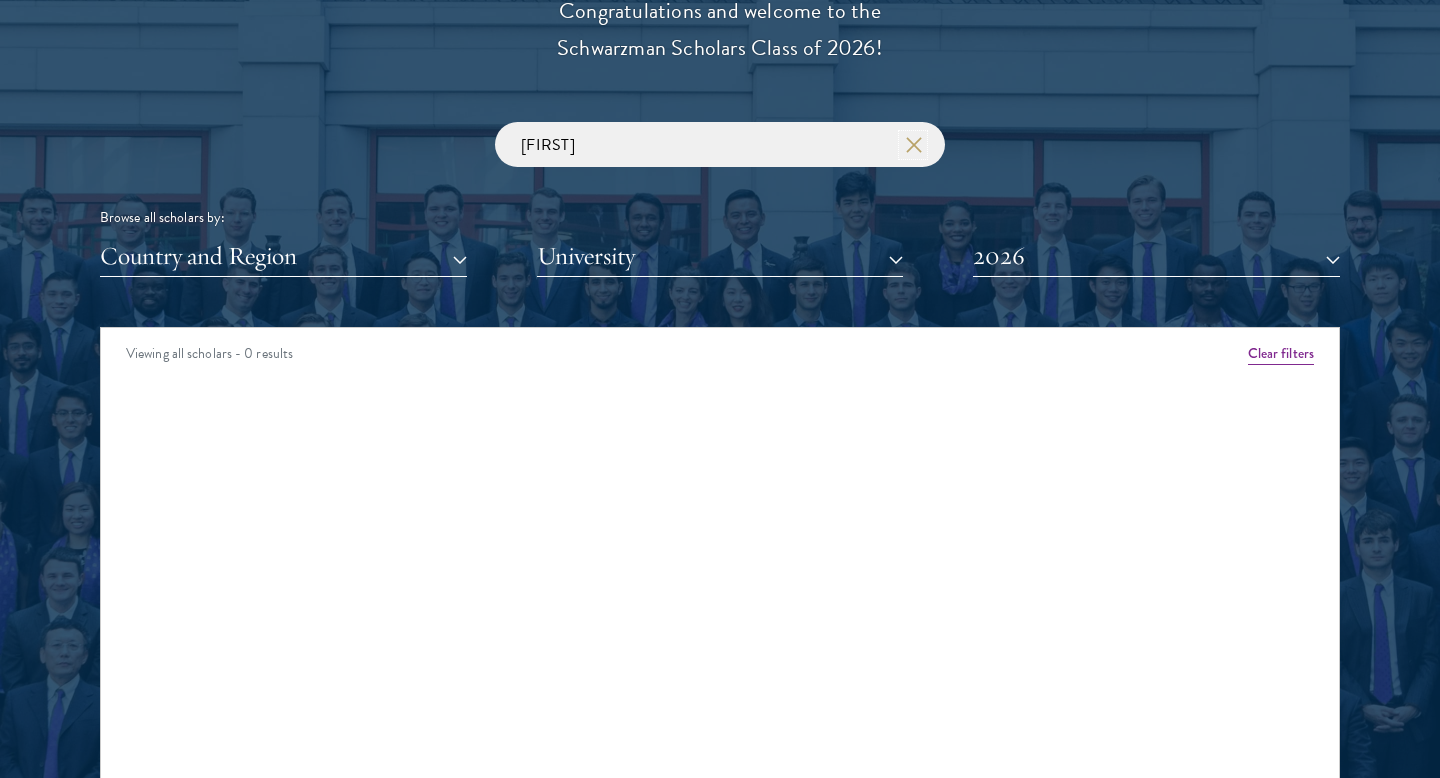 click 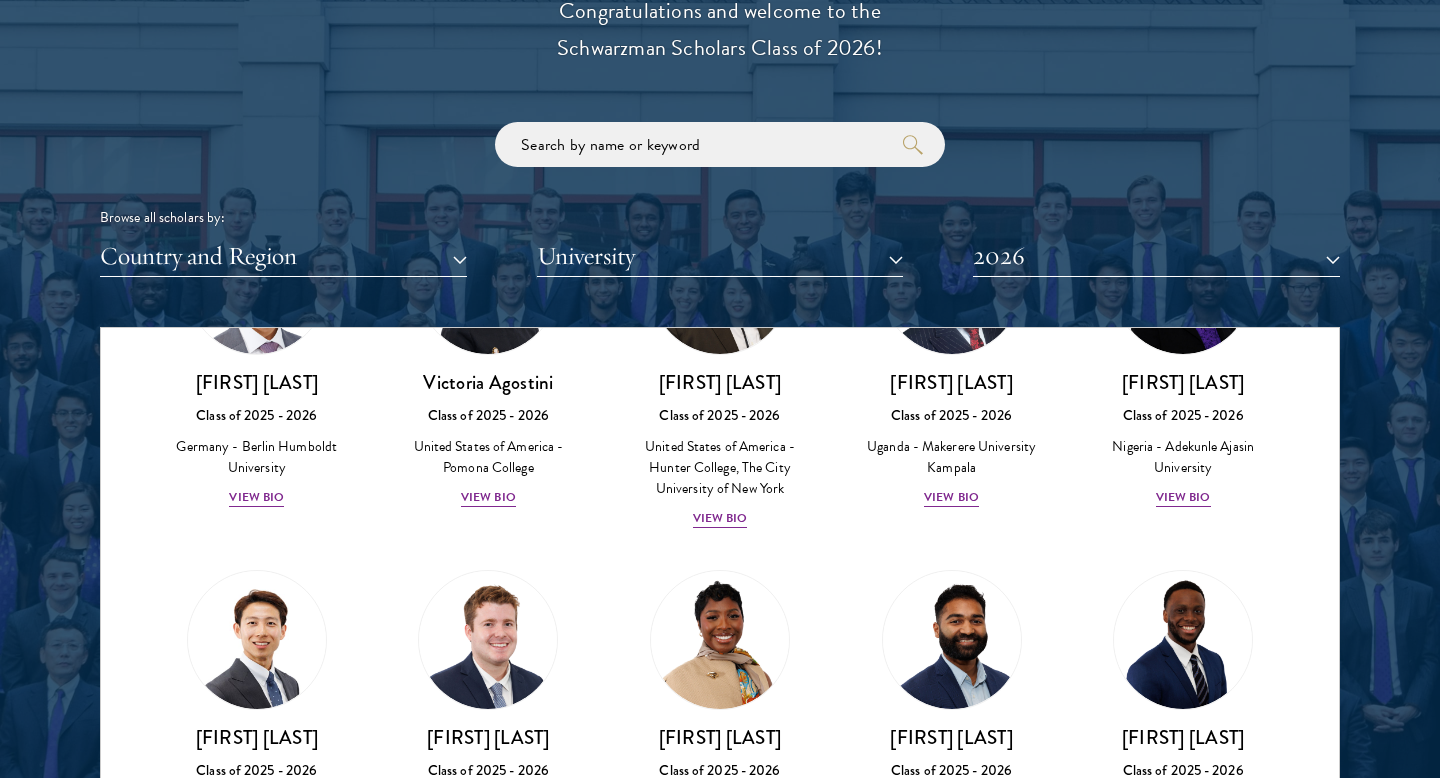 scroll, scrollTop: 608, scrollLeft: 0, axis: vertical 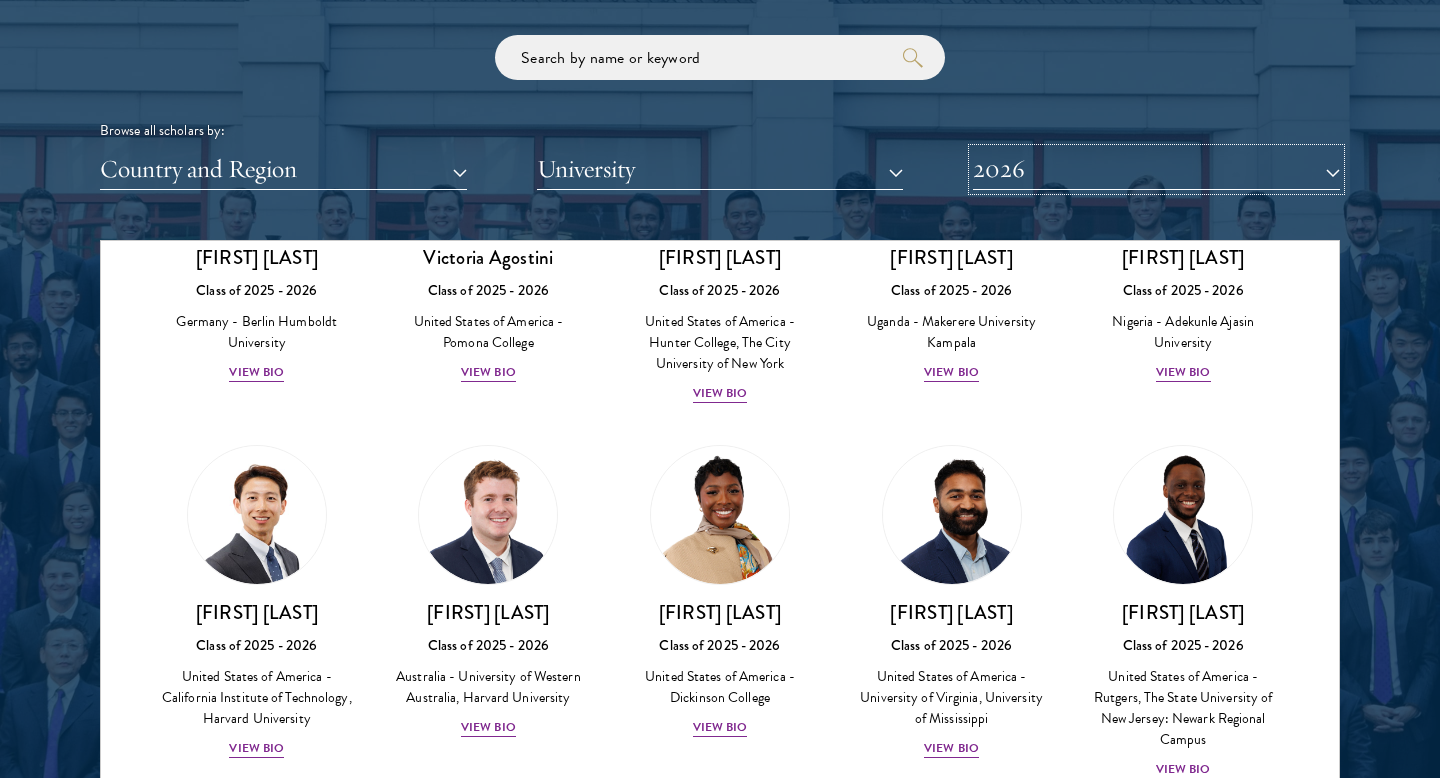 click on "2026" at bounding box center [1156, 169] 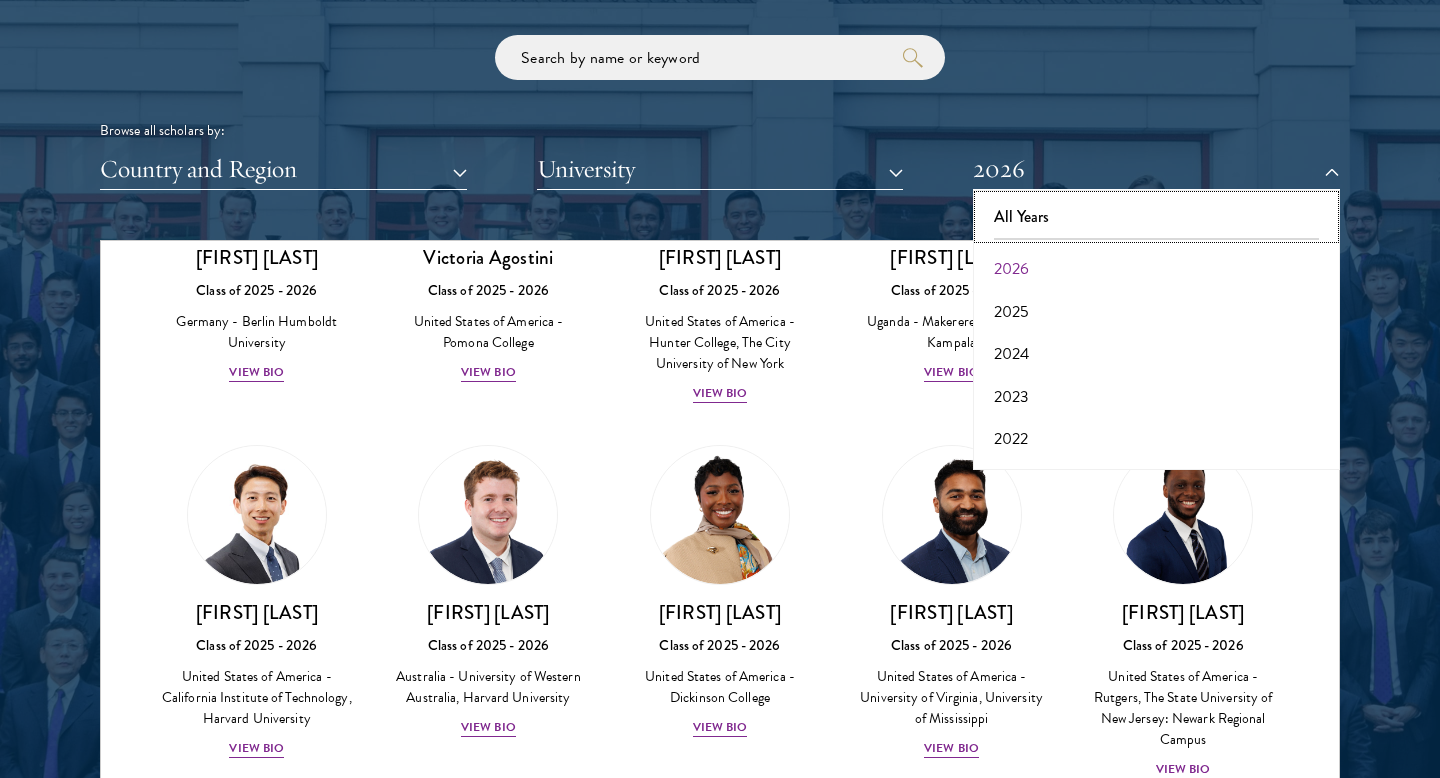 click on "All Years" at bounding box center (1156, 217) 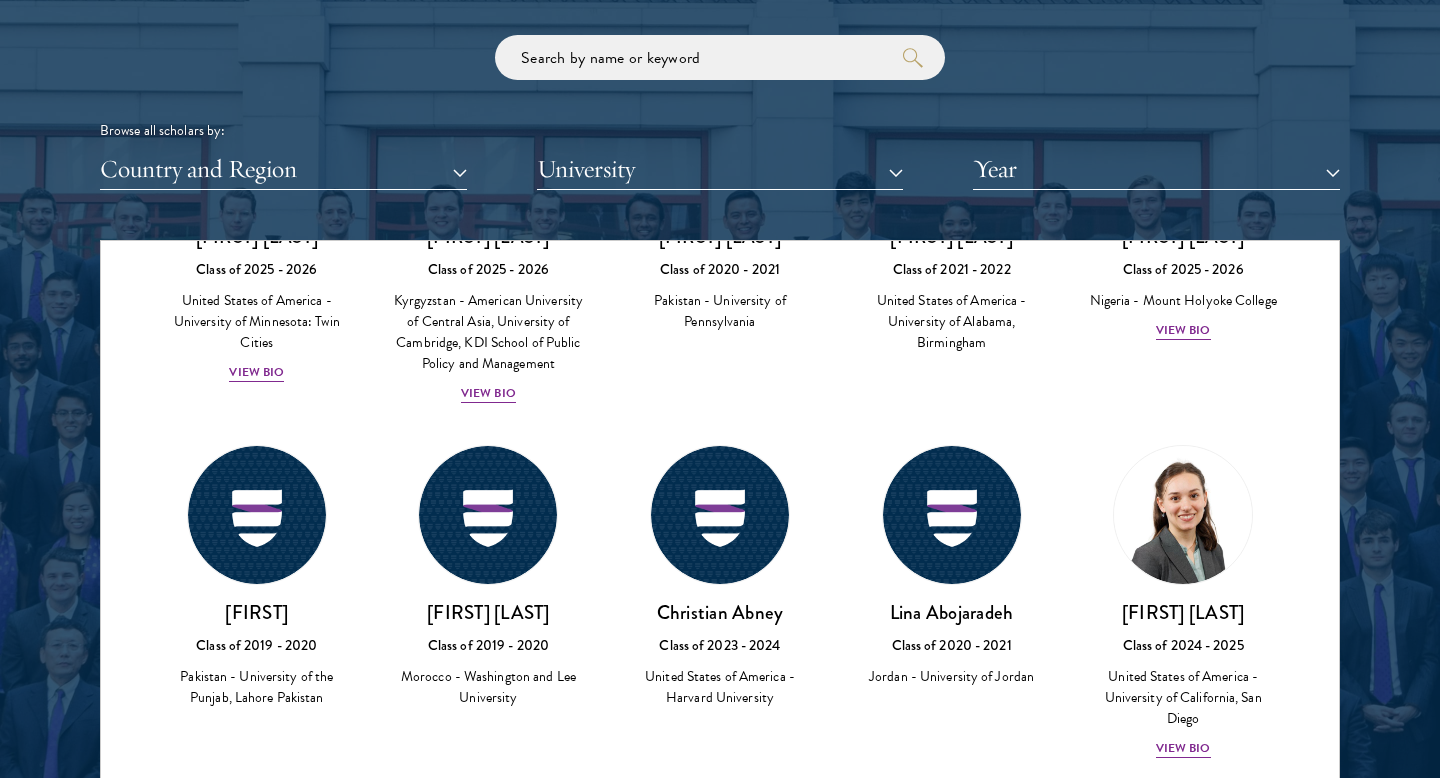 scroll, scrollTop: 1322, scrollLeft: 0, axis: vertical 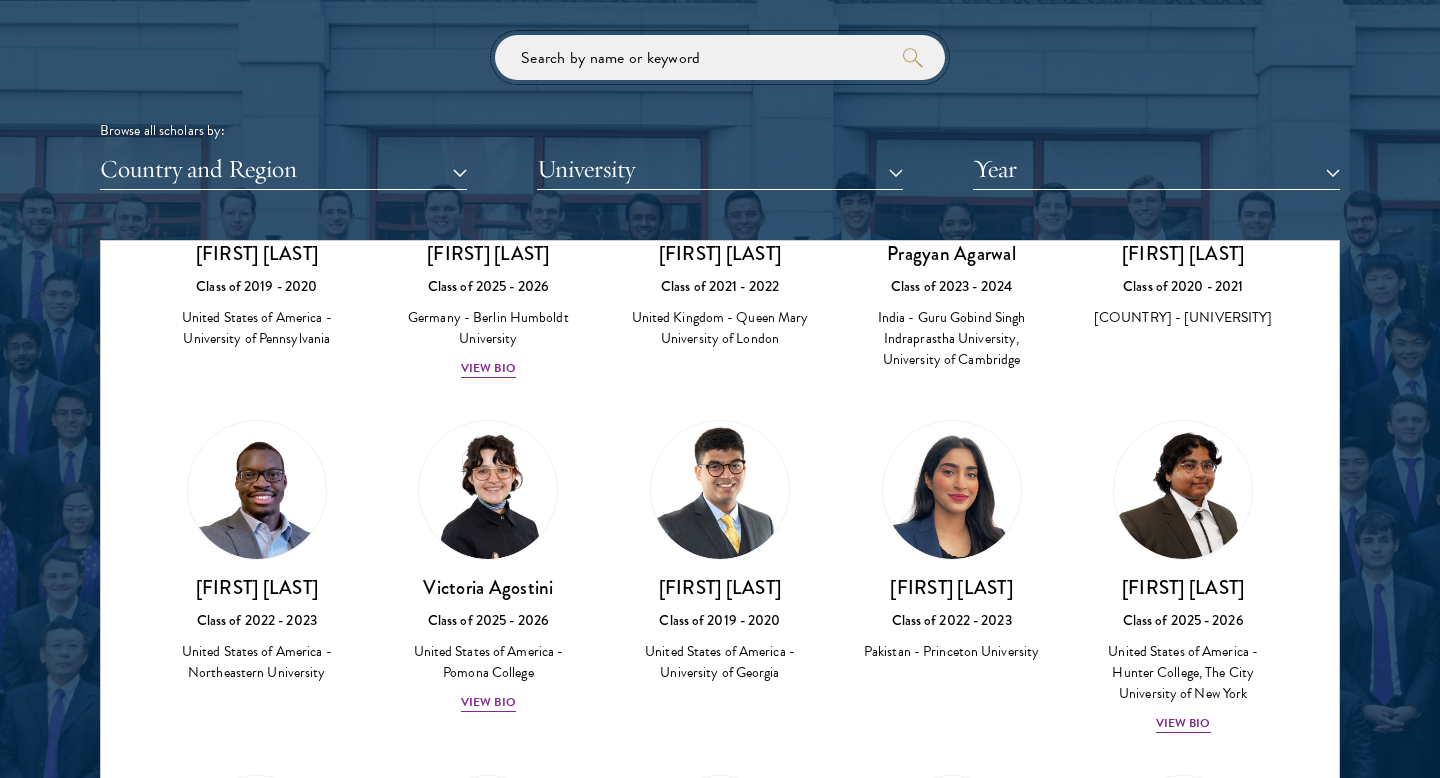 click at bounding box center [720, 57] 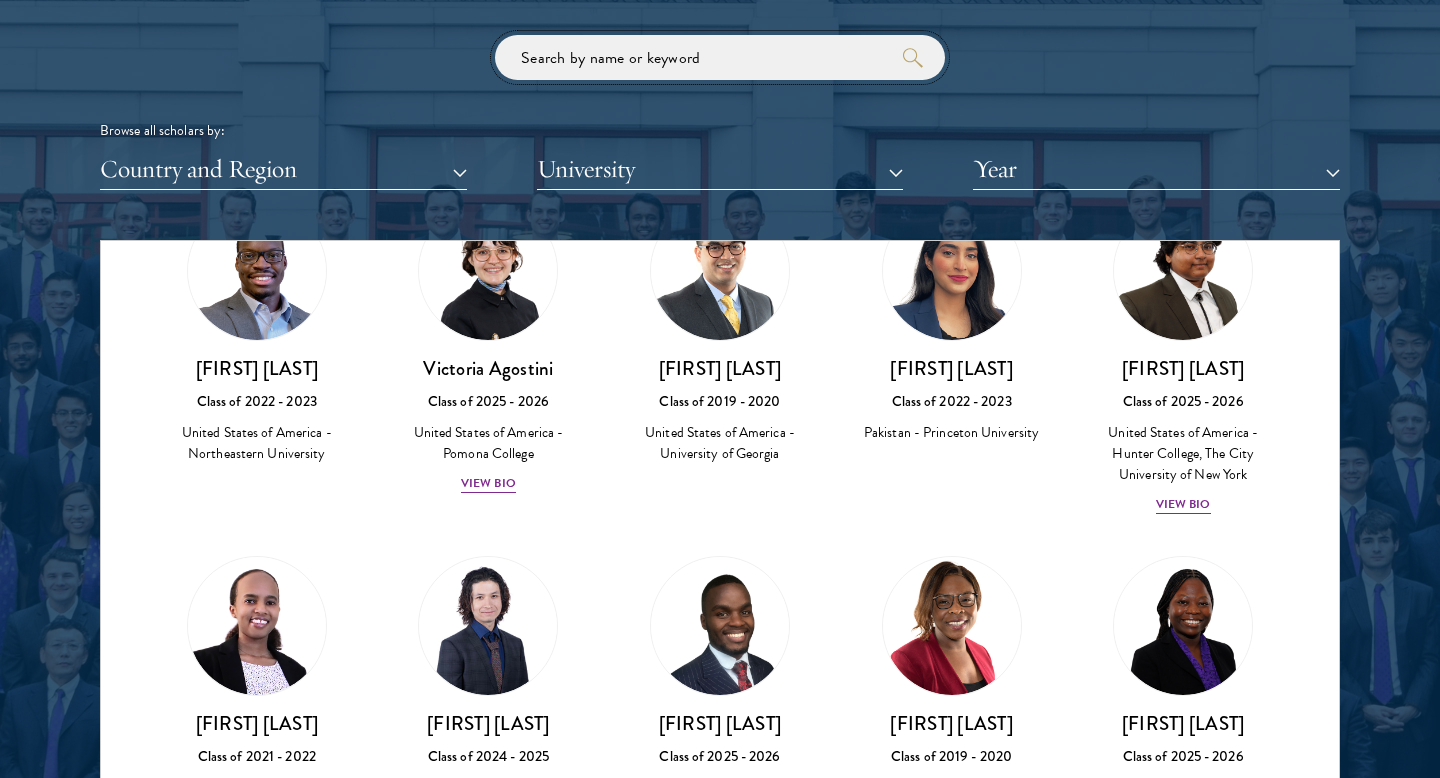 scroll, scrollTop: 1540, scrollLeft: 0, axis: vertical 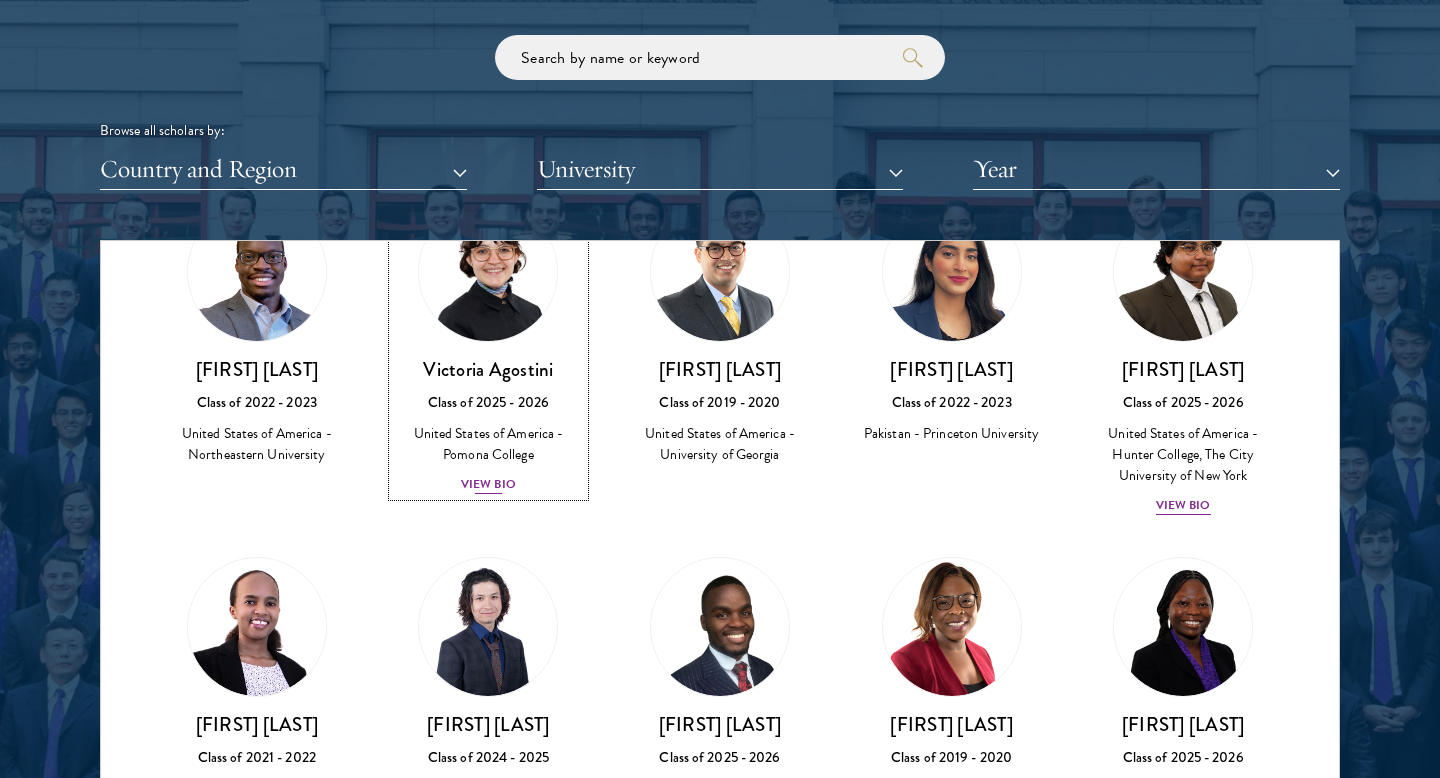 click on "[FIRST] [LAST]
Class of [YEAR] - [YEAR]
[COUNTRY] - [UNIVERSITY]
View Bio" at bounding box center [489, 426] 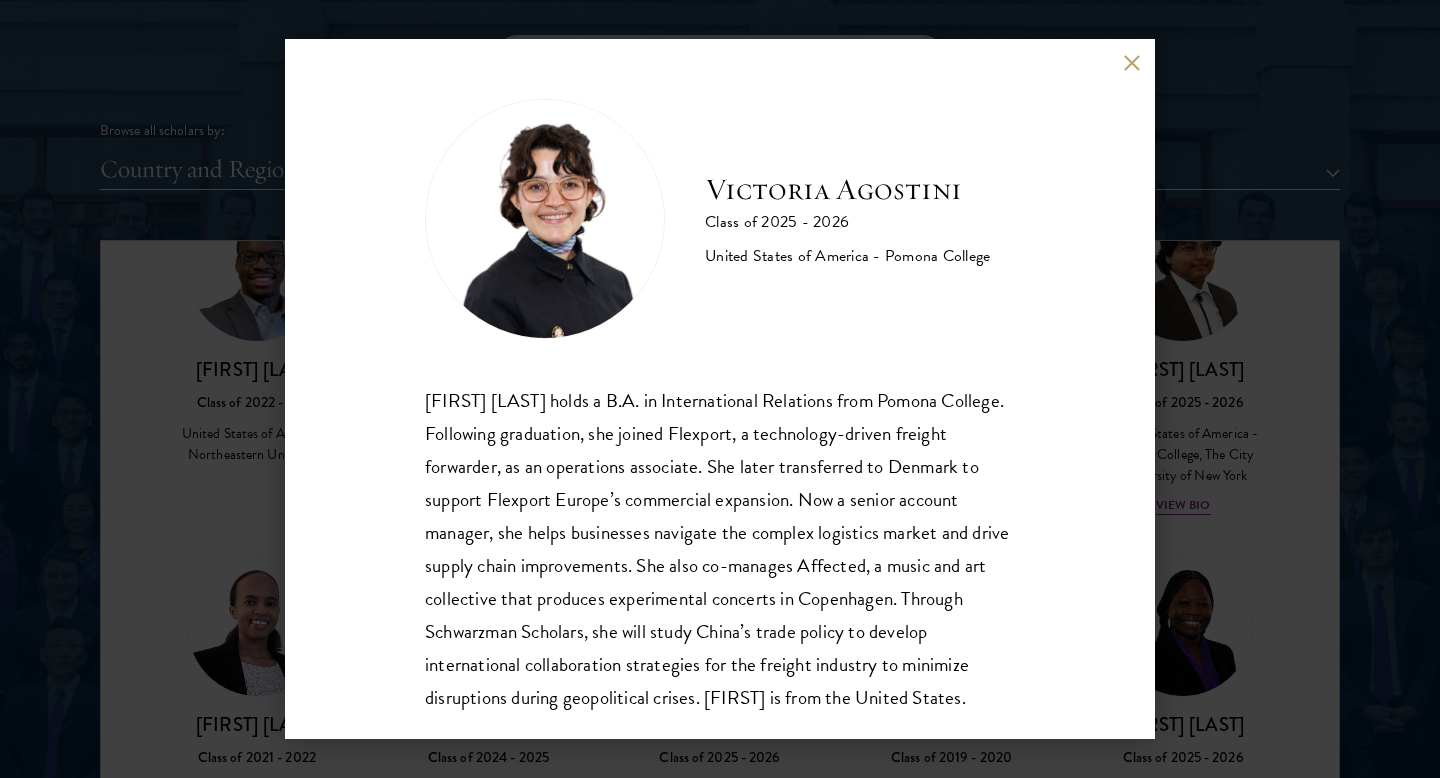 click at bounding box center [1131, 62] 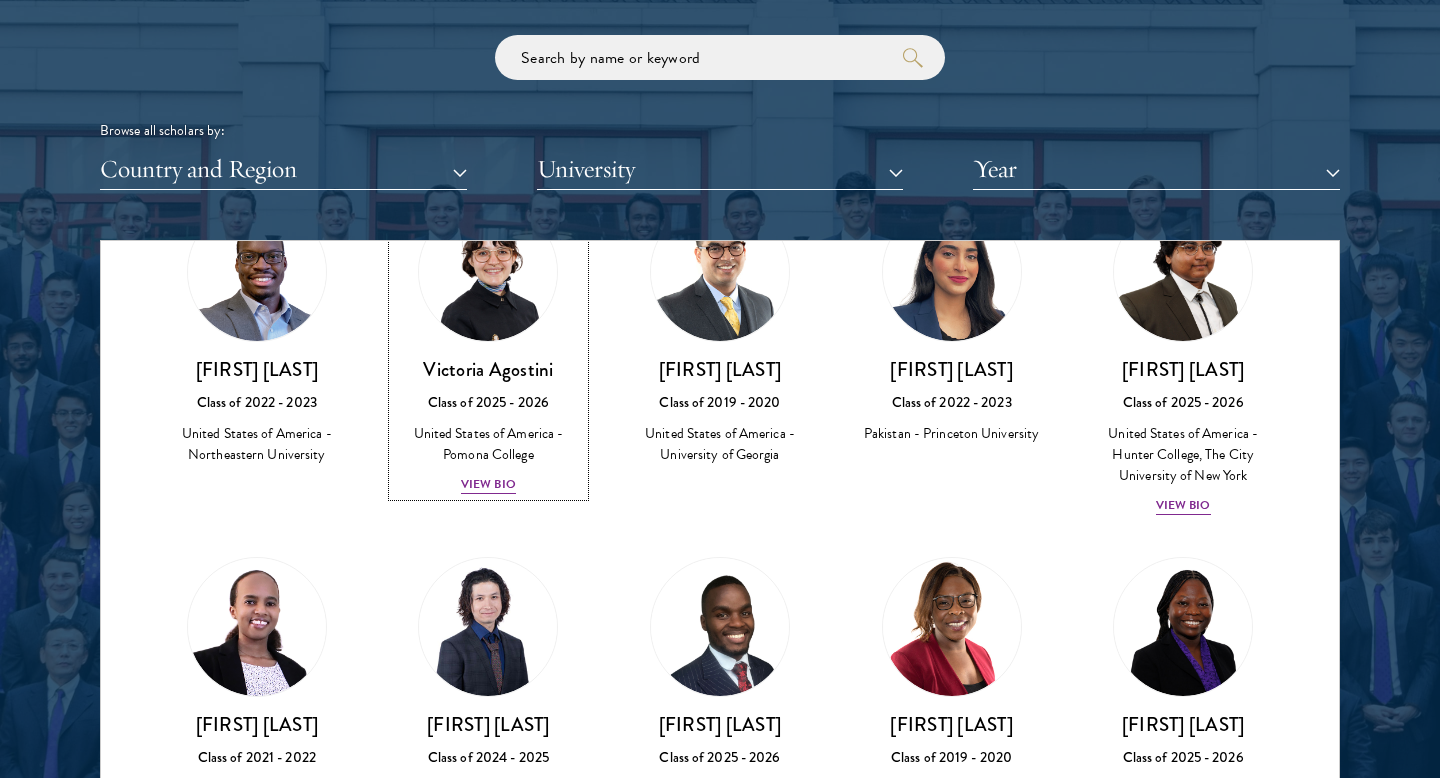 scroll, scrollTop: 1505, scrollLeft: 0, axis: vertical 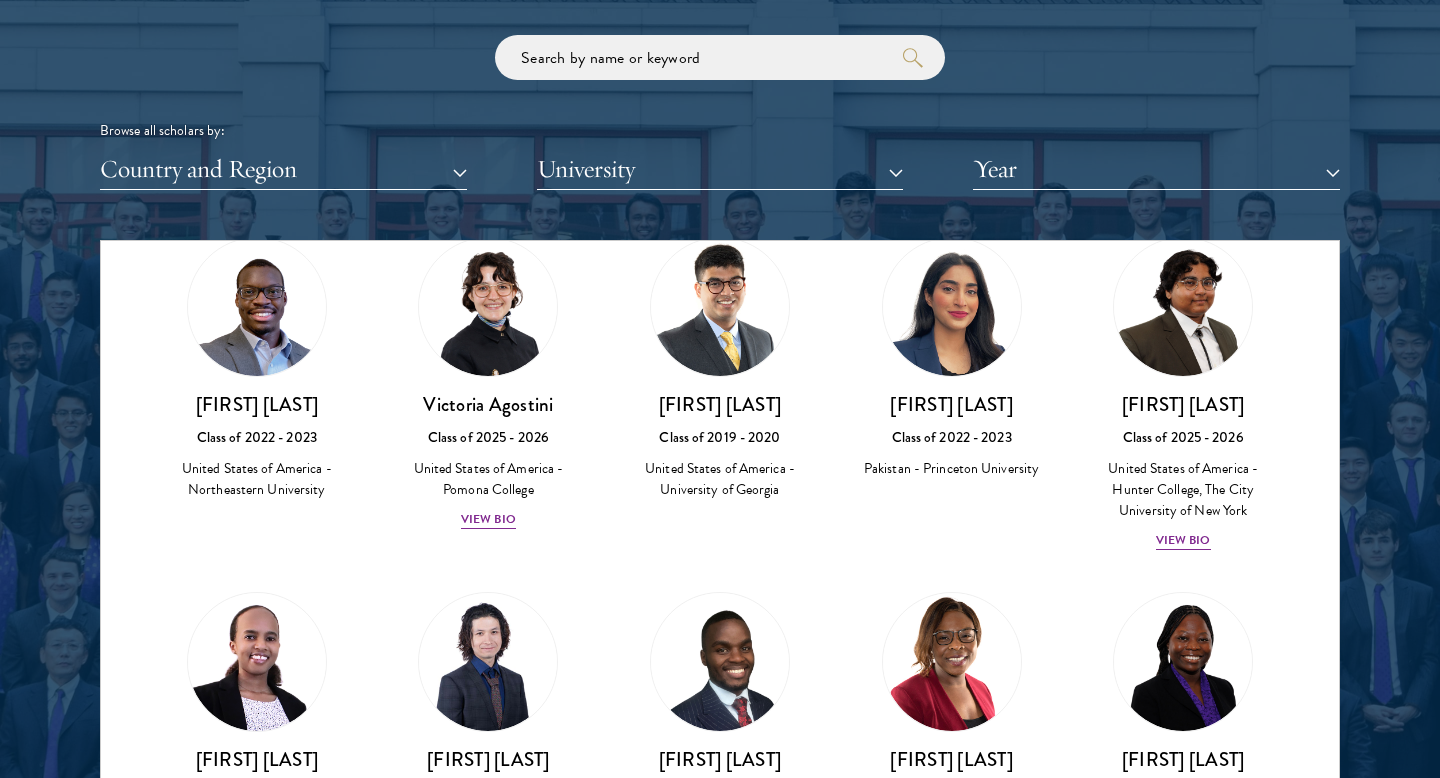 click at bounding box center (952, 307) 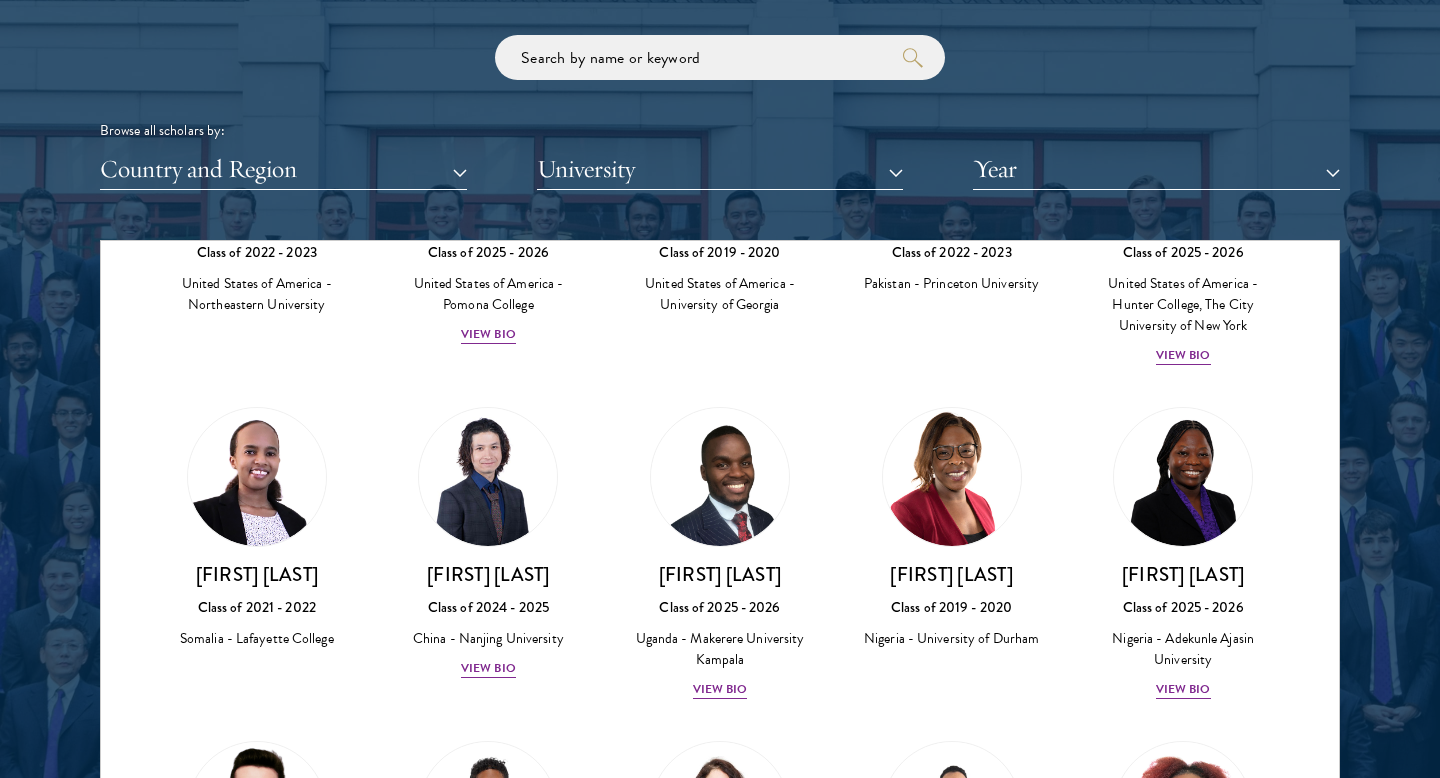 scroll, scrollTop: 1691, scrollLeft: 0, axis: vertical 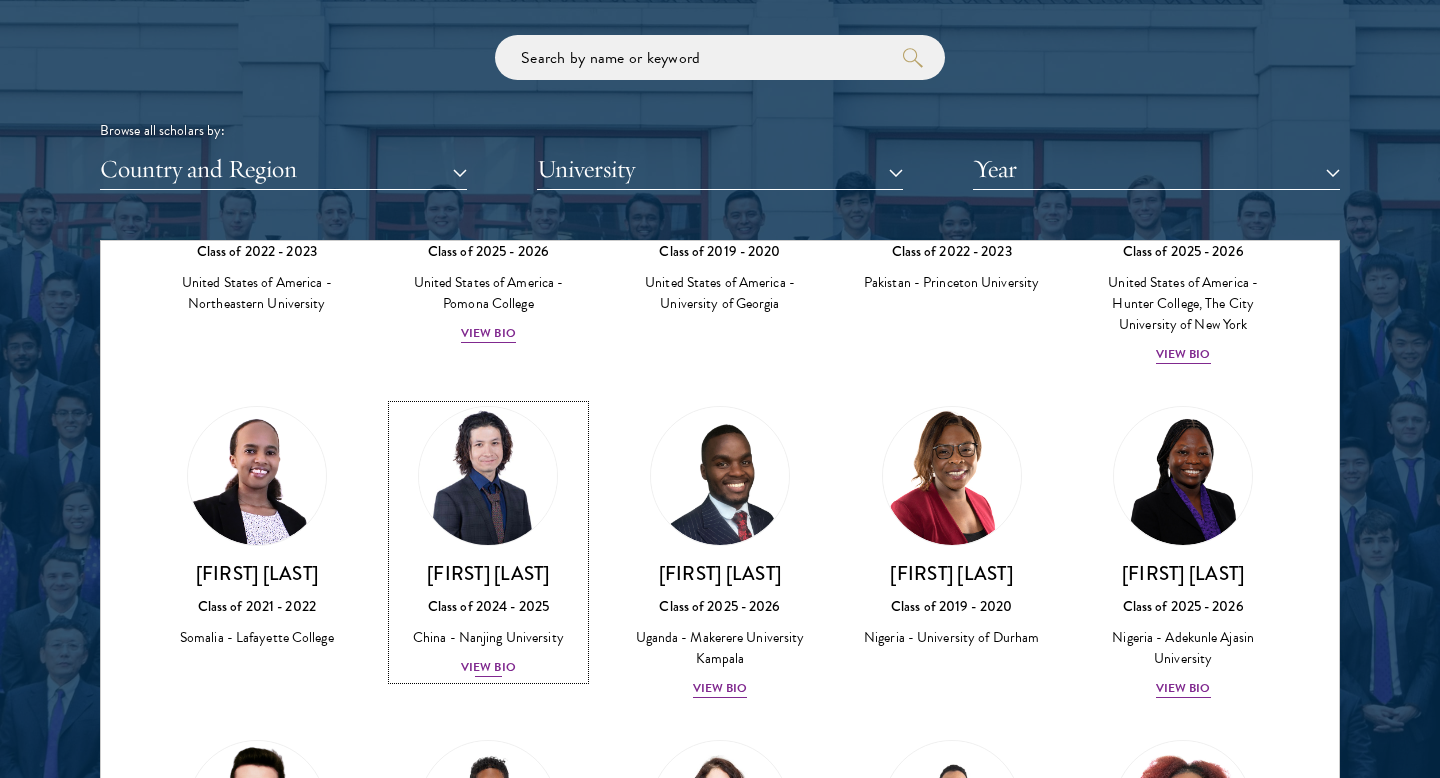 click on "[FIRST] [LAST]" at bounding box center [489, 573] 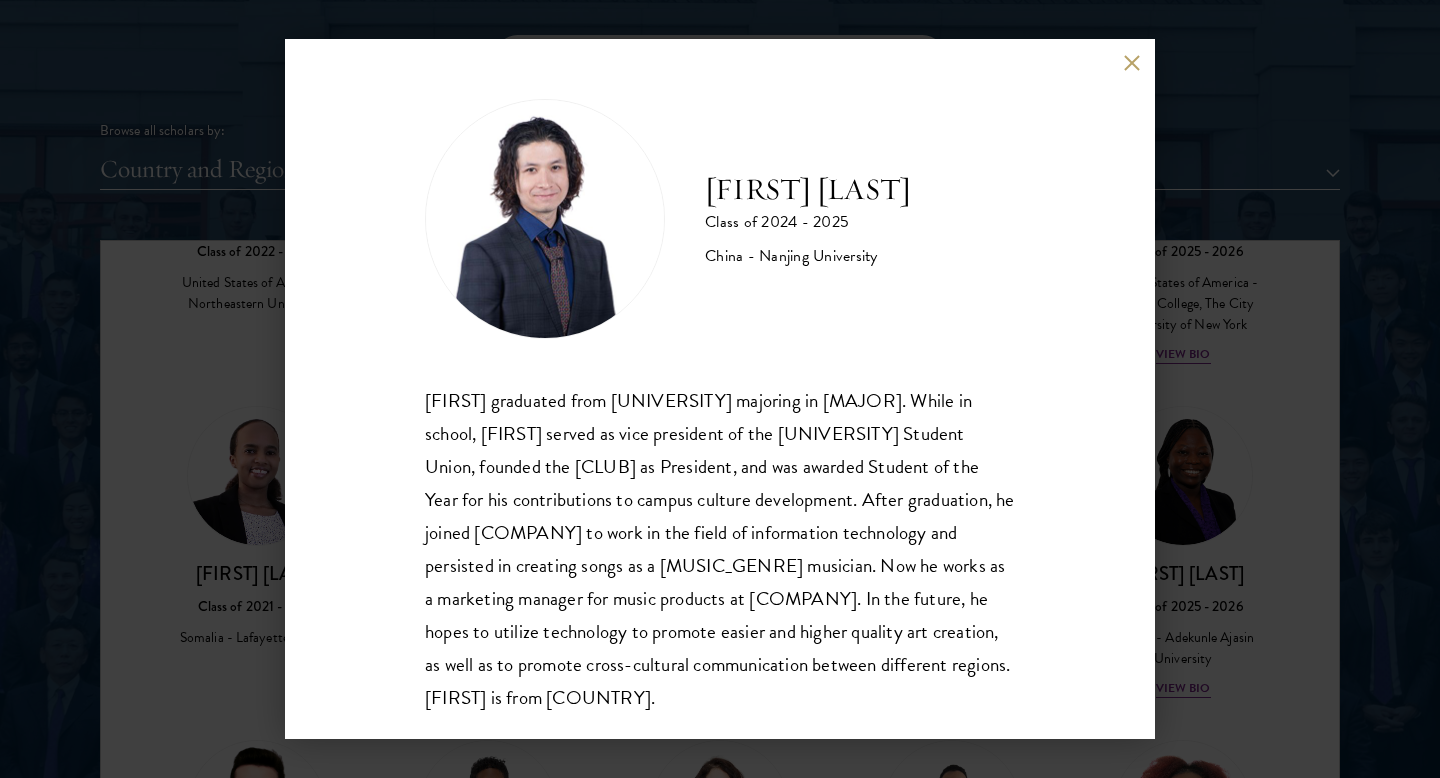click at bounding box center (1131, 62) 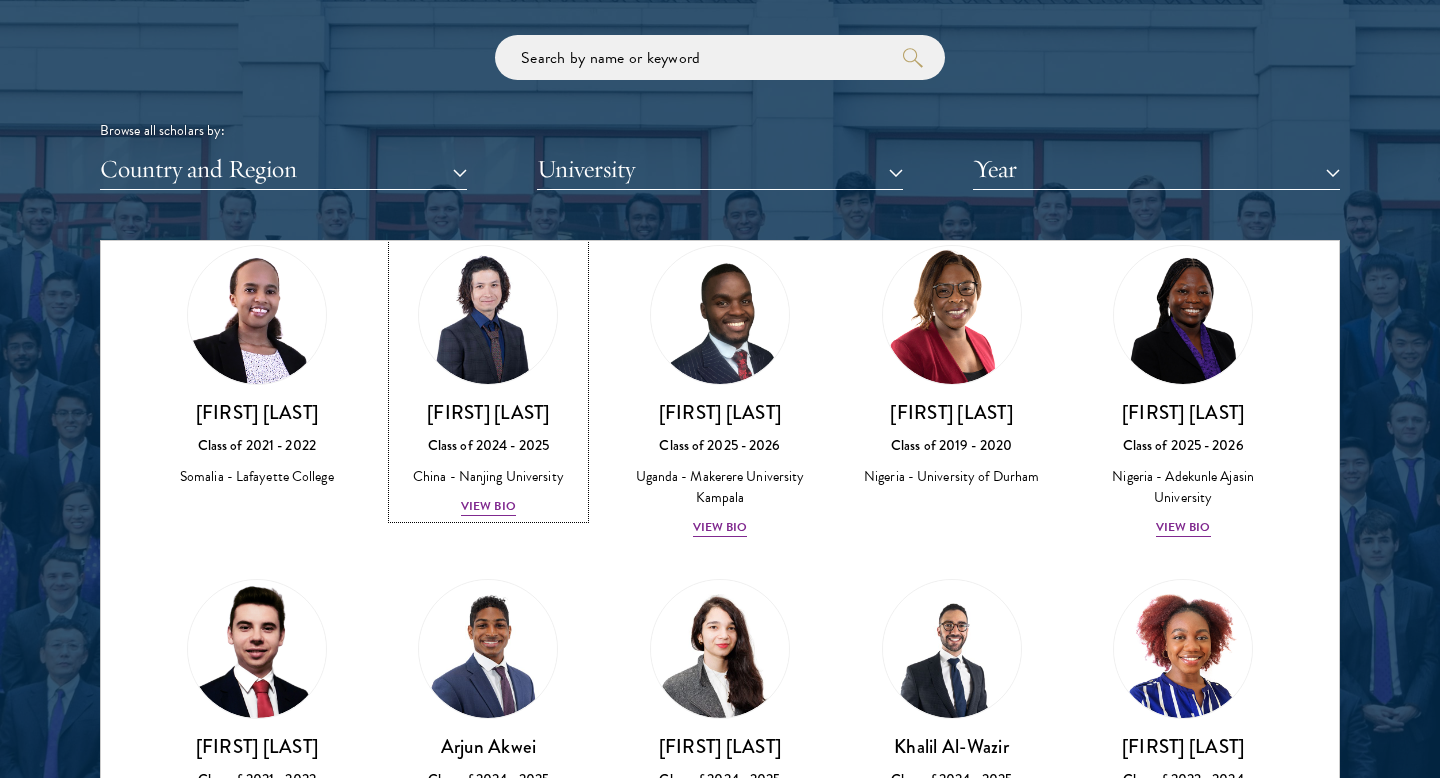 scroll, scrollTop: 1834, scrollLeft: 0, axis: vertical 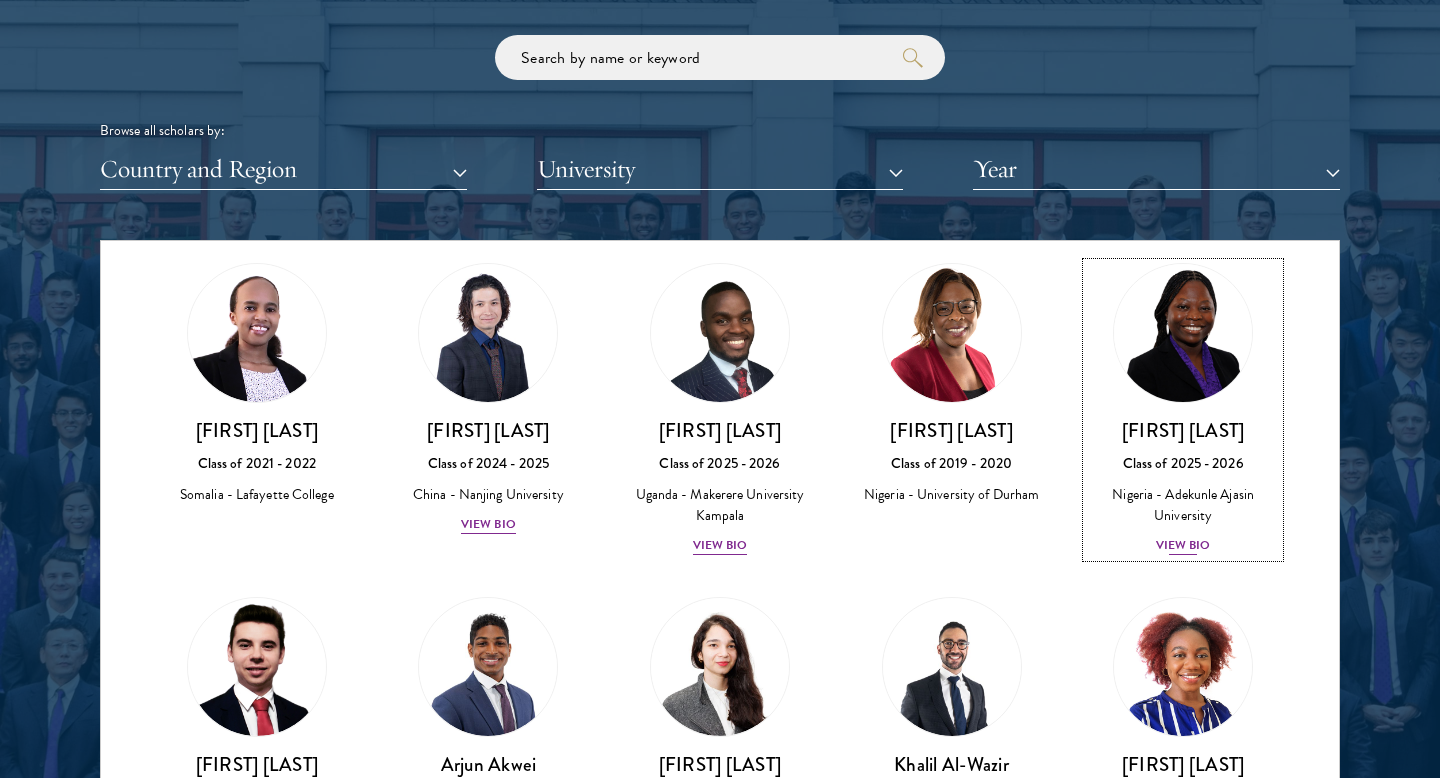 click on "[FIRST] [LAST]" at bounding box center (1183, 430) 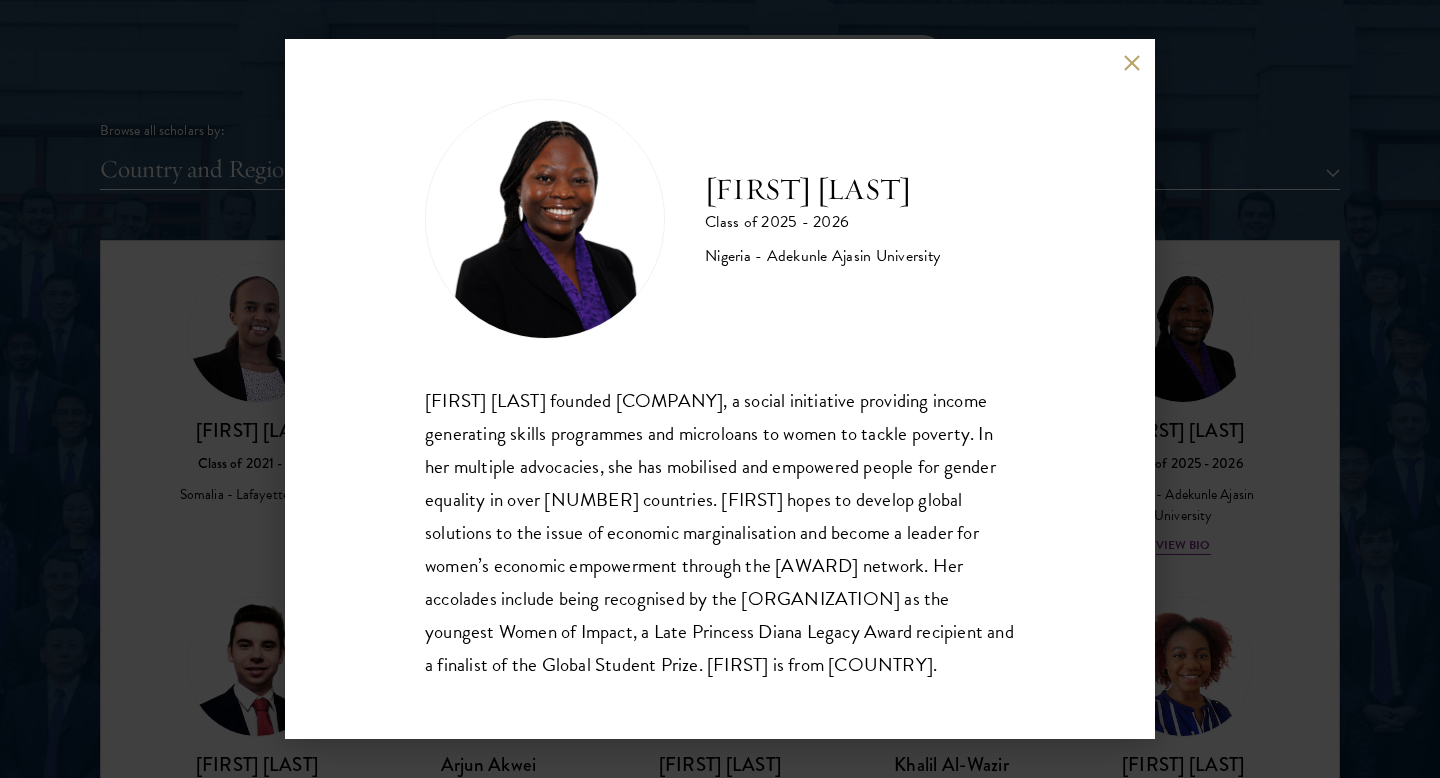 scroll, scrollTop: 2, scrollLeft: 0, axis: vertical 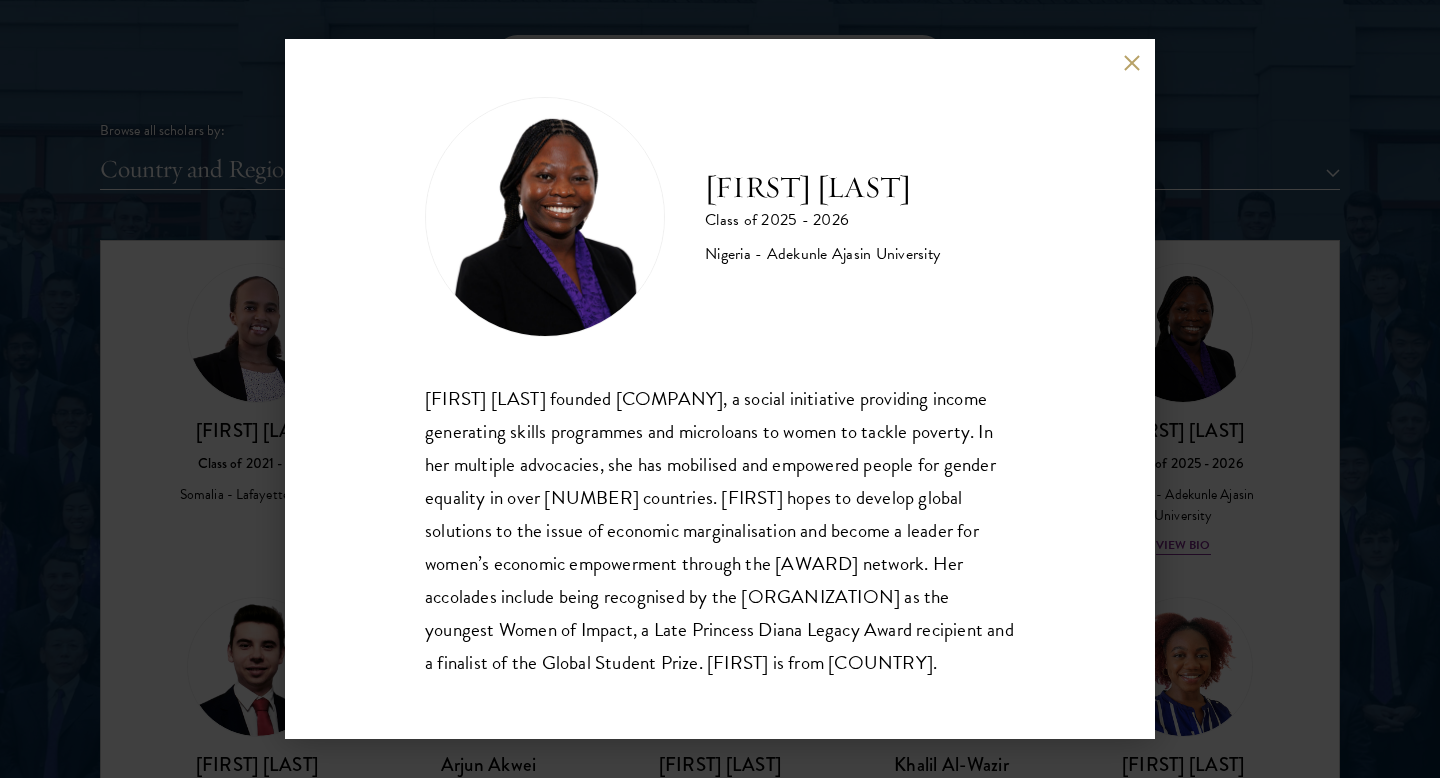 type 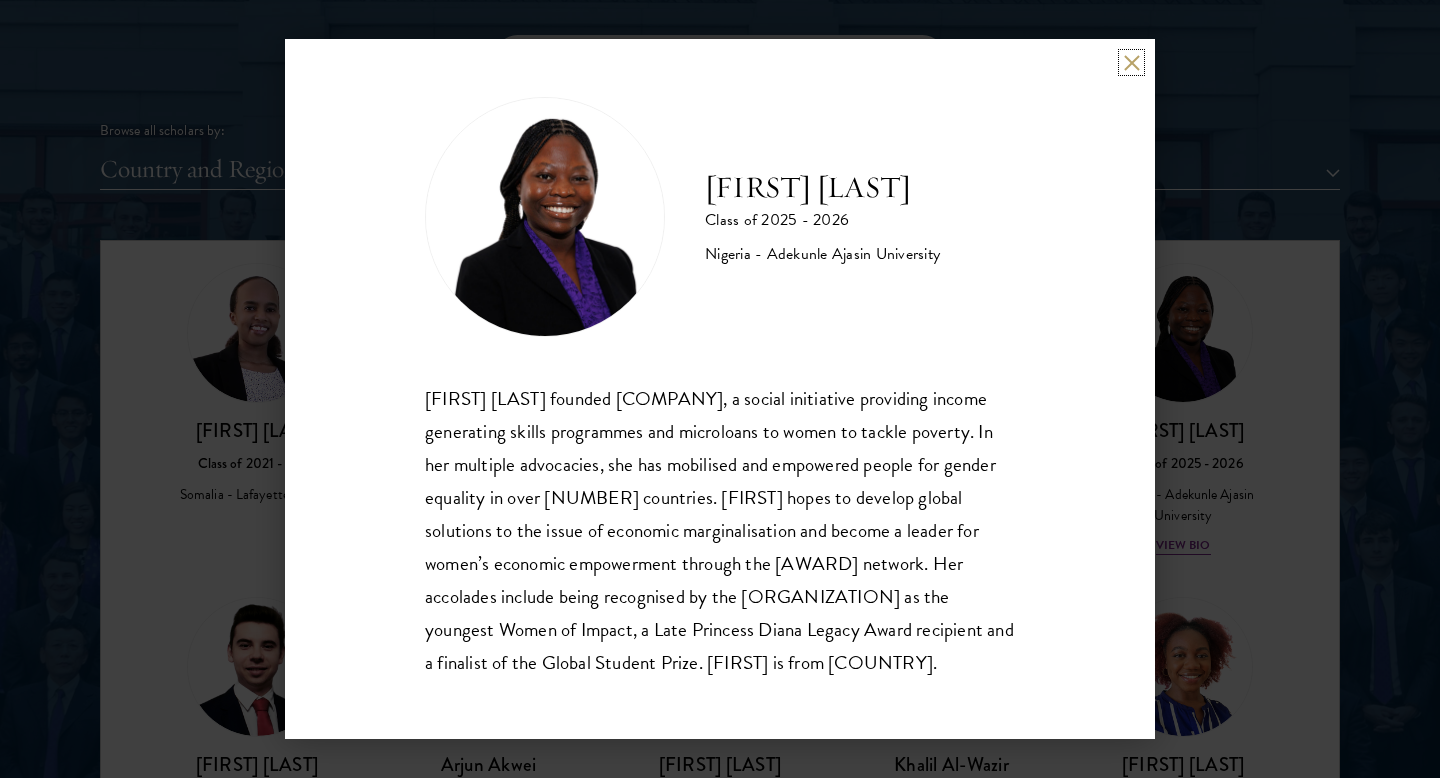 click at bounding box center [1131, 62] 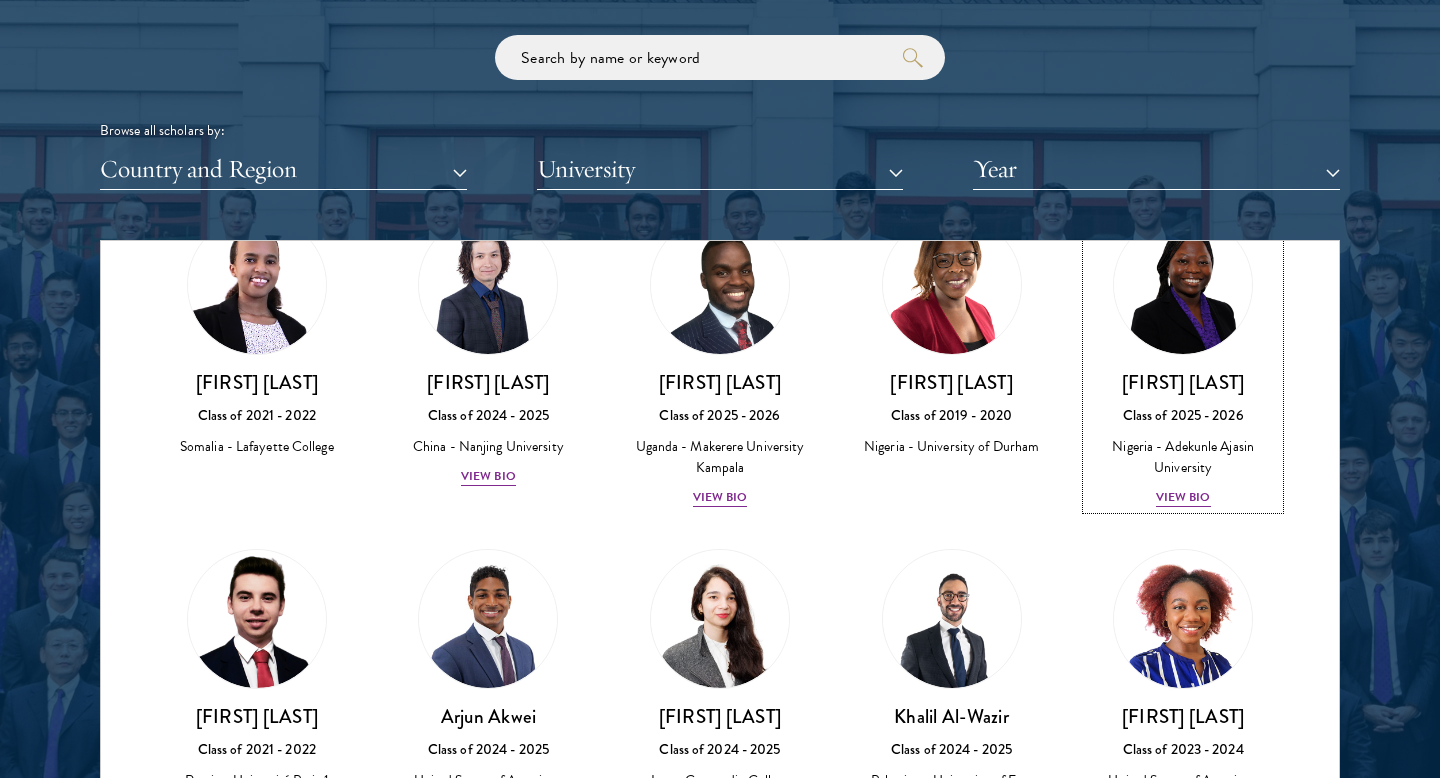 scroll, scrollTop: 1900, scrollLeft: 0, axis: vertical 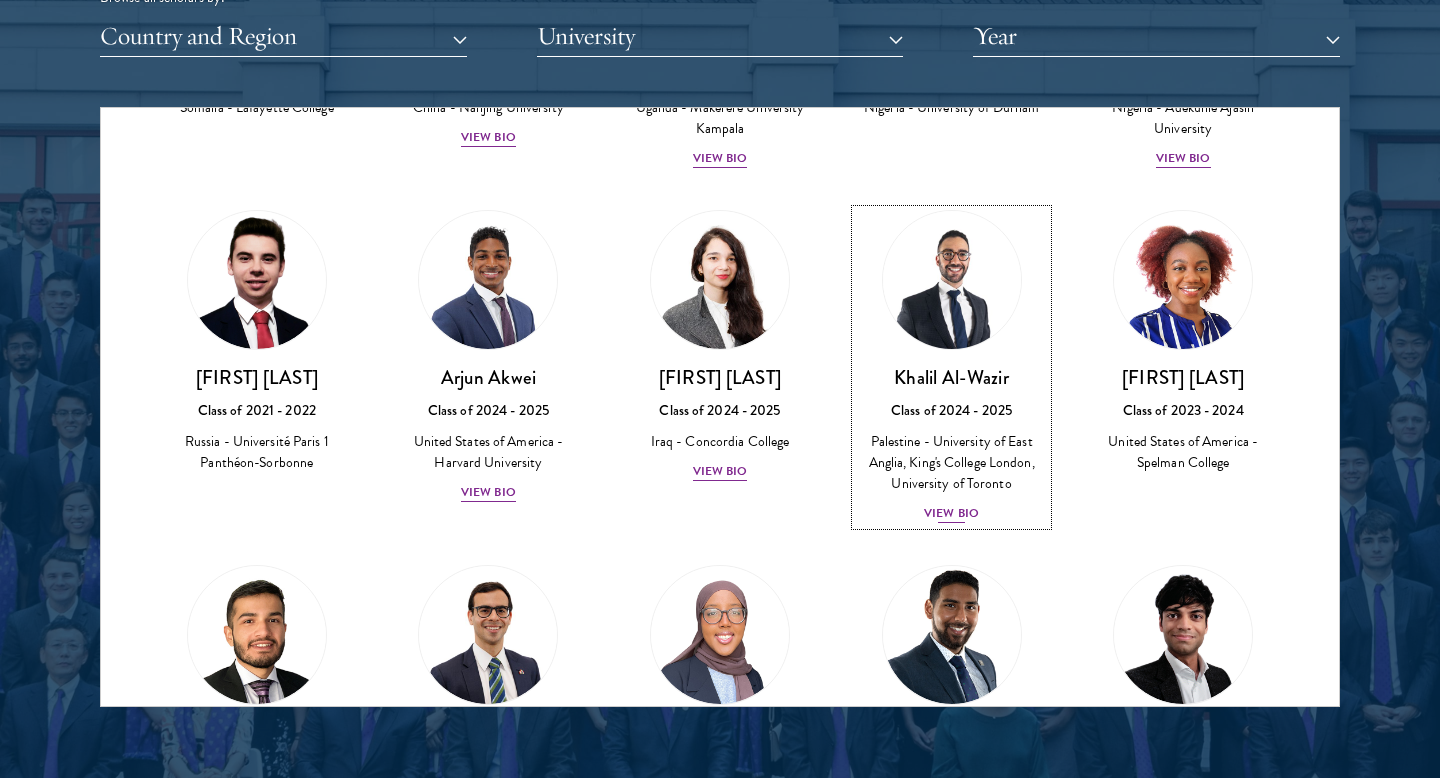 click on "Palestine - University of East Anglia, King's College London, University of Toronto" at bounding box center (952, 462) 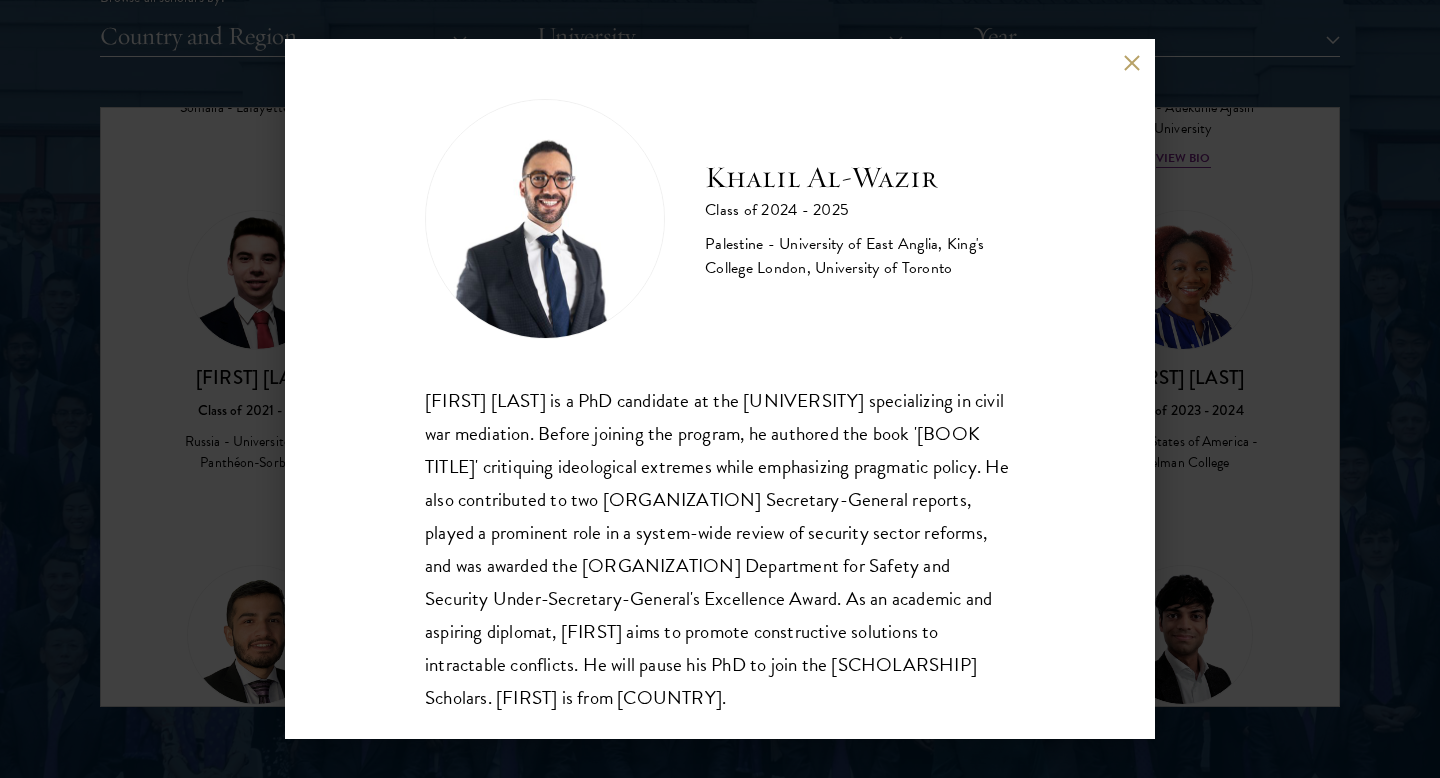 click at bounding box center [1131, 62] 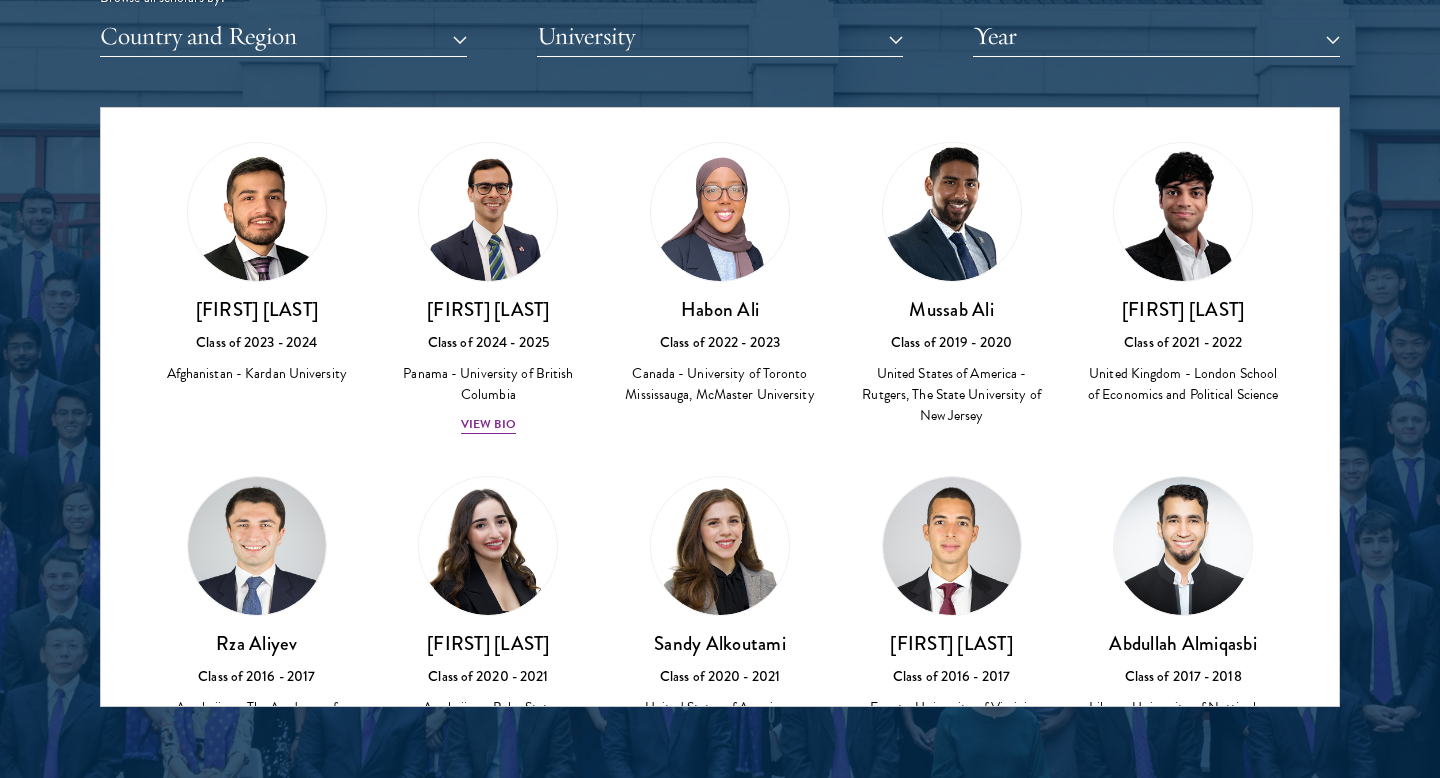 scroll, scrollTop: 2557, scrollLeft: 0, axis: vertical 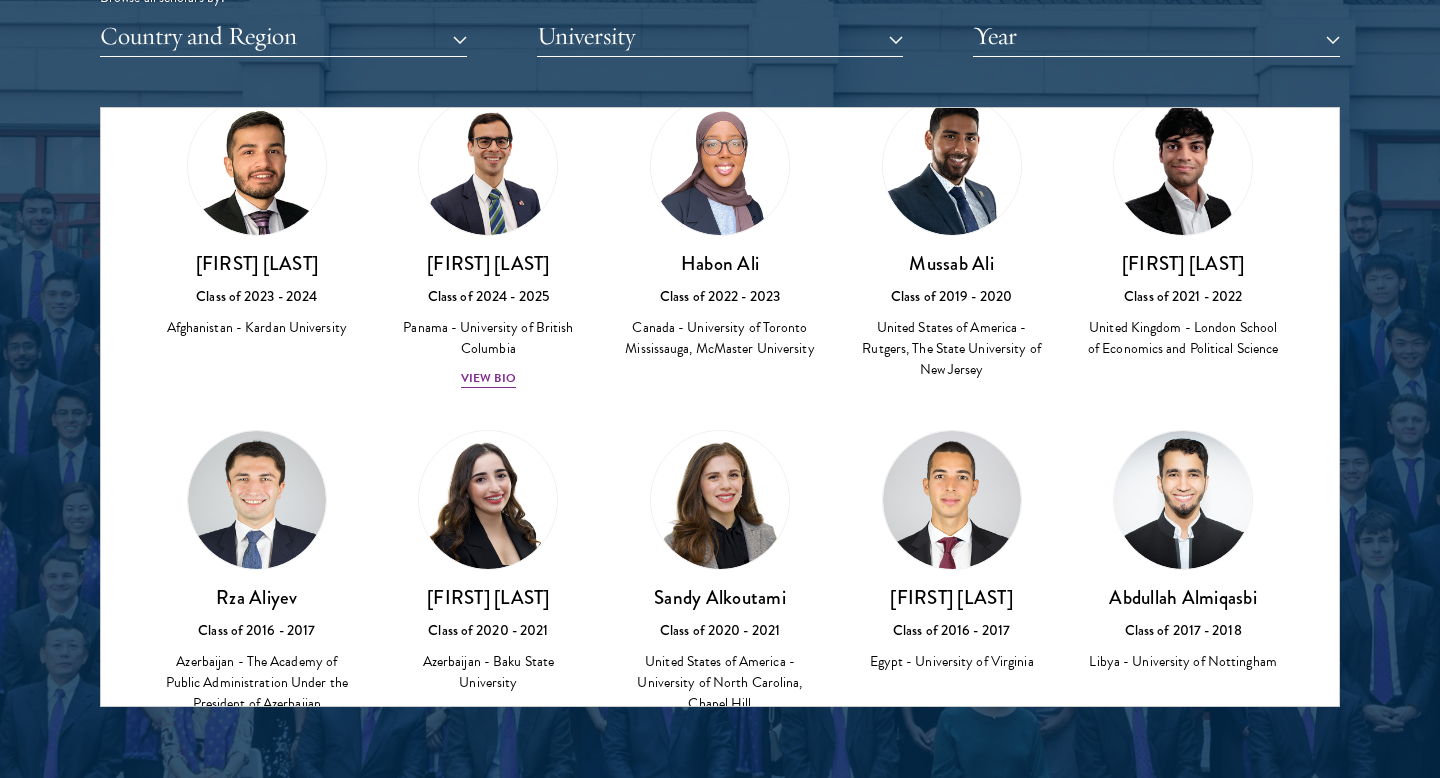 click on "[FIRST] [LAST]
Class of 2022 - 2023
[COUNTRY] - [INSTITUTION], [INSTITUTION]" at bounding box center (720, 306) 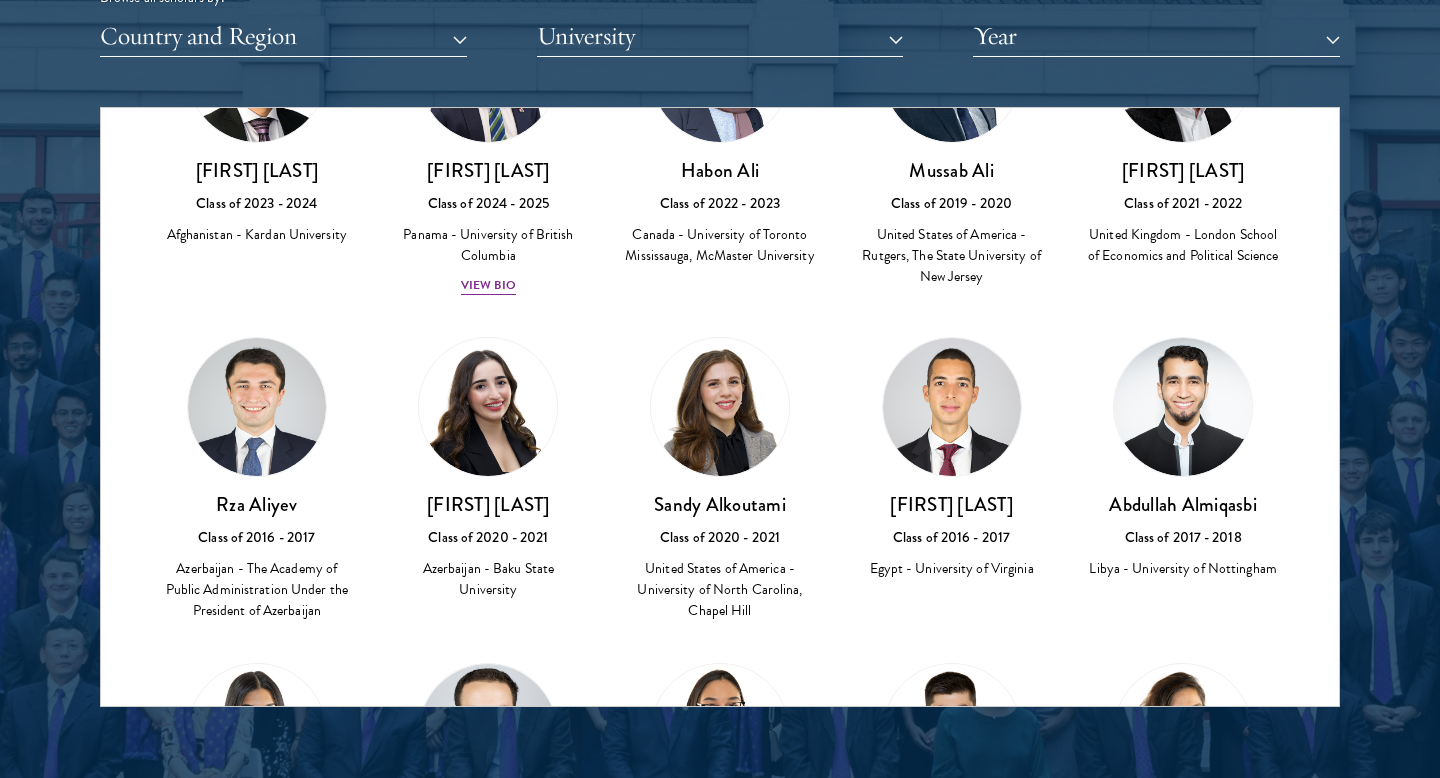 scroll, scrollTop: 2628, scrollLeft: 0, axis: vertical 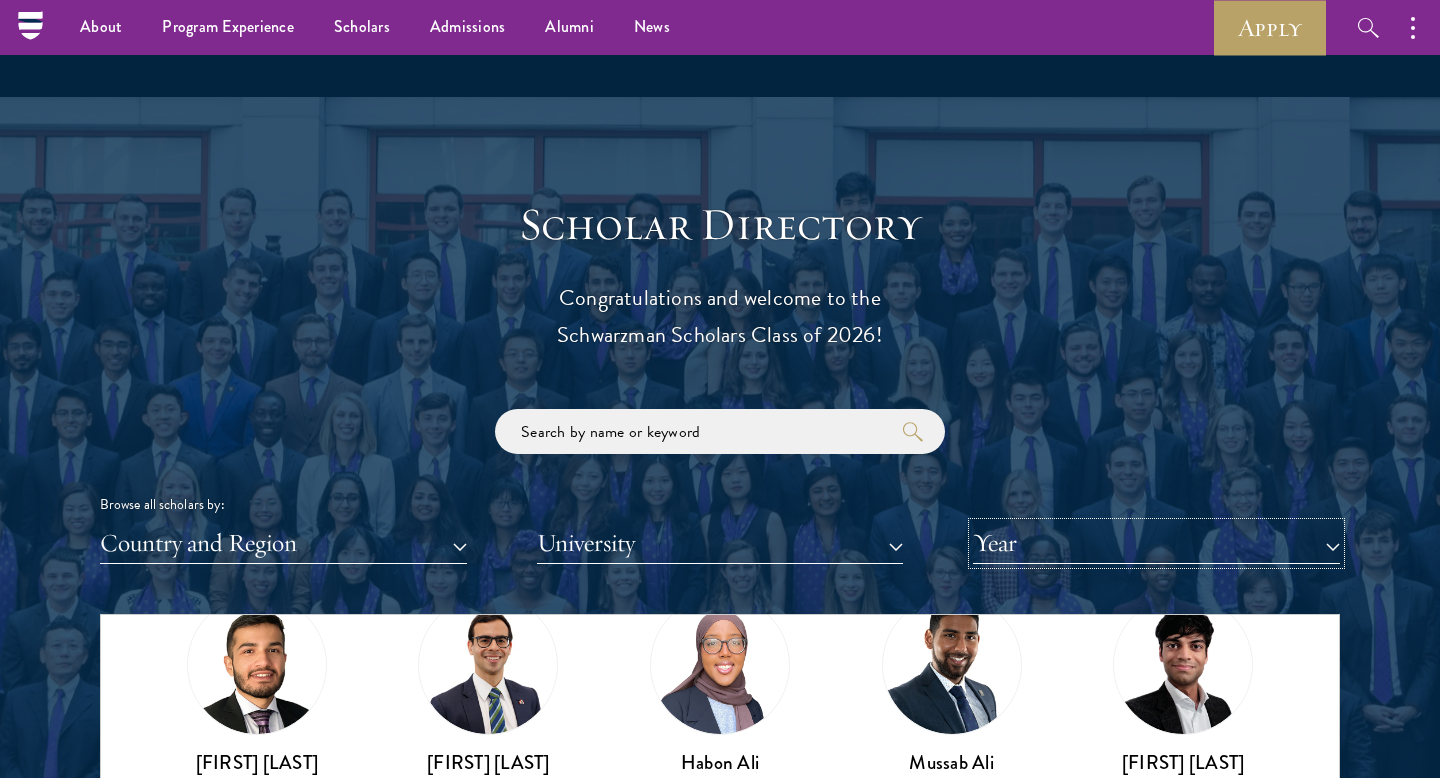 click on "Year" at bounding box center (1156, 543) 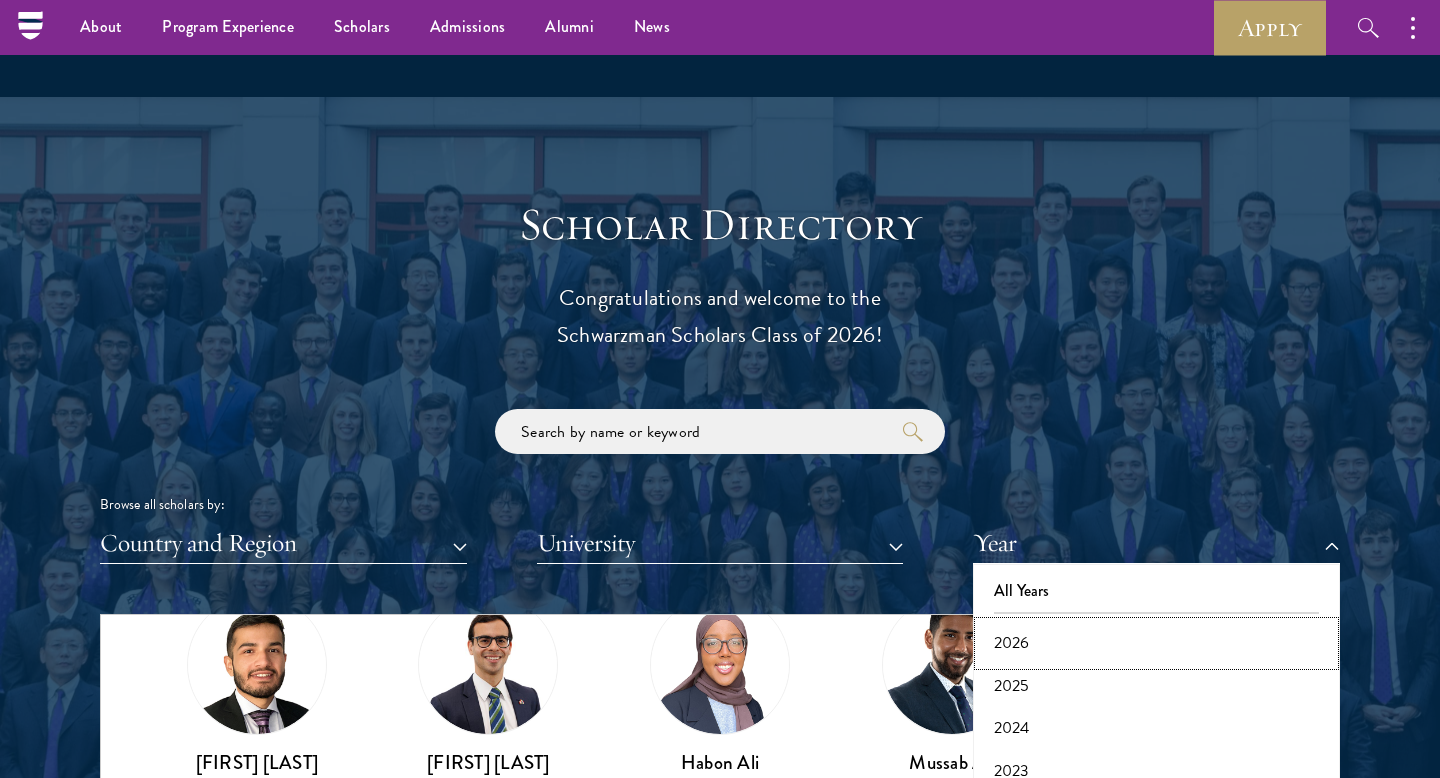 click on "2026" at bounding box center (1156, 643) 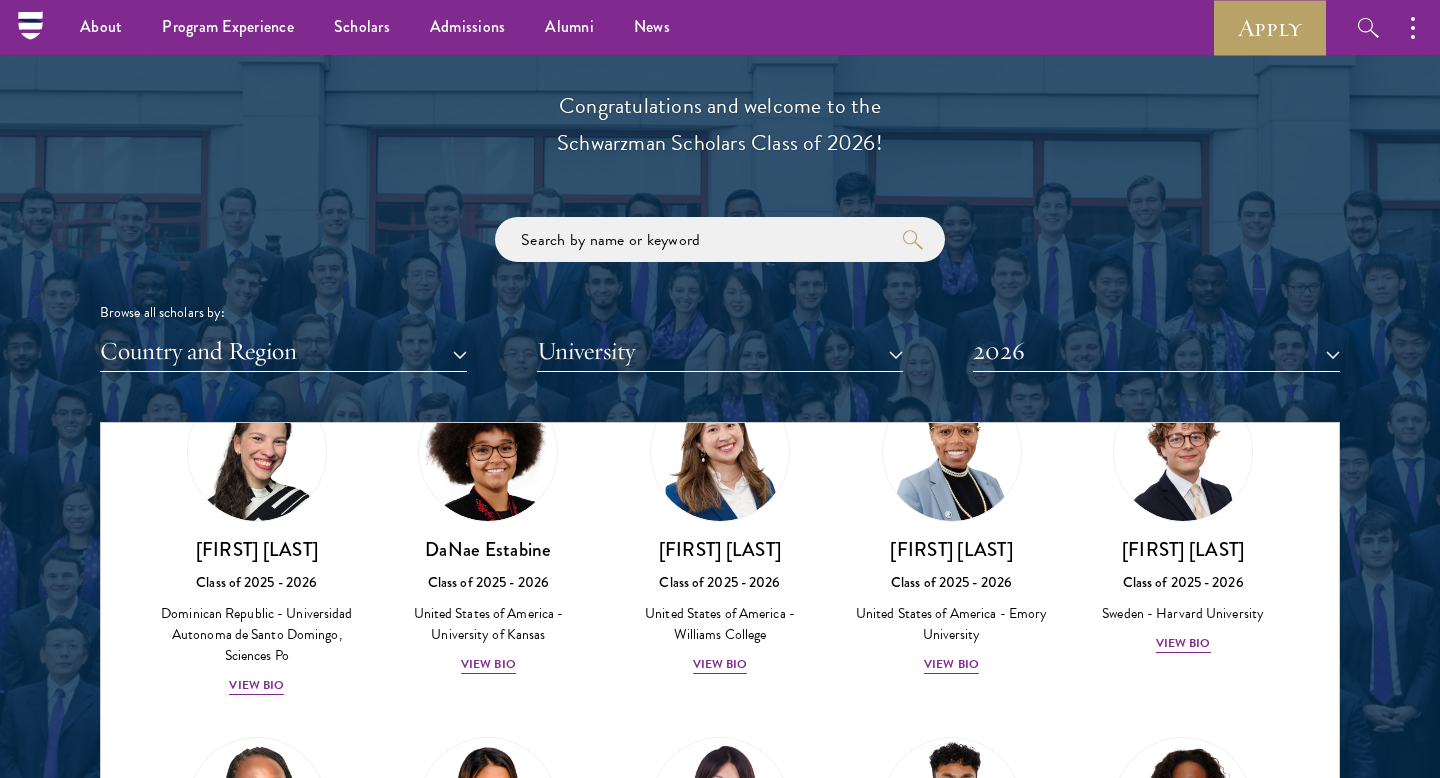 scroll, scrollTop: 2547, scrollLeft: 0, axis: vertical 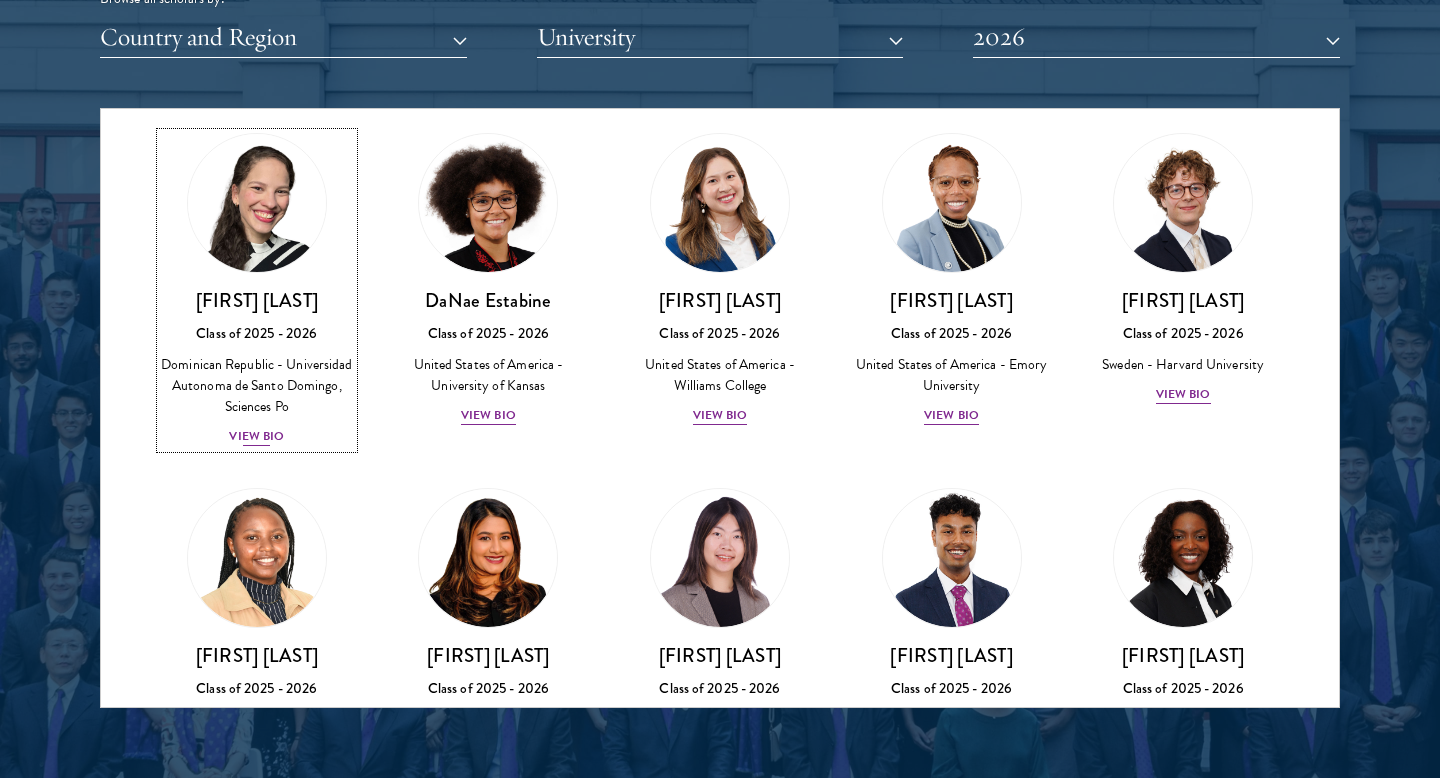 click on "Dominican Republic - Universidad Autonoma de Santo Domingo, Sciences Po" at bounding box center [257, 385] 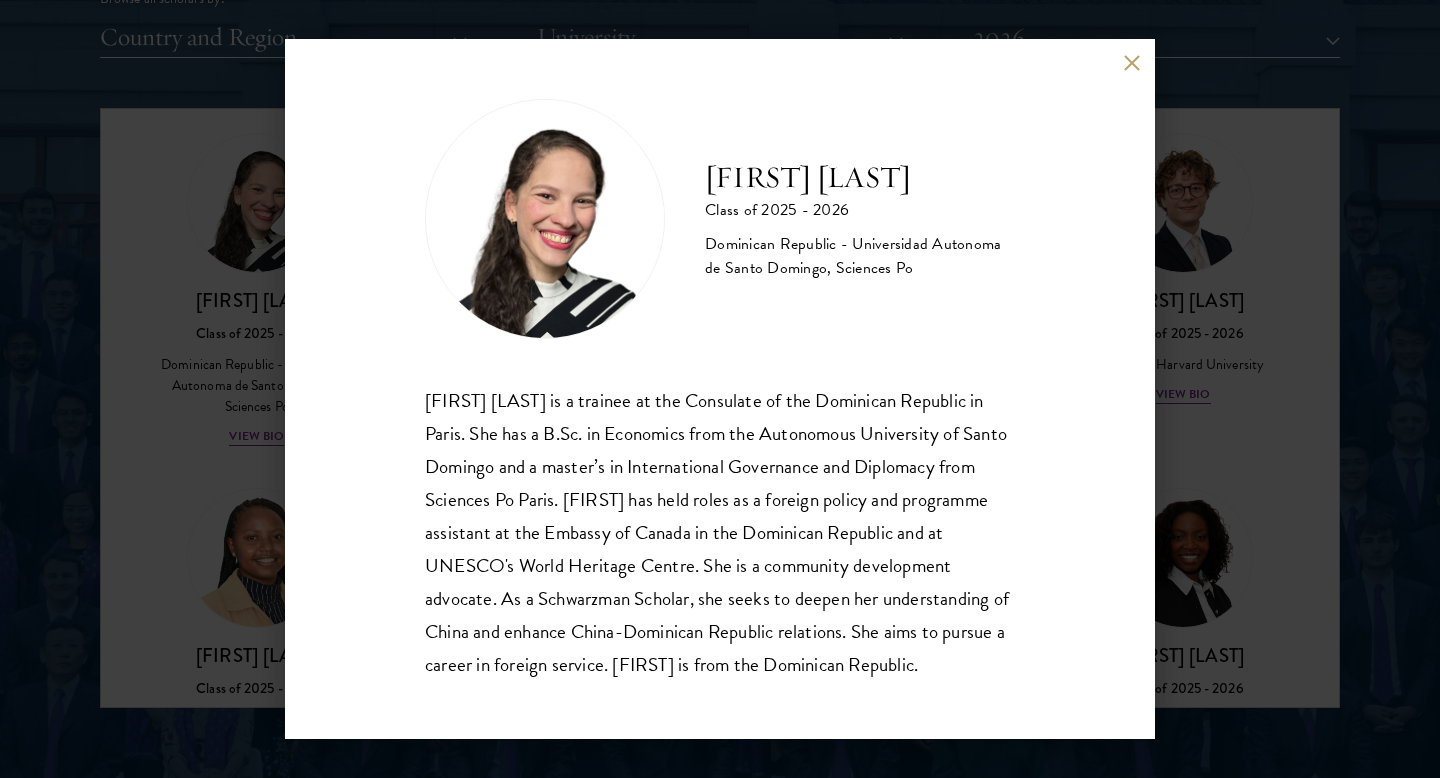 scroll, scrollTop: 35, scrollLeft: 0, axis: vertical 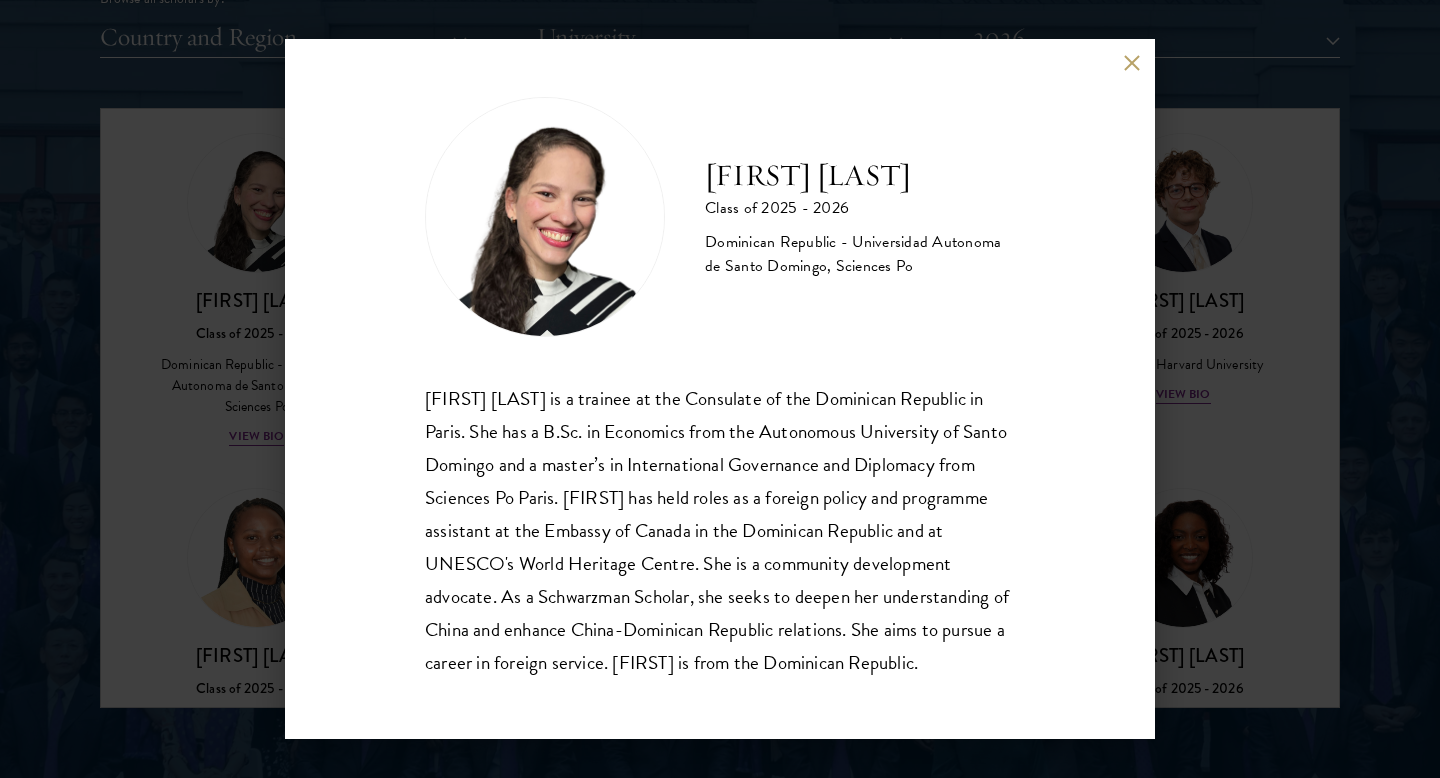 click on "[FIRST] [LAST]
Class of 2025 - 2026
[COUNTRY] - [INSTITUTION], [INSTITUTION]
[FIRST] [LAST] is a trainee at the Consulate of the [COUNTRY] in [CITY]. She has a B.Sc. in Economics from the [INSTITUTION] and a master’s in International Governance and Diplomacy from [INSTITUTION] [CITY]. [FIRST] has held roles as a foreign policy and programme assistant at the Embassy of [COUNTRY] in the [COUNTRY] and at [ORGANIZATION]. She is a community development advocate. As a [PROGRAM] Scholar, she seeks to deepen her understanding of [COUNTRY] and enhance [COUNTRY]-[COUNTRY] relations. She aims to pursue a career in foreign service. [FIRST] is from the [COUNTRY]." at bounding box center [720, 389] 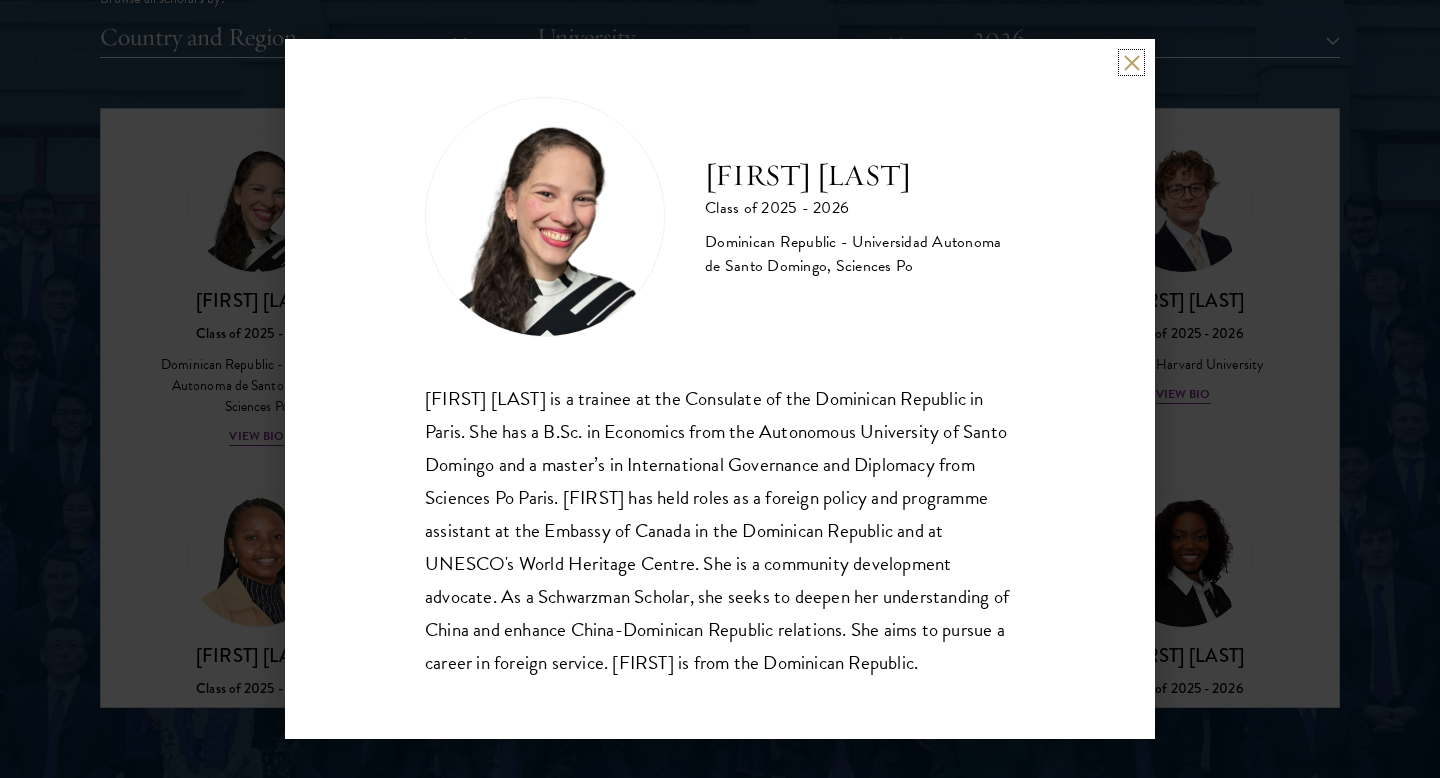 click at bounding box center (1131, 62) 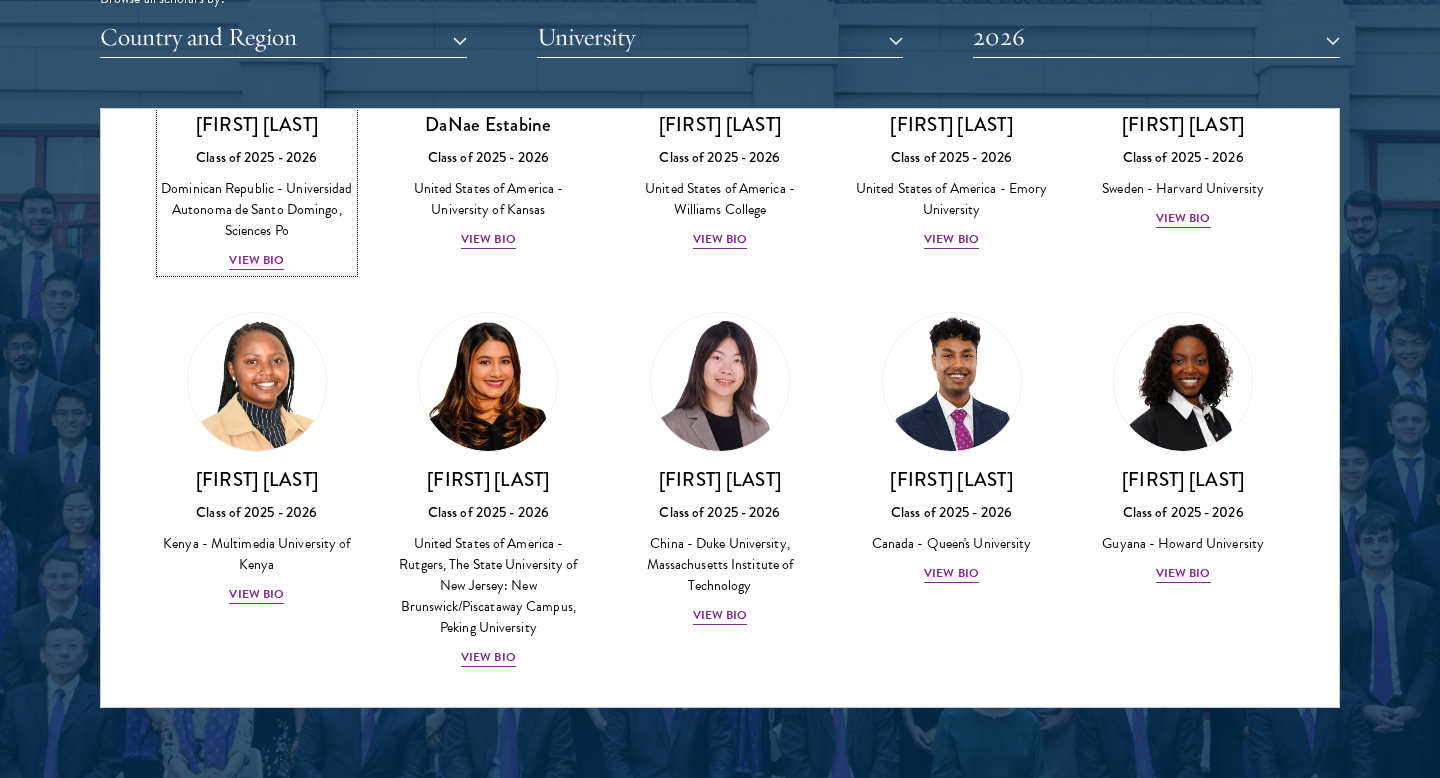 scroll, scrollTop: 2799, scrollLeft: 0, axis: vertical 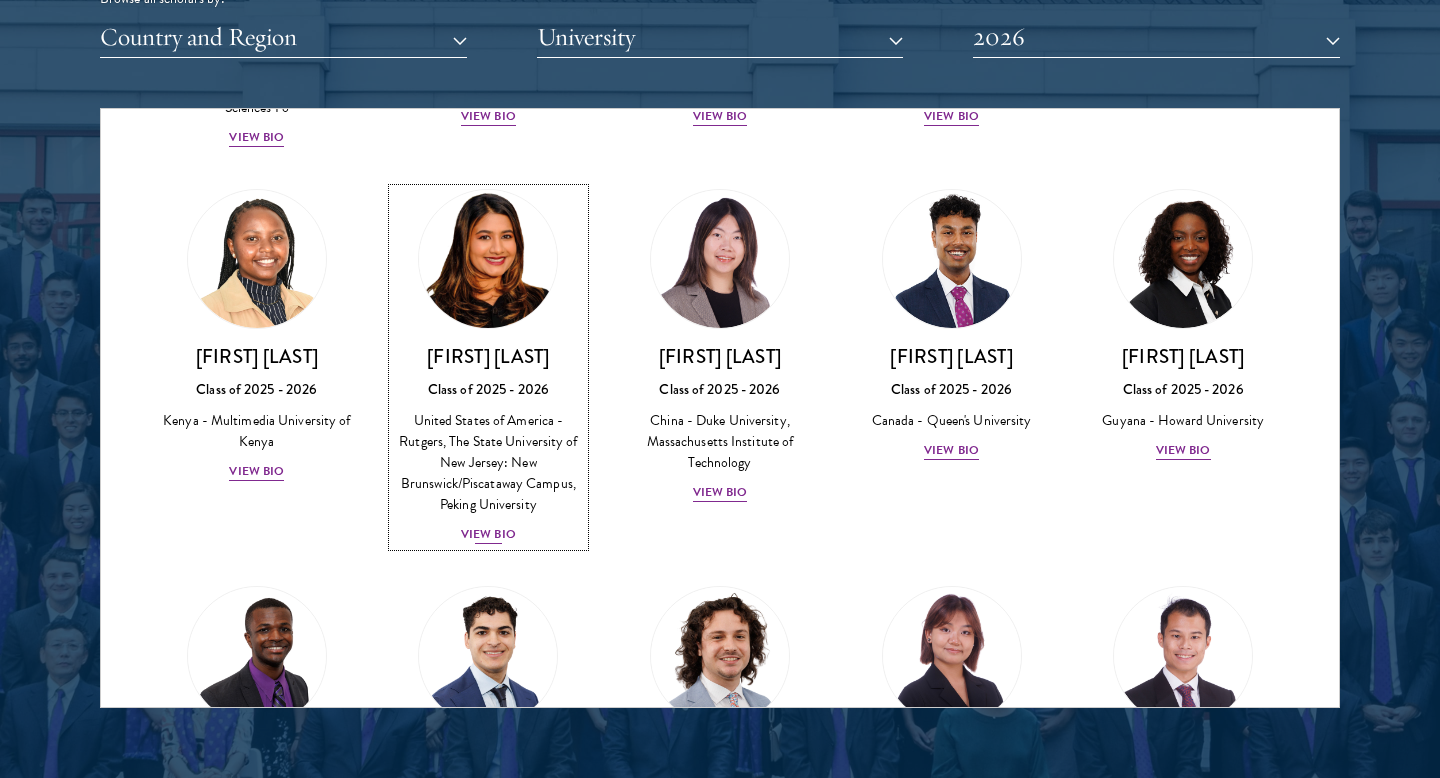 click on "[FIRST] [LAST]
Class of [YEAR] - [YEAR]
[COUNTRY] - [UNIVERSITY], [UNIVERSITY]
View Bio" at bounding box center [489, 445] 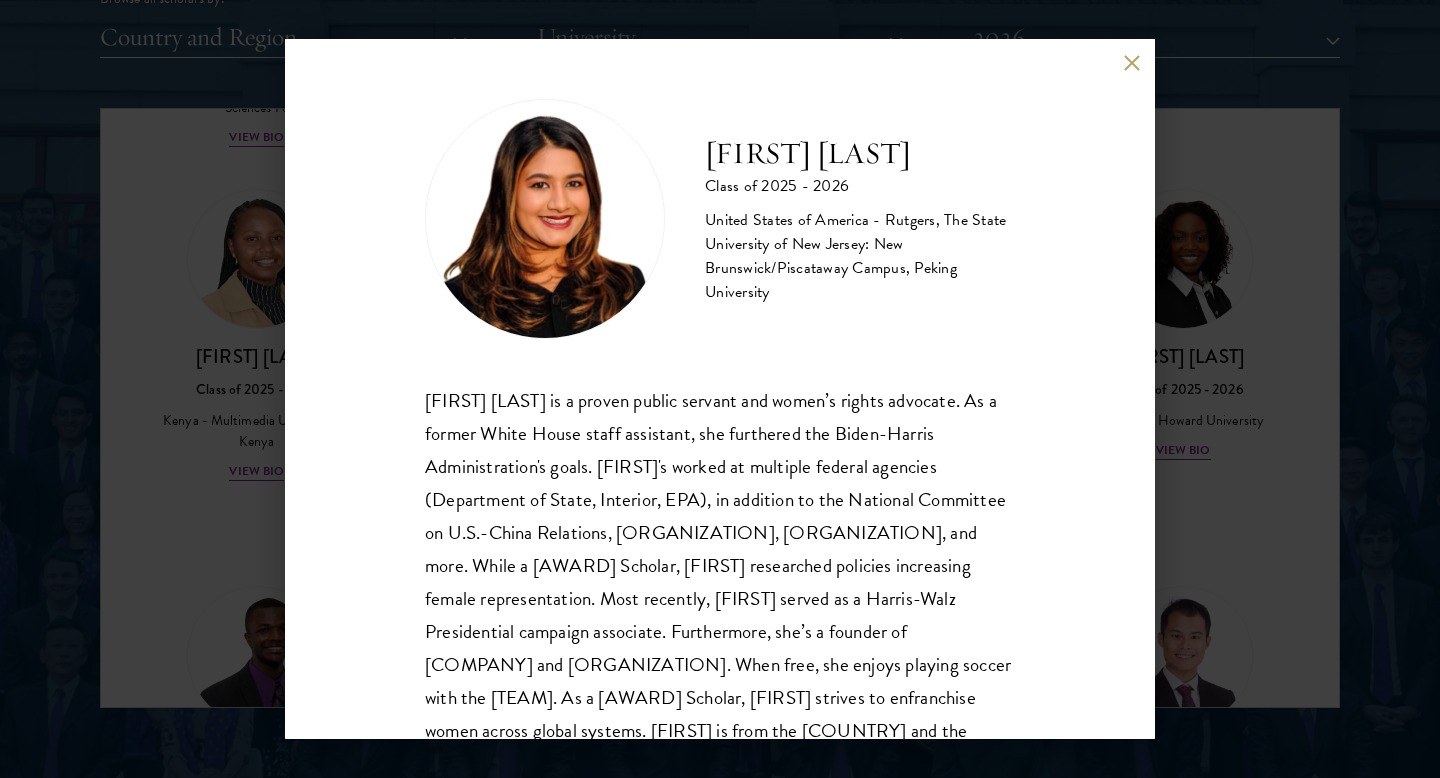 scroll, scrollTop: 47, scrollLeft: 0, axis: vertical 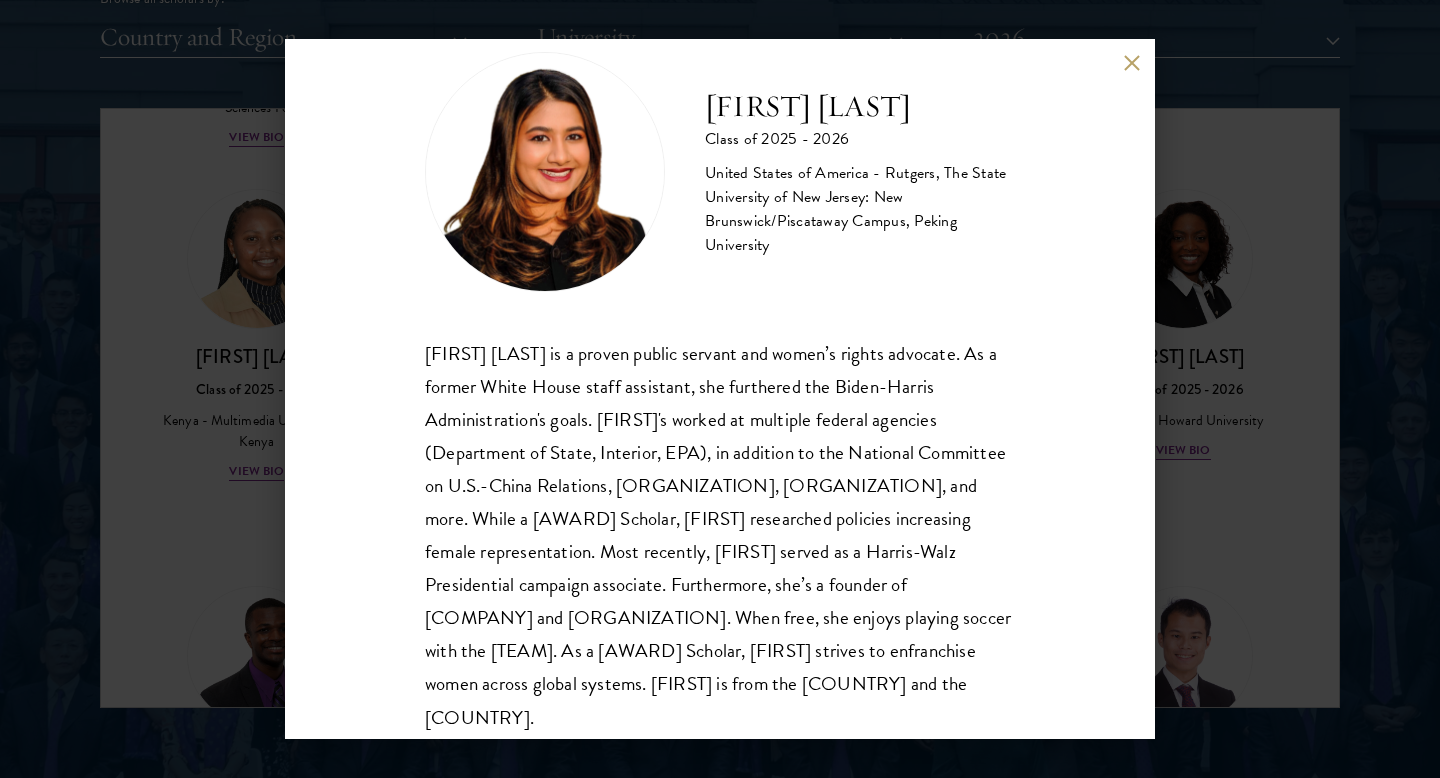 click on "[FIRST] [LAST]
Class of 2025 - 2026
[COUNTRY] - [UNIVERSITY]
View Bio" at bounding box center (720, 389) 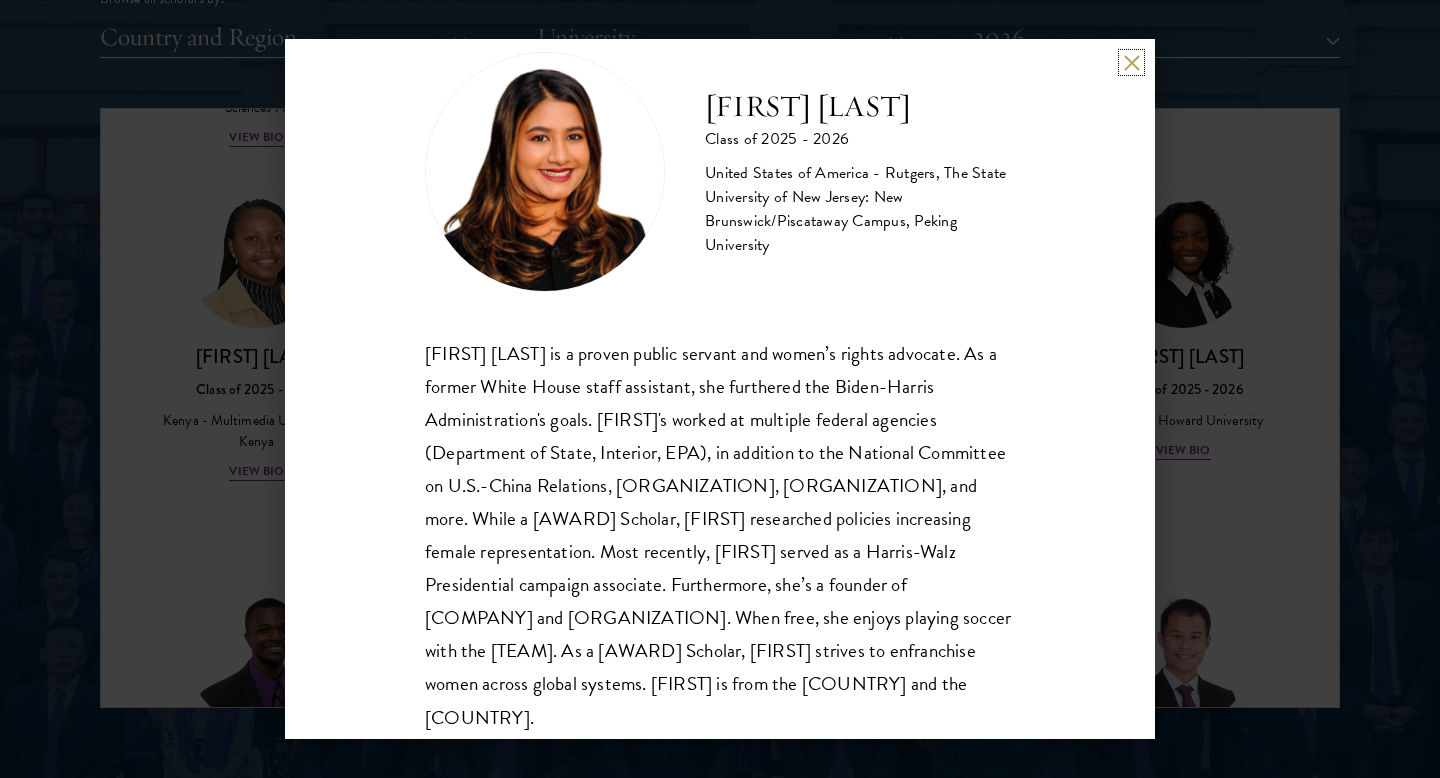 click at bounding box center [1131, 62] 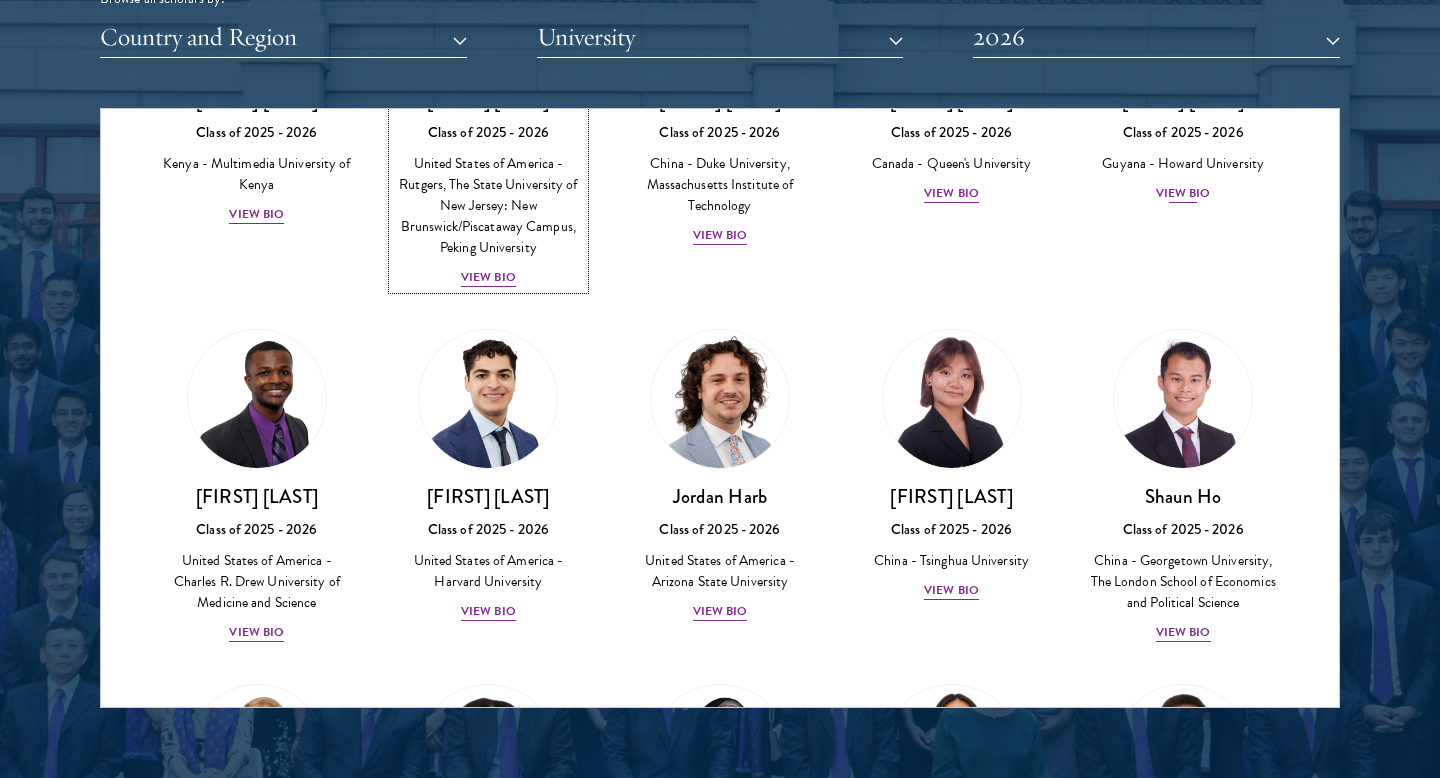 scroll, scrollTop: 3044, scrollLeft: 0, axis: vertical 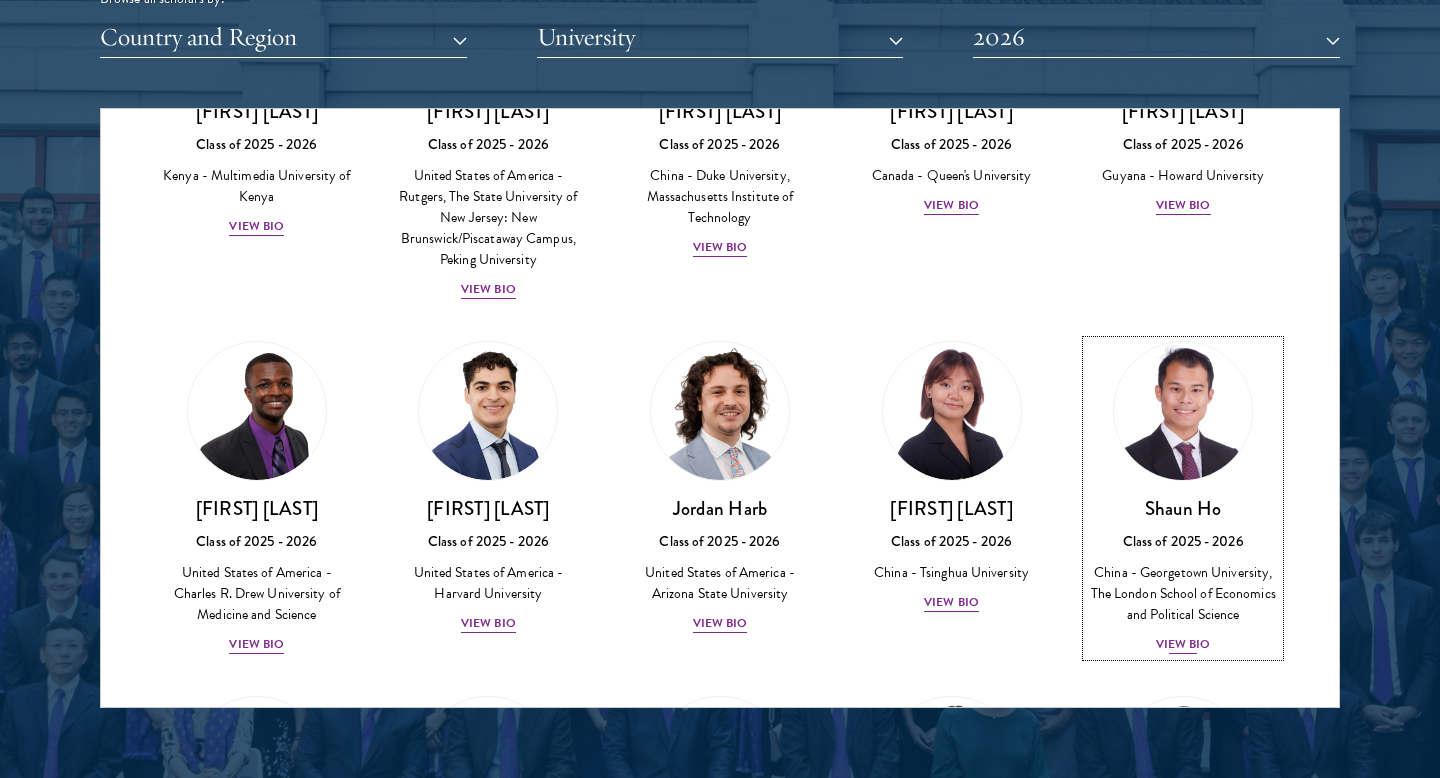 click on "[FIRST] [LAST]
Class of 2025 - 2026
[COUNTRY] - [INSTITUTION], [INSTITUTION]
View Bio" at bounding box center (1183, 498) 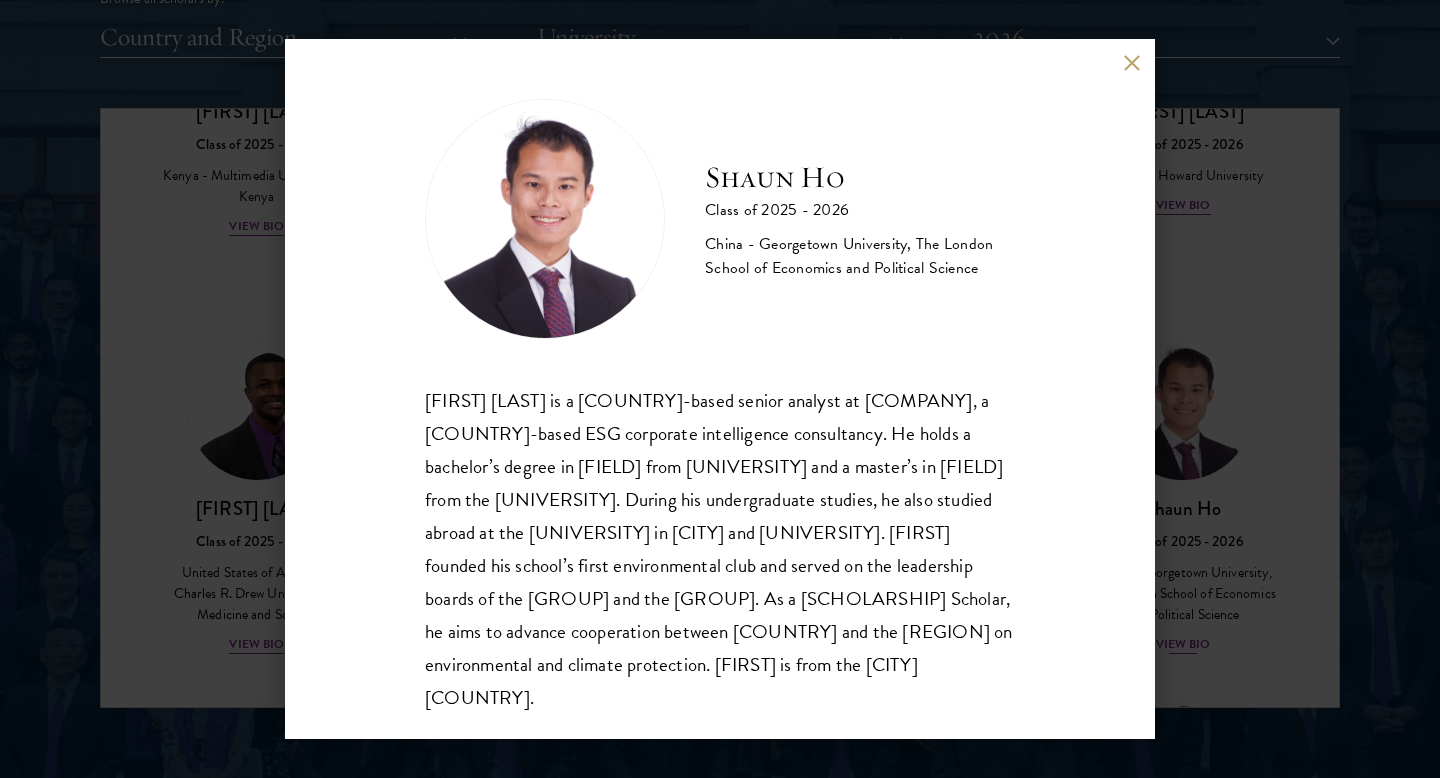 type 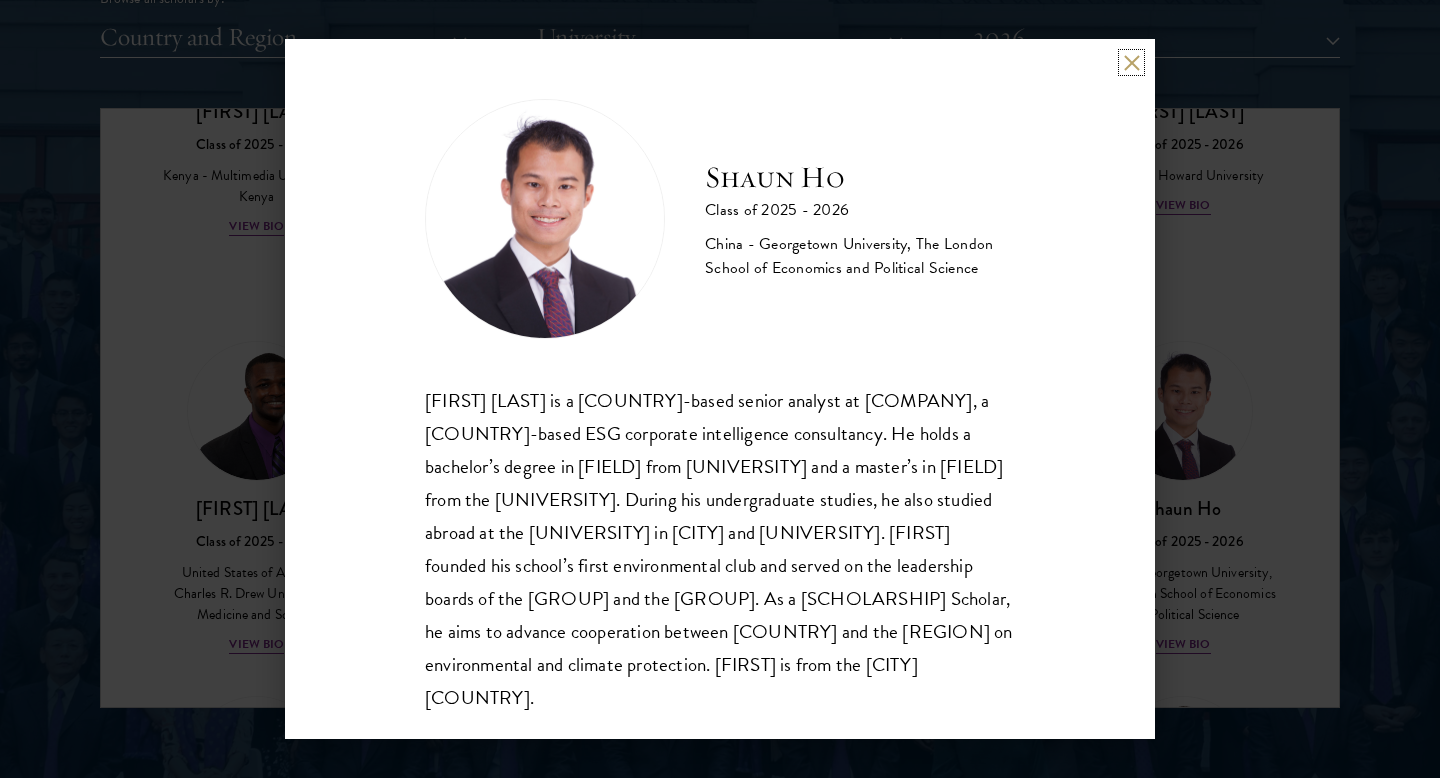 scroll, scrollTop: 25, scrollLeft: 0, axis: vertical 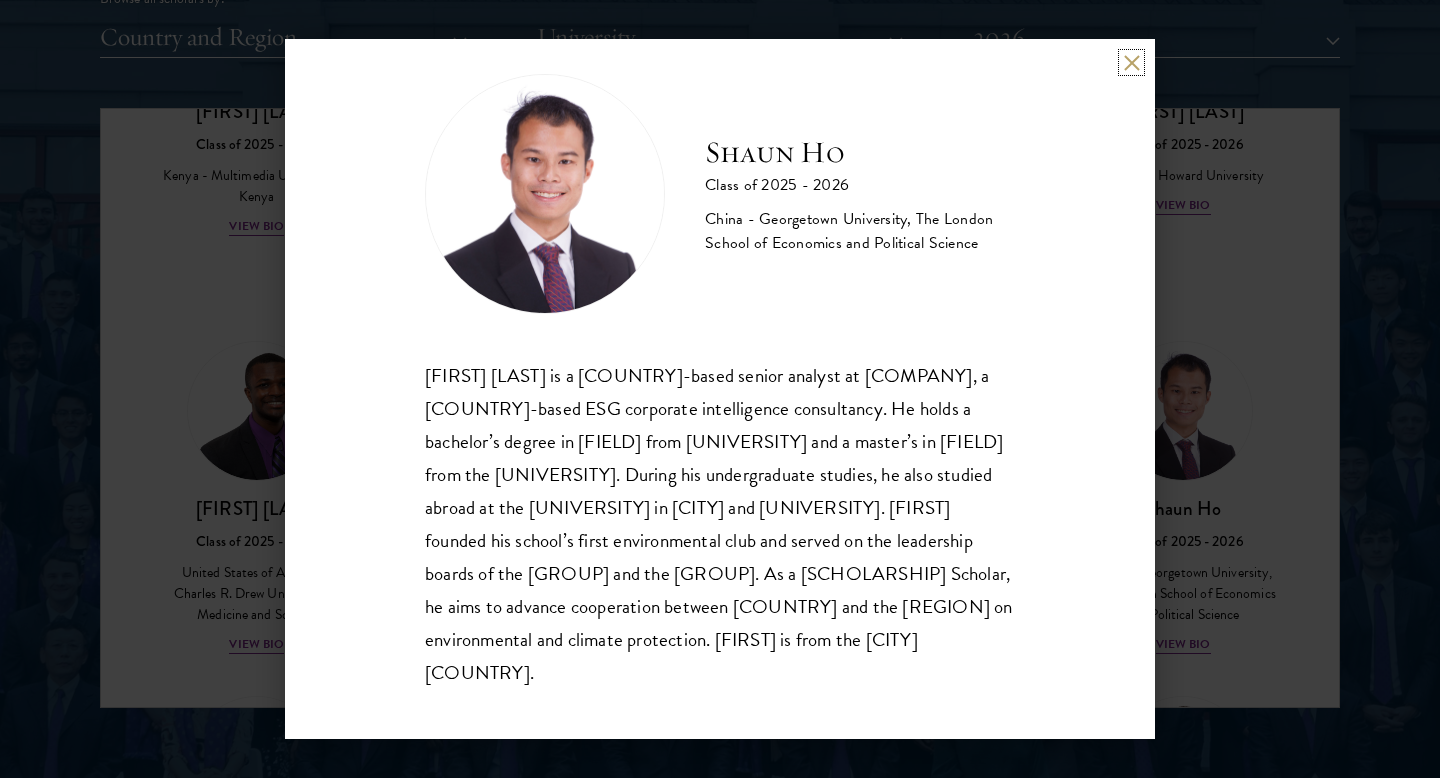 click at bounding box center (1131, 62) 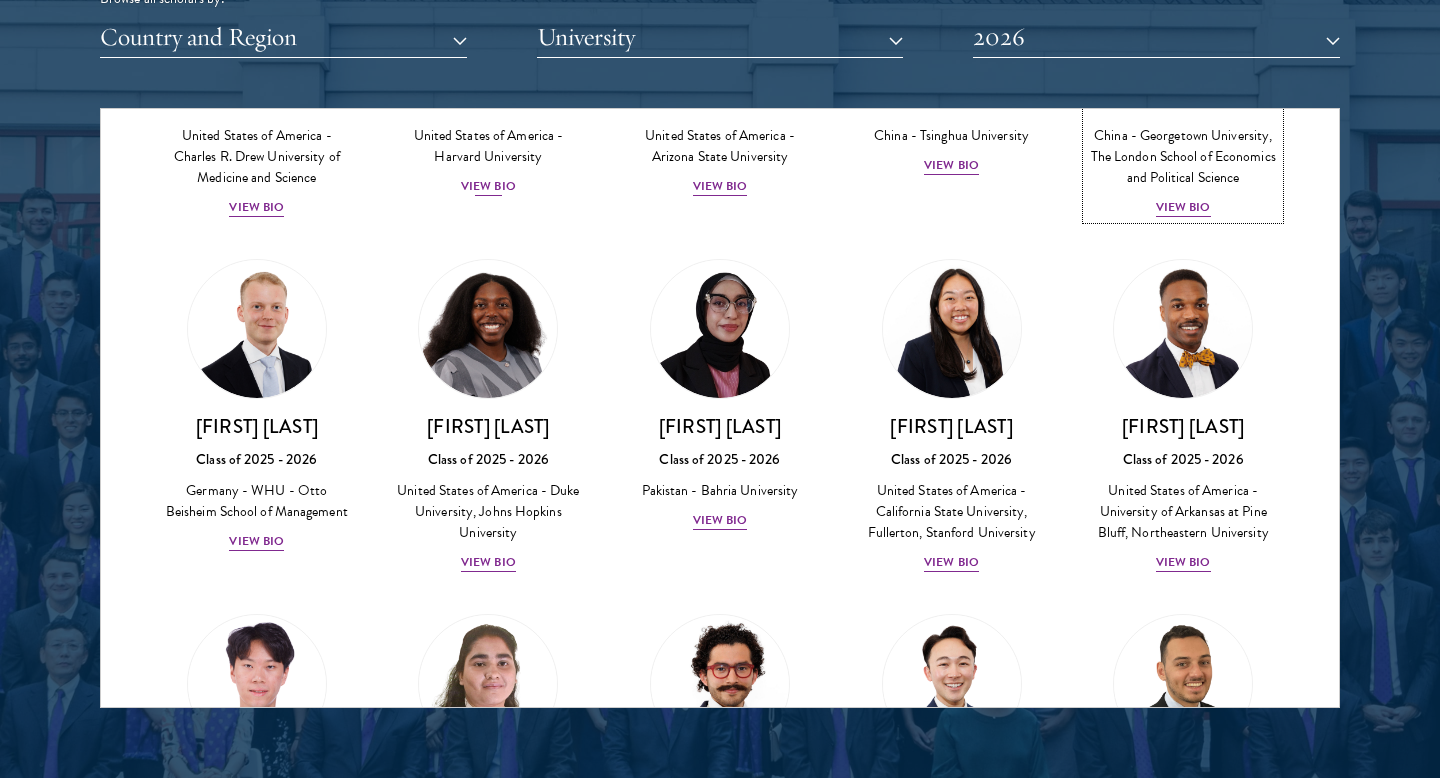 scroll, scrollTop: 3490, scrollLeft: 0, axis: vertical 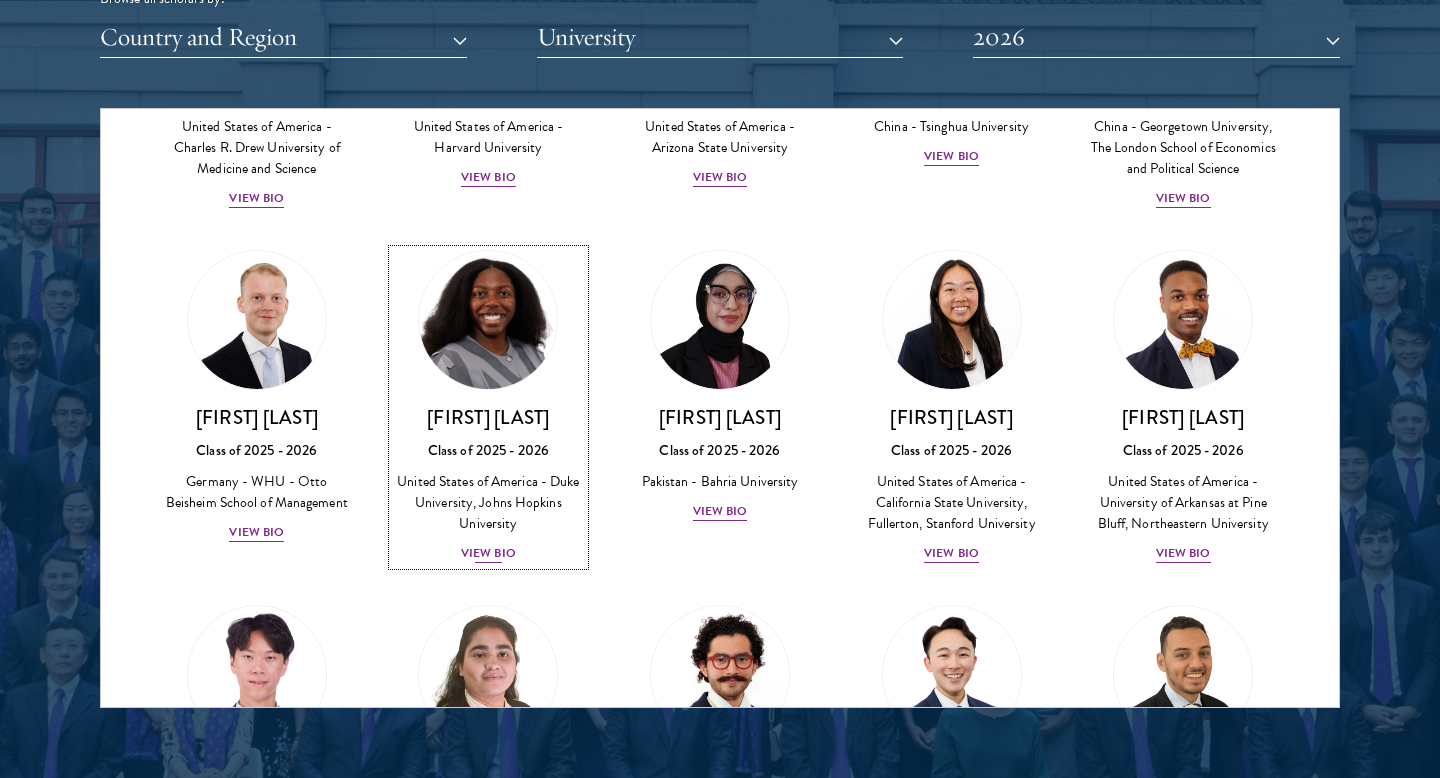 click on "United States of America - Duke University, Johns Hopkins University" at bounding box center [489, 502] 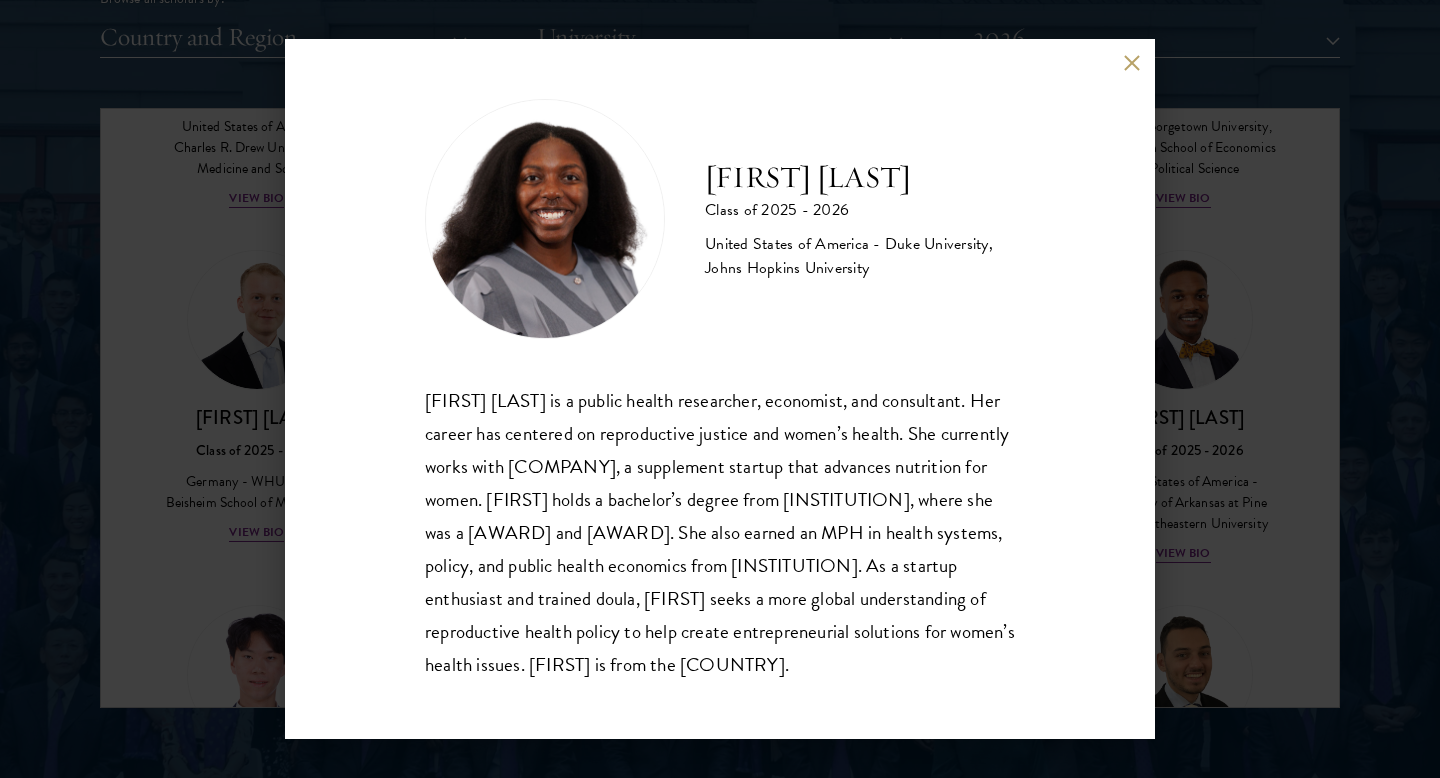 scroll, scrollTop: 2, scrollLeft: 0, axis: vertical 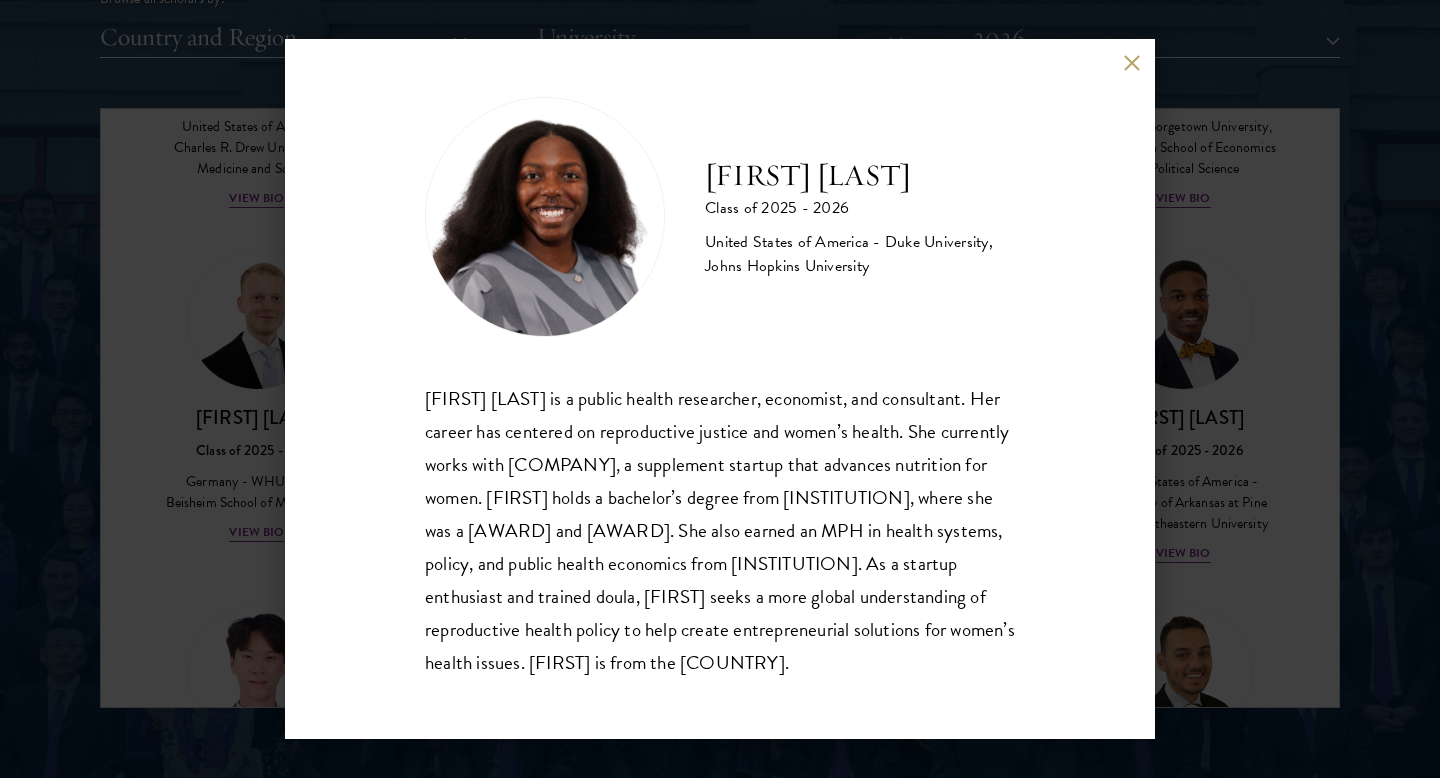 click at bounding box center (1131, 62) 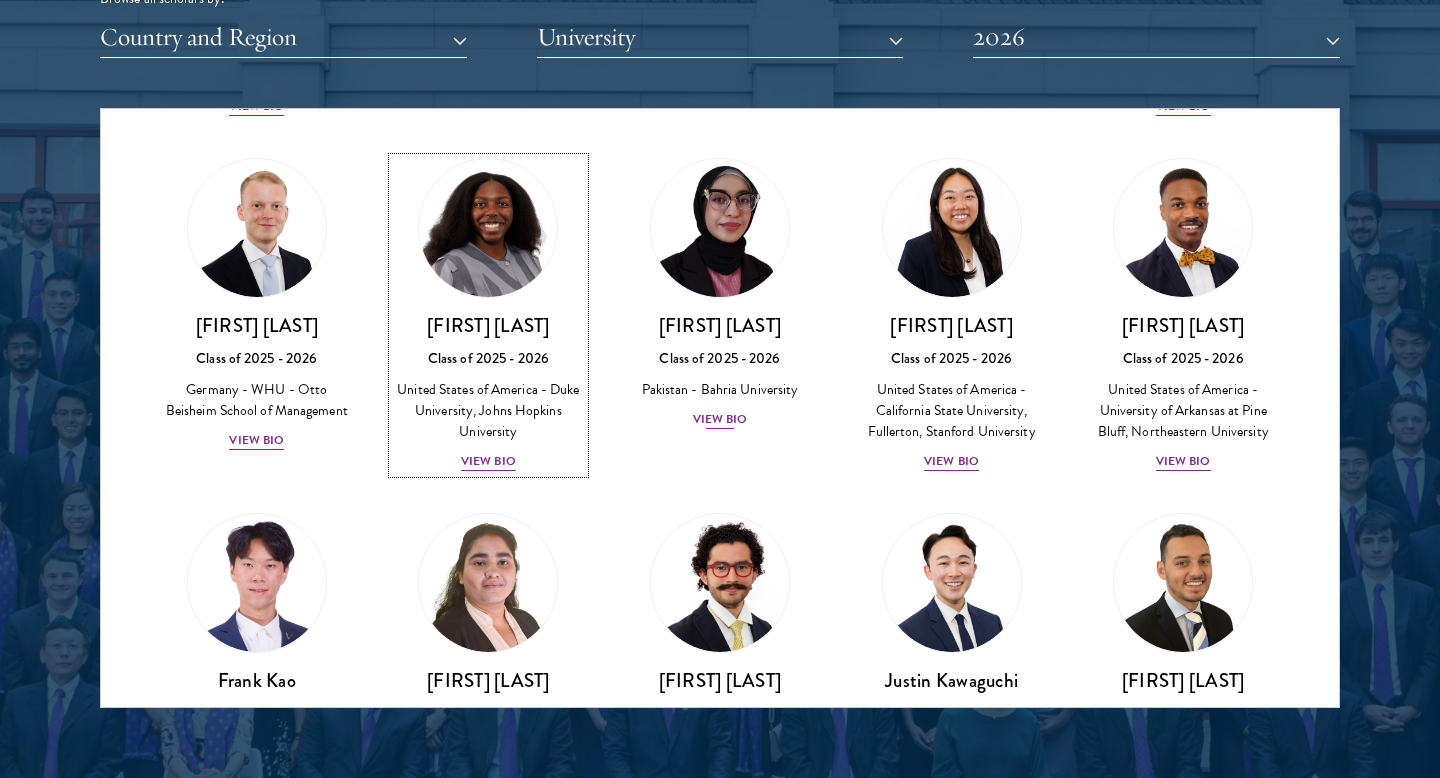 scroll, scrollTop: 3597, scrollLeft: 0, axis: vertical 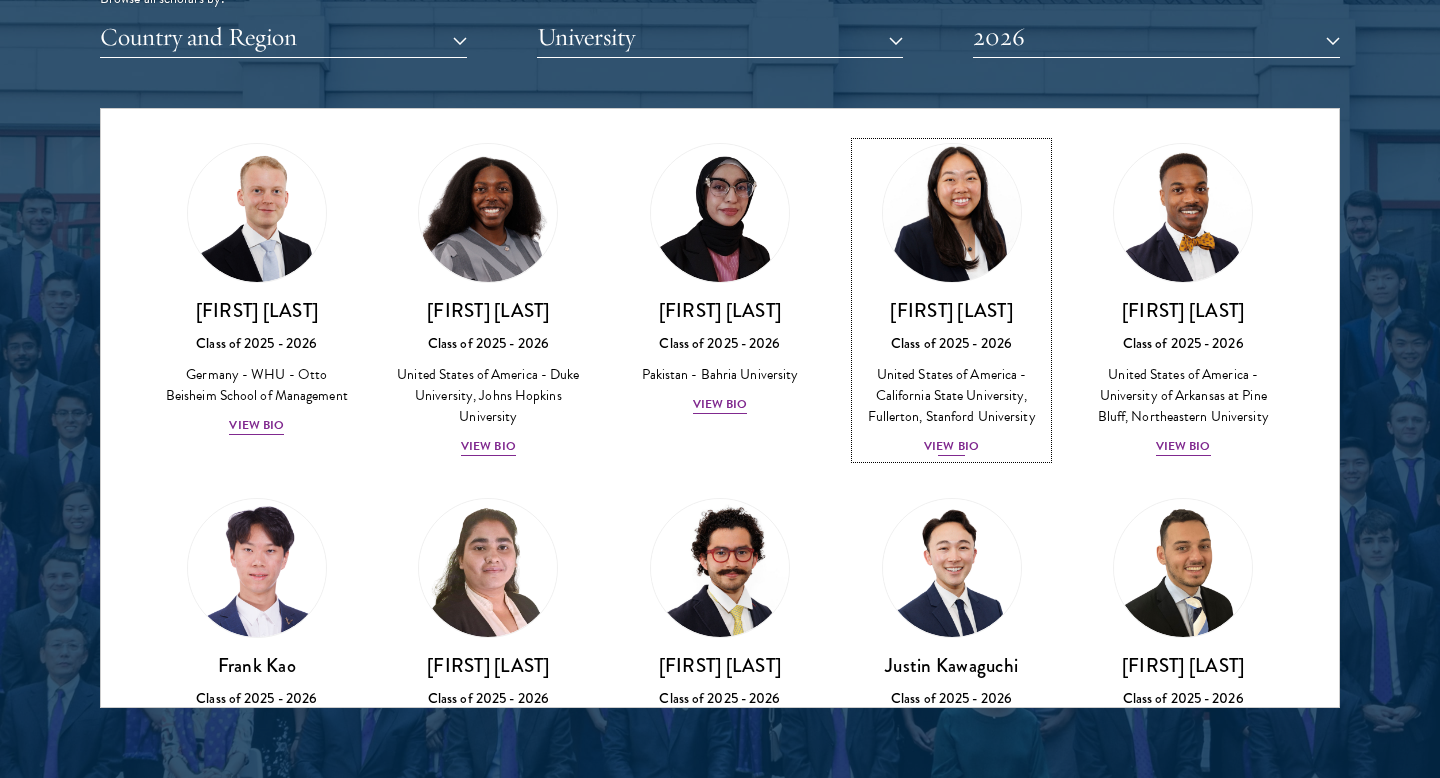 click on "United States of America - California State University, Fullerton, Stanford University" at bounding box center (952, 395) 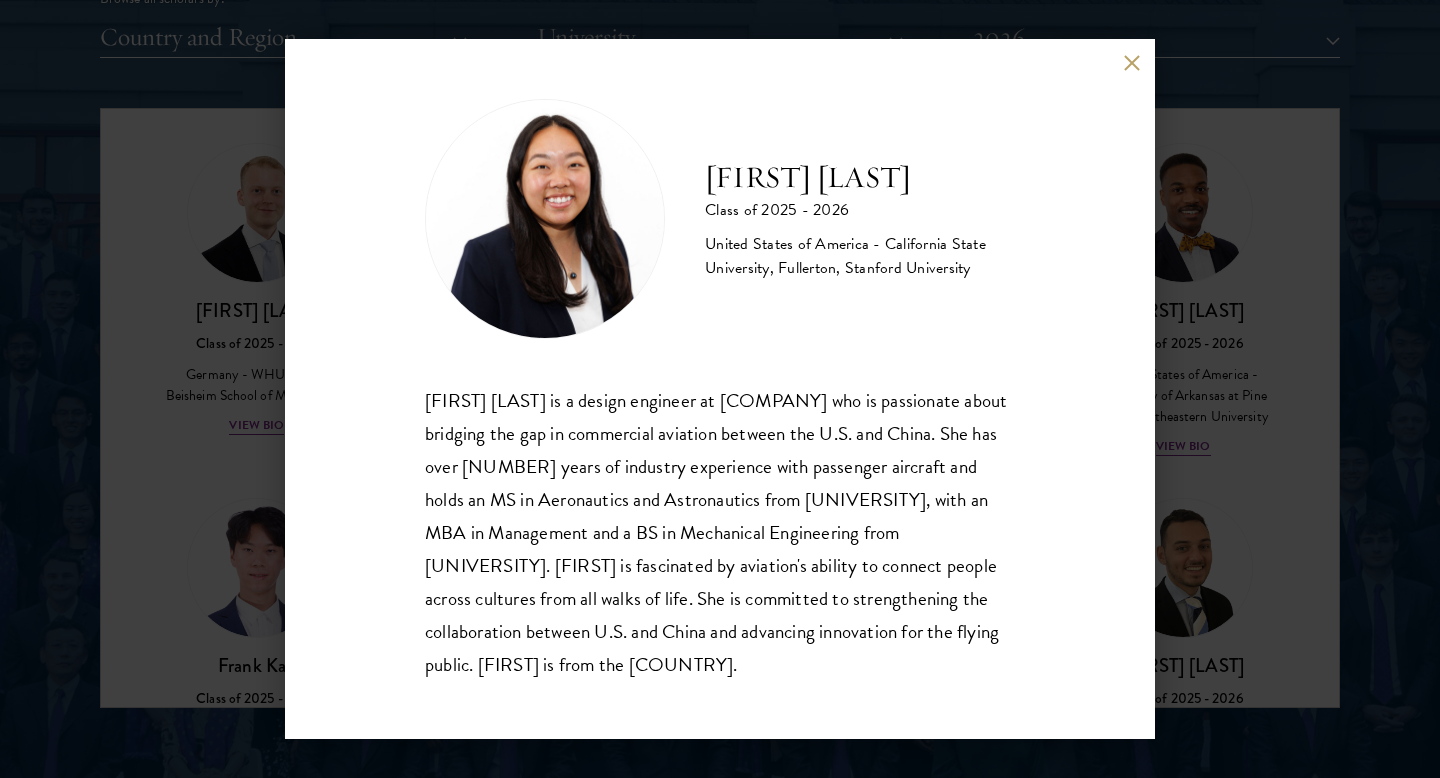 click at bounding box center (1131, 62) 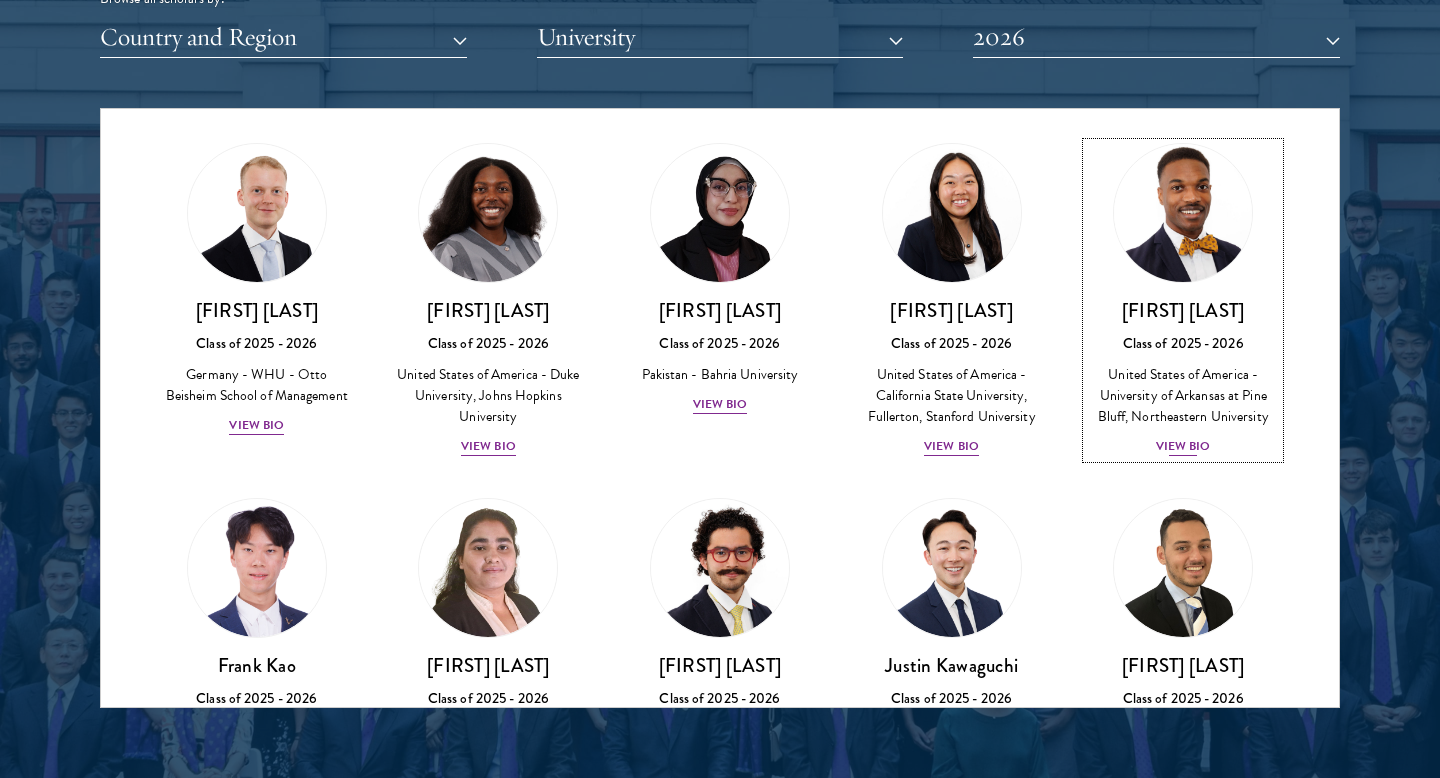 click on "United States of America - University of Arkansas at Pine Bluff, Northeastern University" at bounding box center [1183, 395] 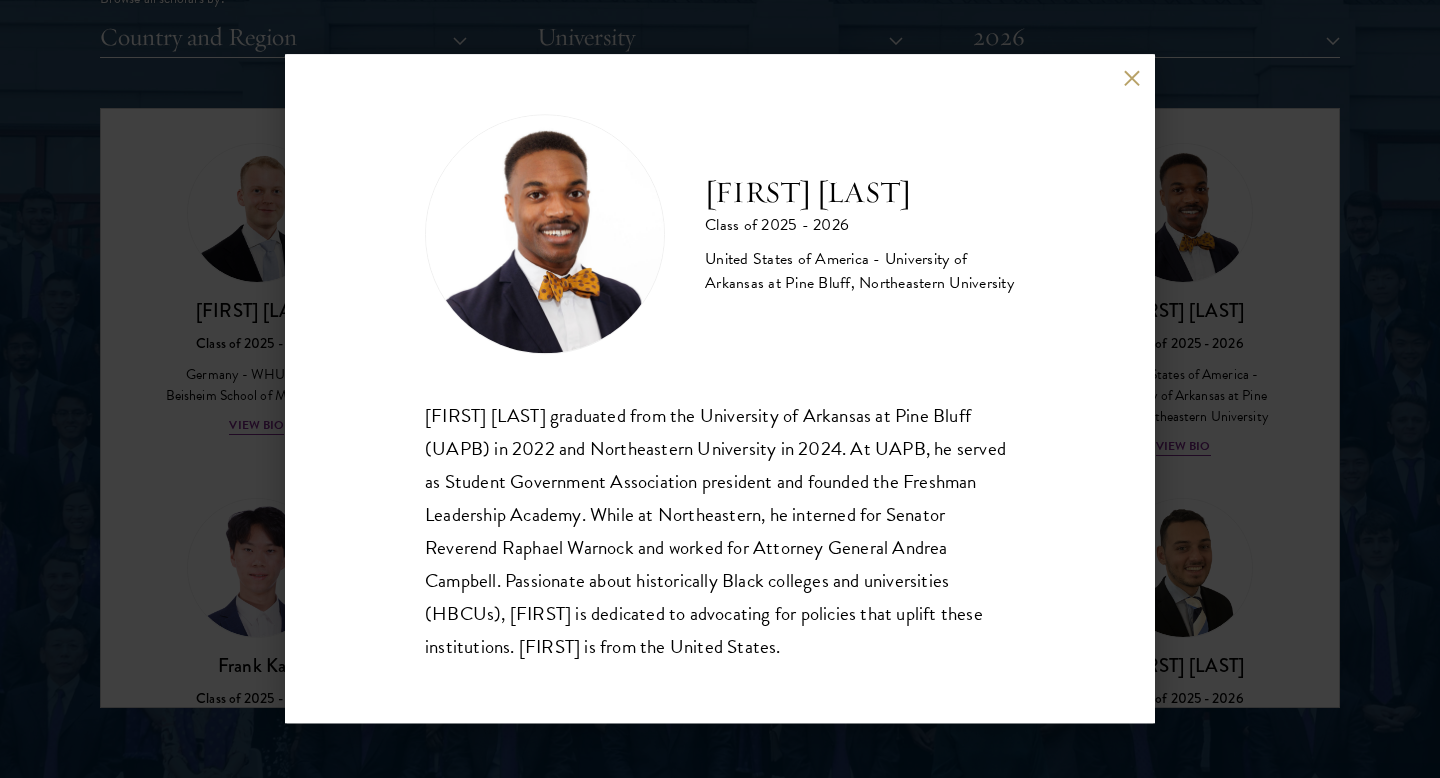 click at bounding box center (1131, 77) 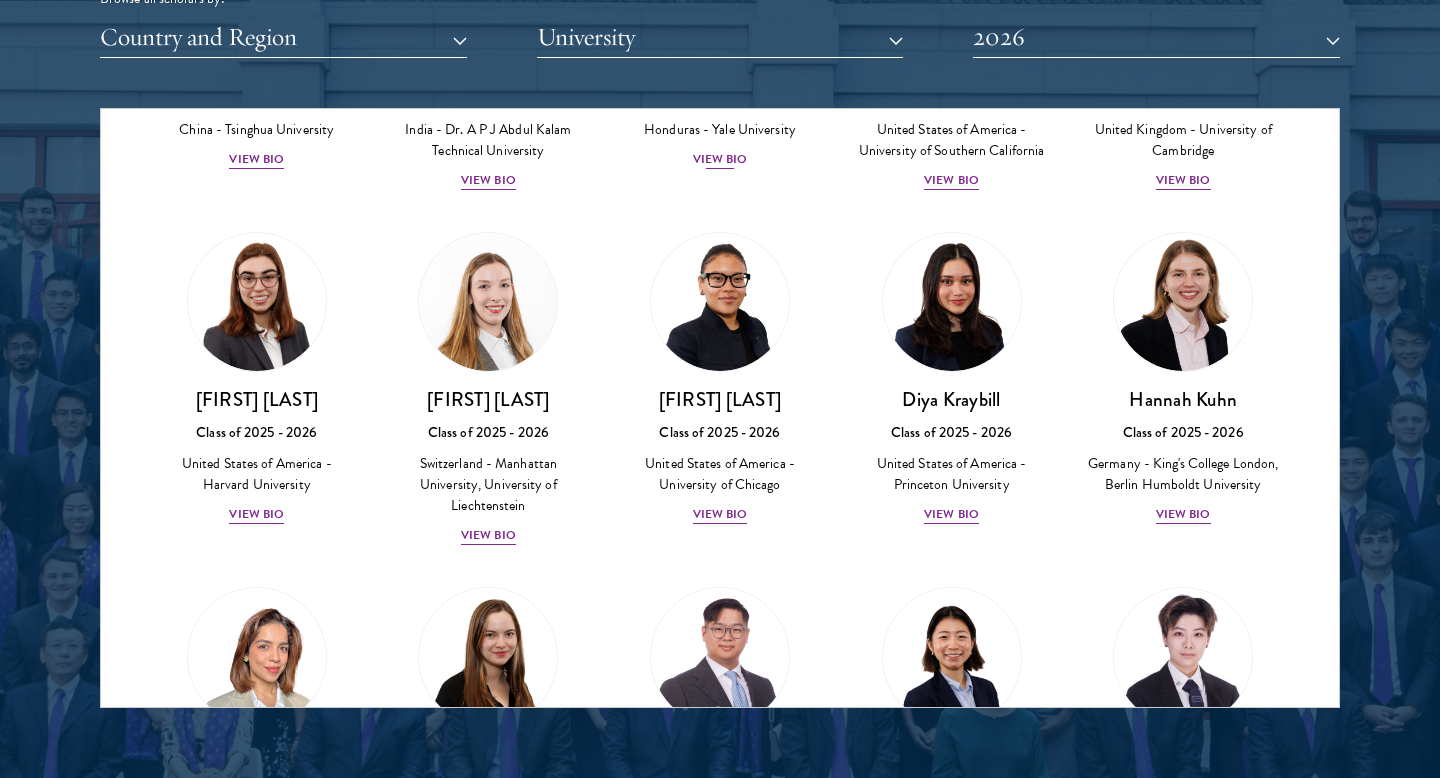 scroll, scrollTop: 4197, scrollLeft: 0, axis: vertical 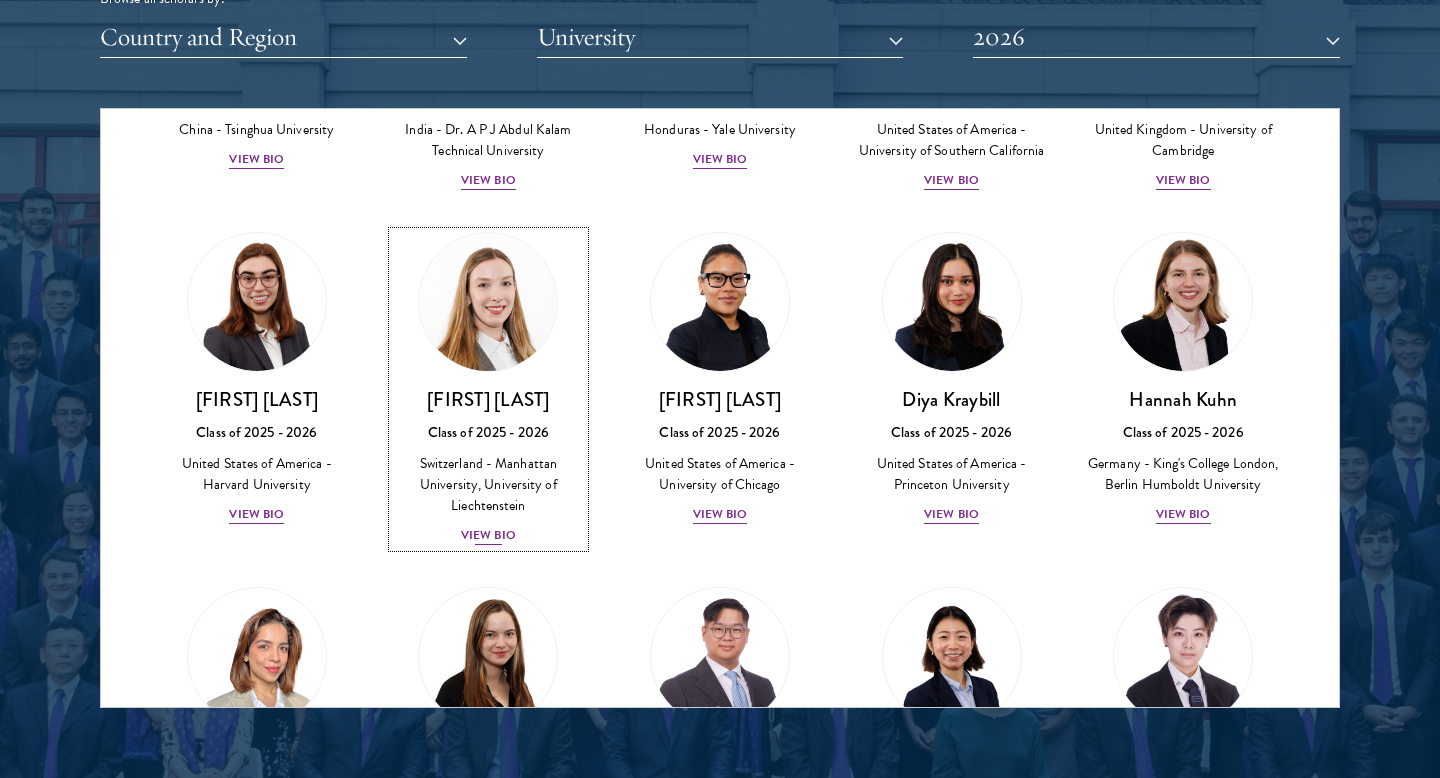 click on "Switzerland - Manhattan University, University of Liechtenstein" at bounding box center (489, 484) 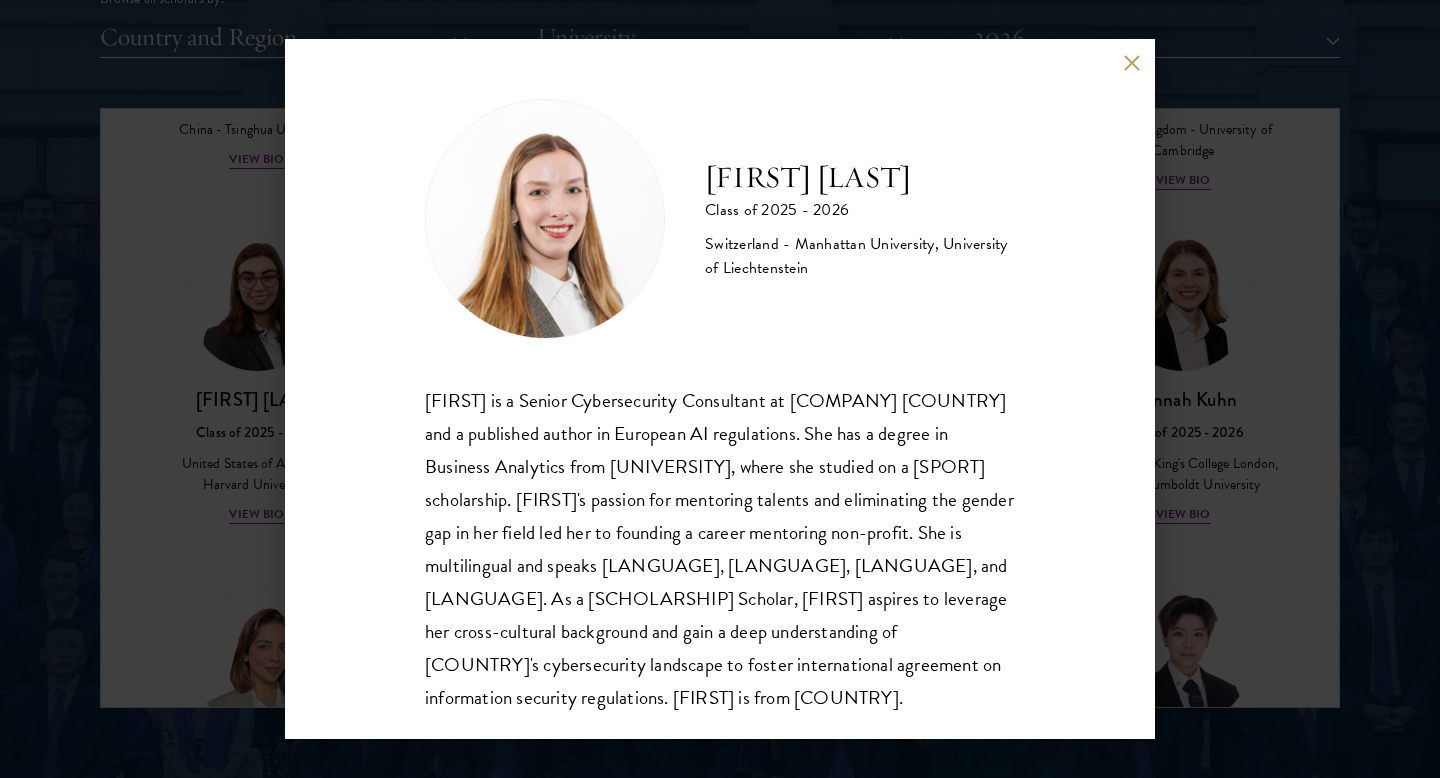 click at bounding box center (1131, 62) 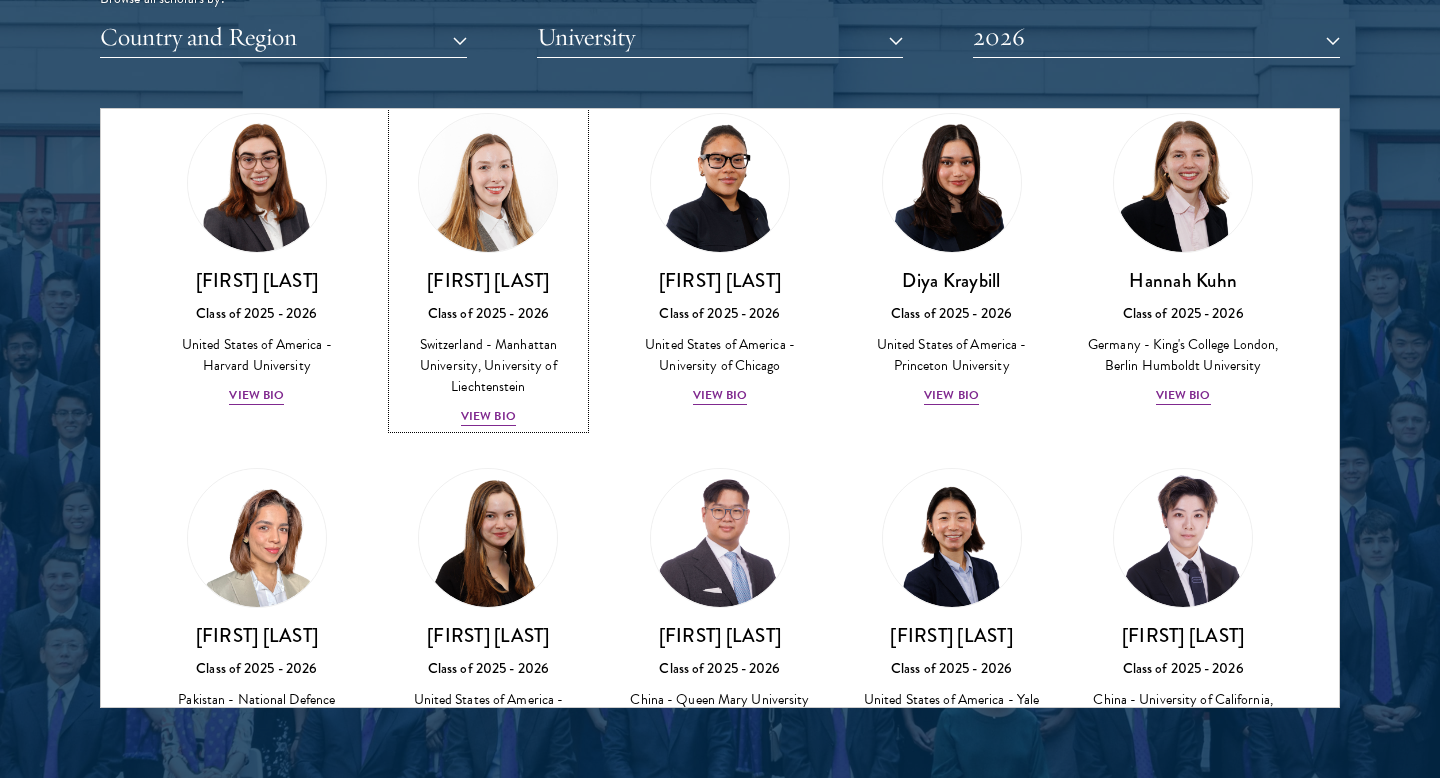 scroll, scrollTop: 4318, scrollLeft: 0, axis: vertical 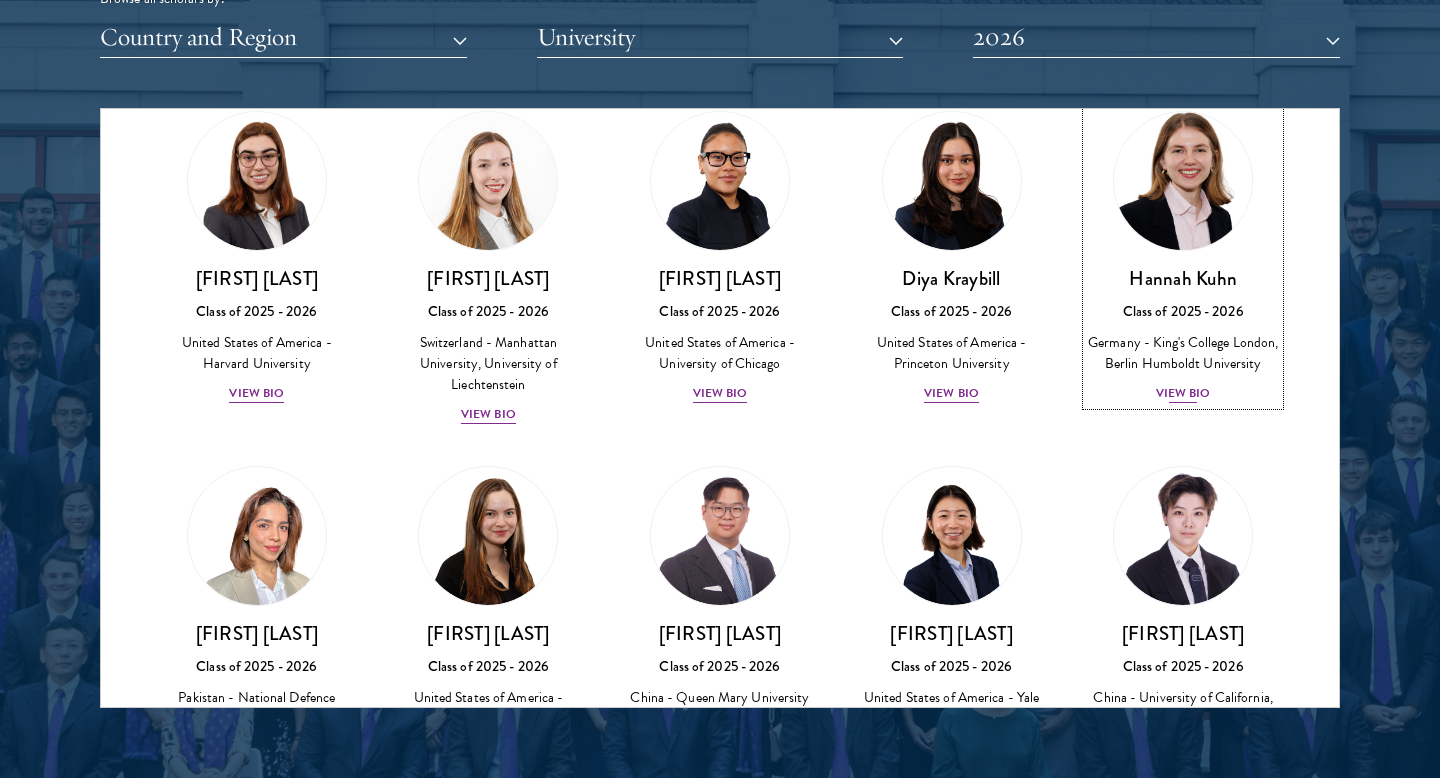 click on "[FIRST] [LAST]
Class of 2025 - 2026
[COUNTRY] - [UNIVERSITY]
View Bio" at bounding box center [1183, 258] 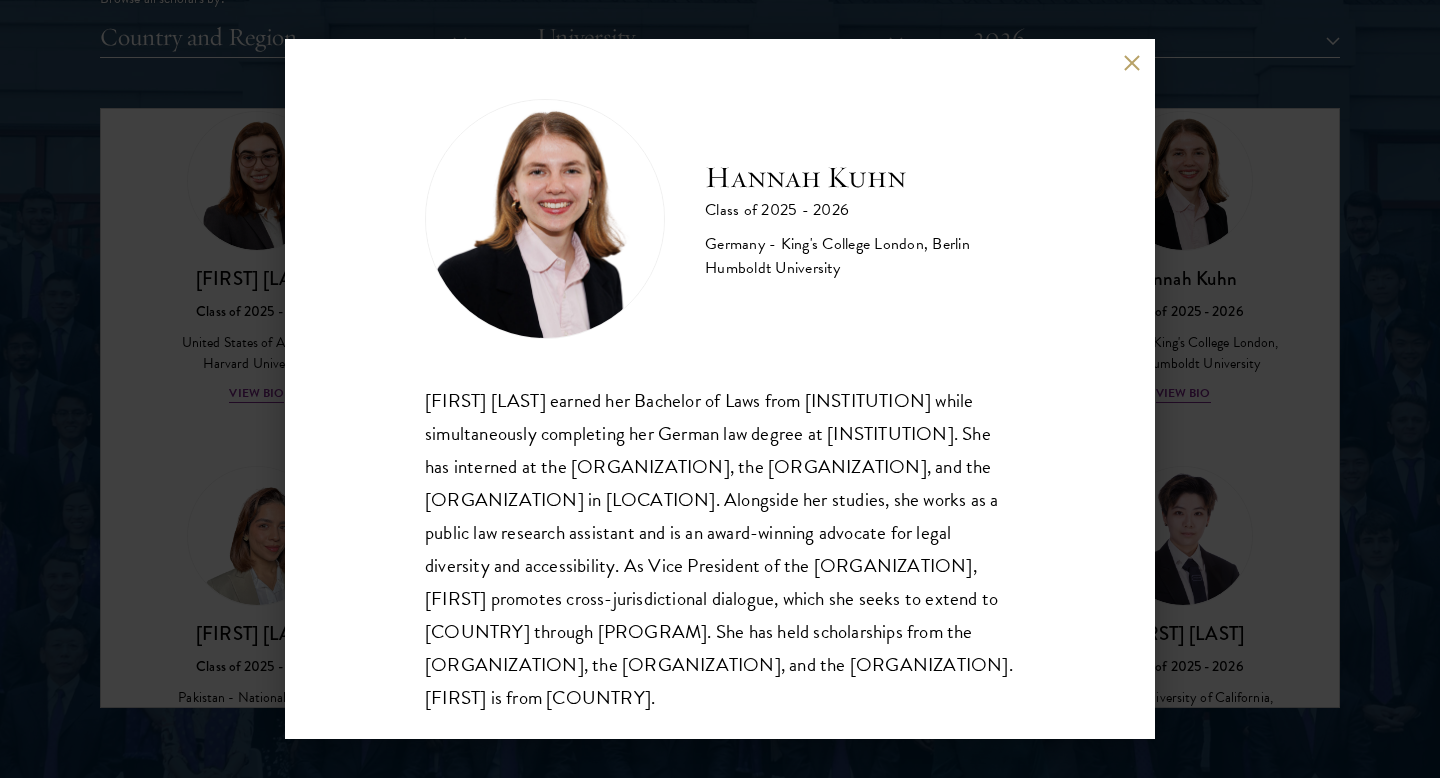 click at bounding box center (1131, 62) 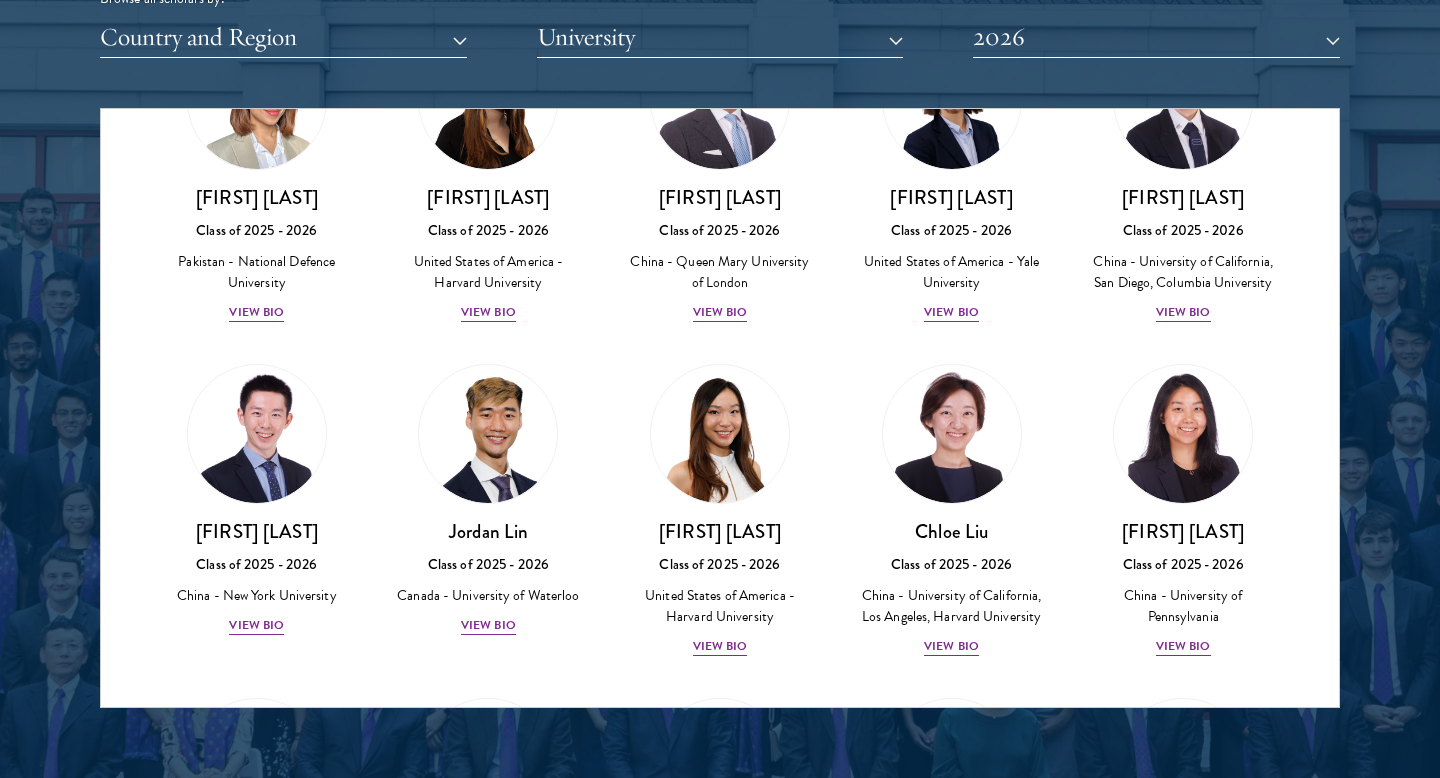 scroll, scrollTop: 4734, scrollLeft: 0, axis: vertical 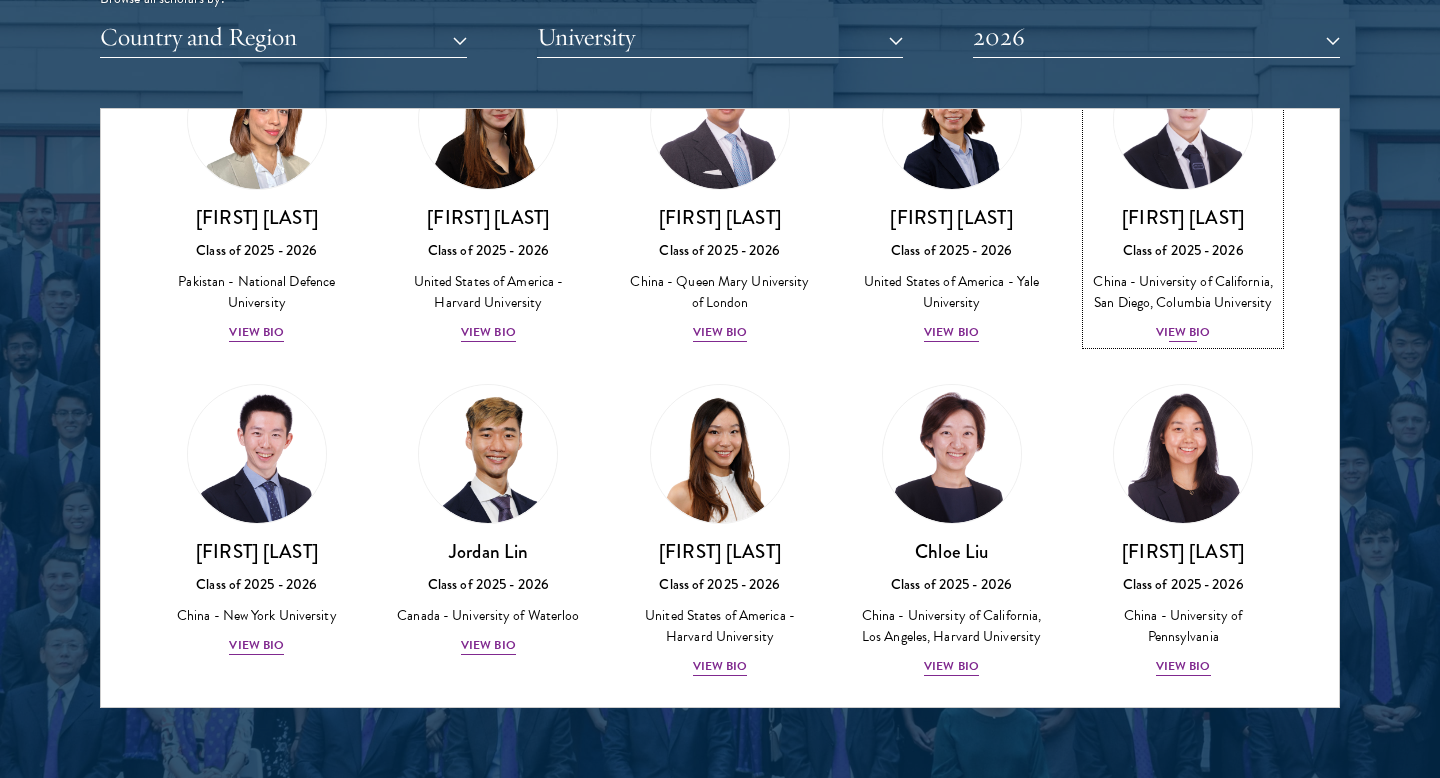 click on "Class of 2025 - 2026" at bounding box center [1183, 250] 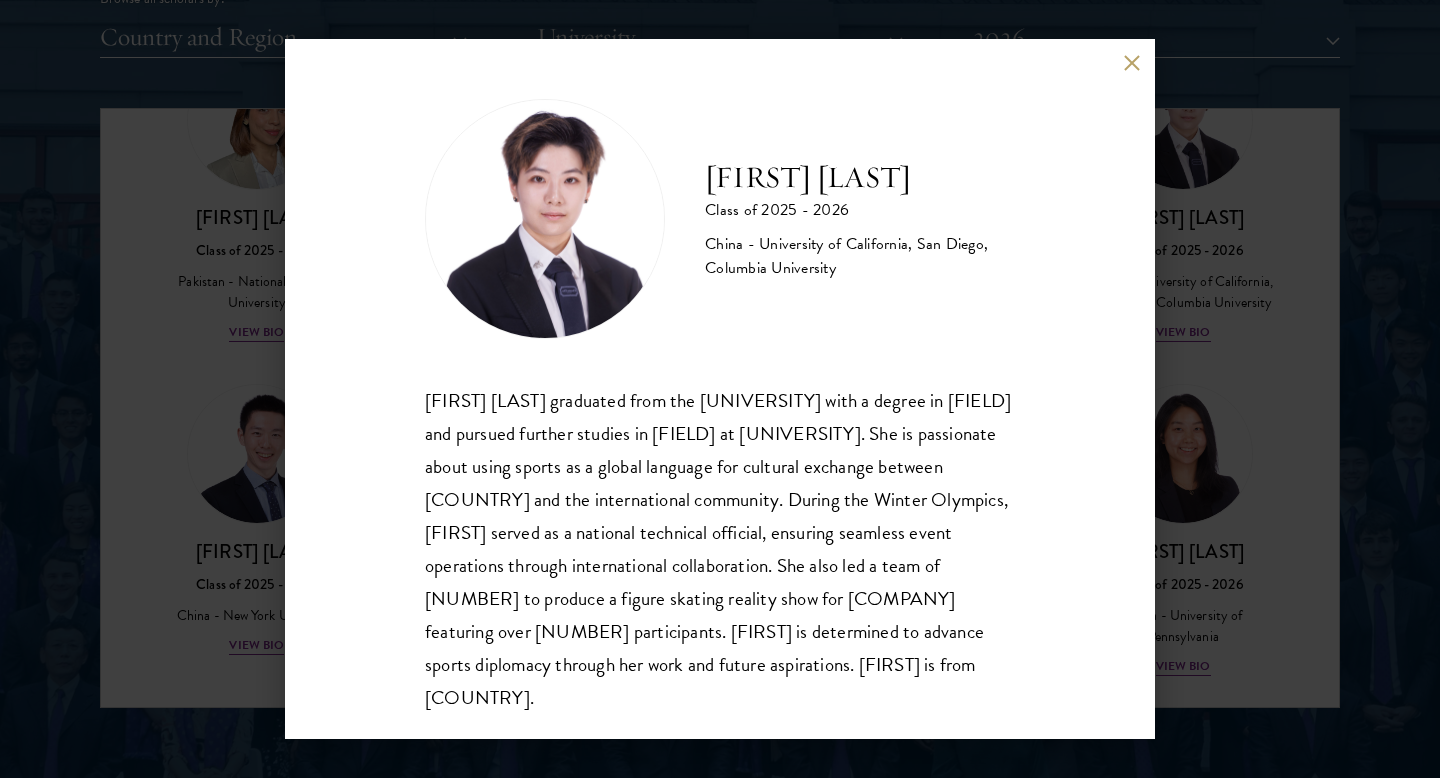 scroll, scrollTop: 31, scrollLeft: 0, axis: vertical 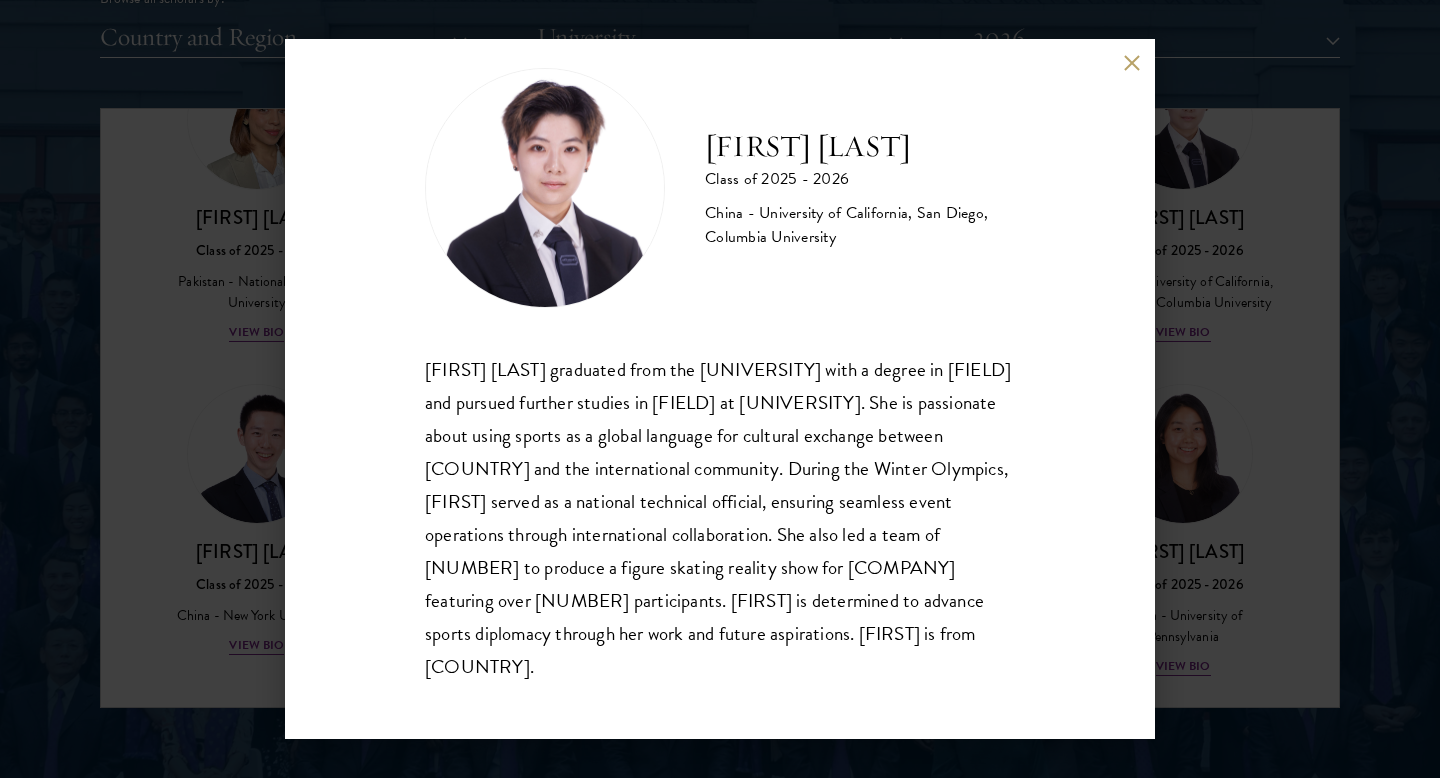 click on "[FIRST] [LAST] graduated from the [UNIVERSITY] with a degree in Statistics and pursued further studies in Comparative and International Education at [UNIVERSITY]. She is passionate about using sports as a global language for cultural exchange between China and the international community. During the Winter Olympics, [FIRST] served as a national technical official, ensuring seamless event operations through international collaboration. She also led a team of [NUMBER] to produce a figure skating reality show for [COMPANY] featuring over [NUMBER] participants. [FIRST] is determined to advance sports diplomacy through her work and future aspirations. [FIRST] is from [COUNTRY]." at bounding box center [720, 389] 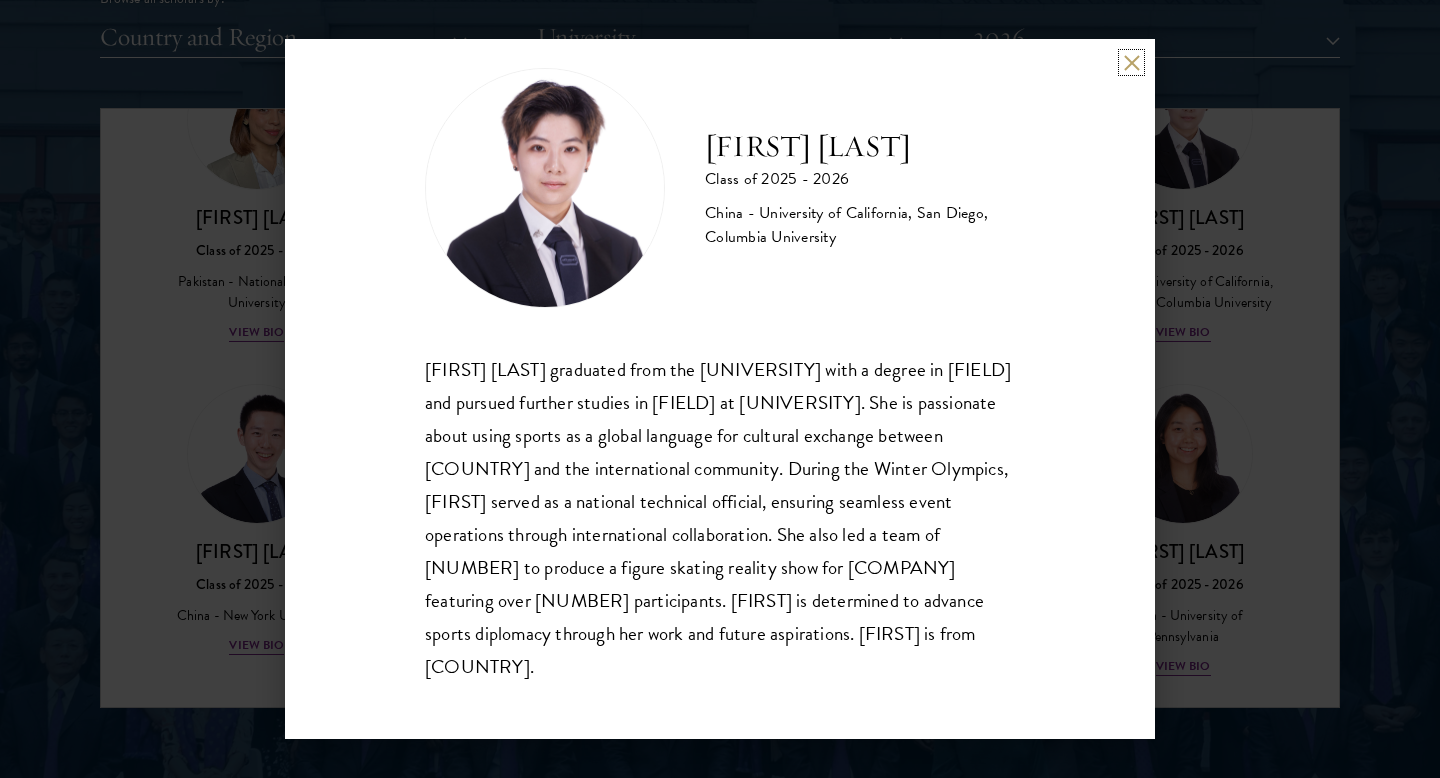 click at bounding box center [1131, 62] 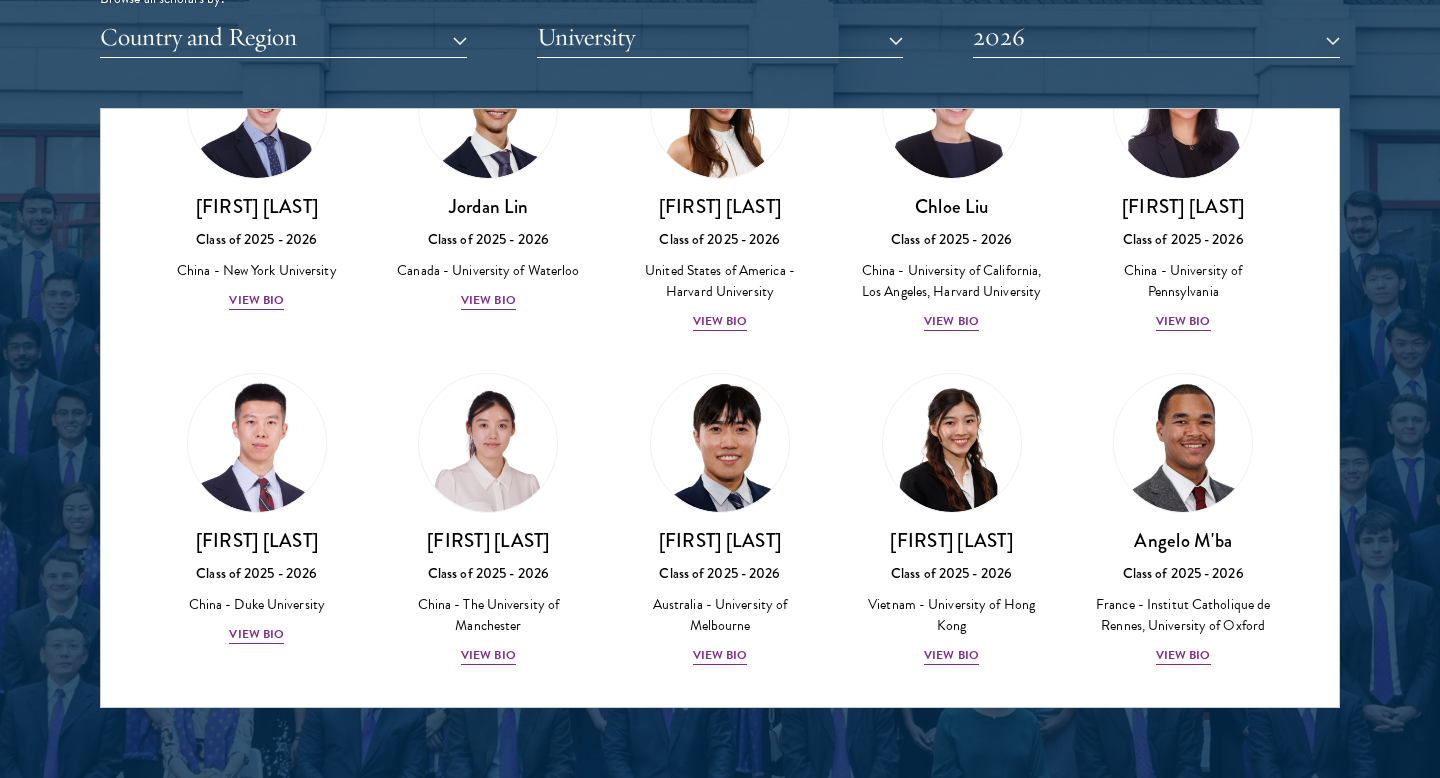 scroll, scrollTop: 5076, scrollLeft: 0, axis: vertical 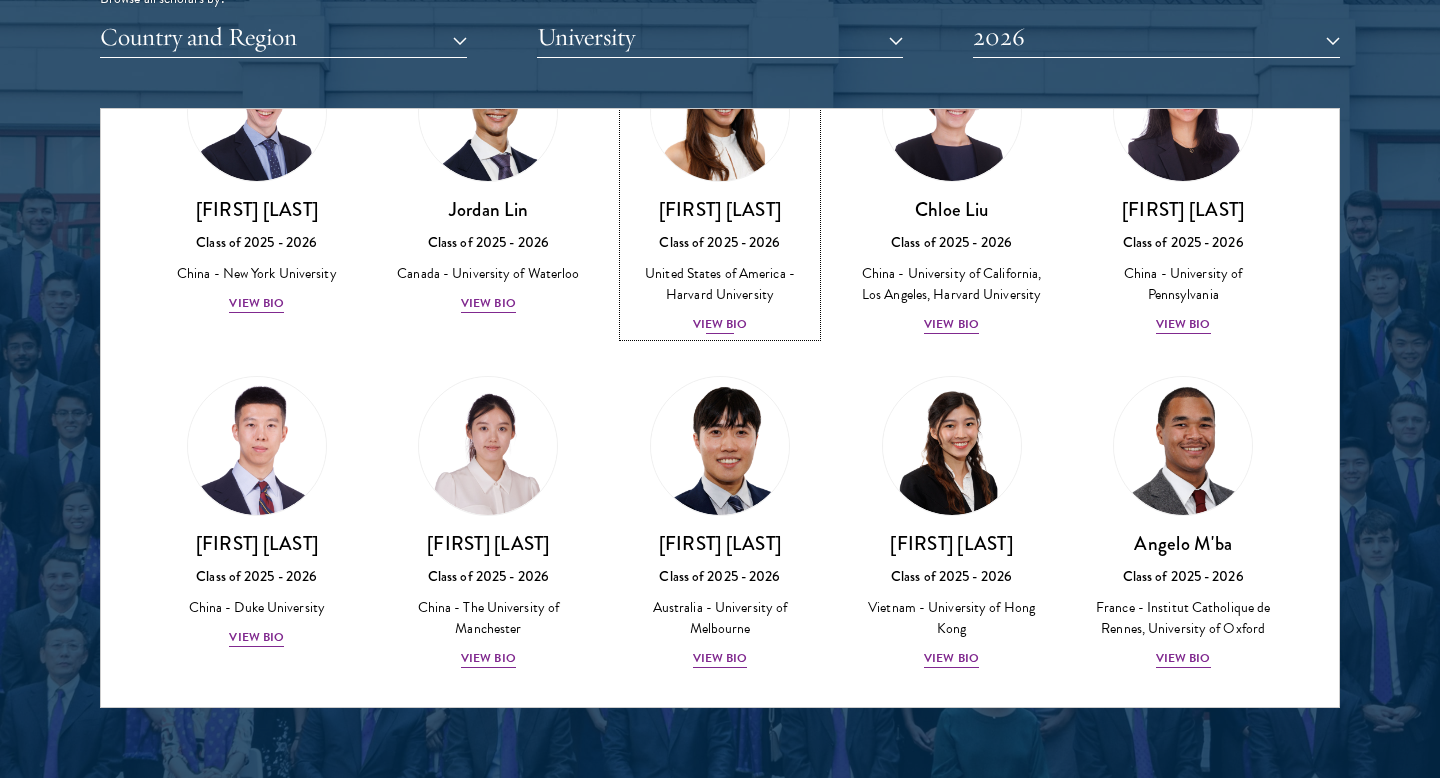 click on "[FIRST] [LAST]
Class of [YEAR] - [YEAR]
[COUNTRY] - [UNIVERSITY]
View Bio" at bounding box center (720, 266) 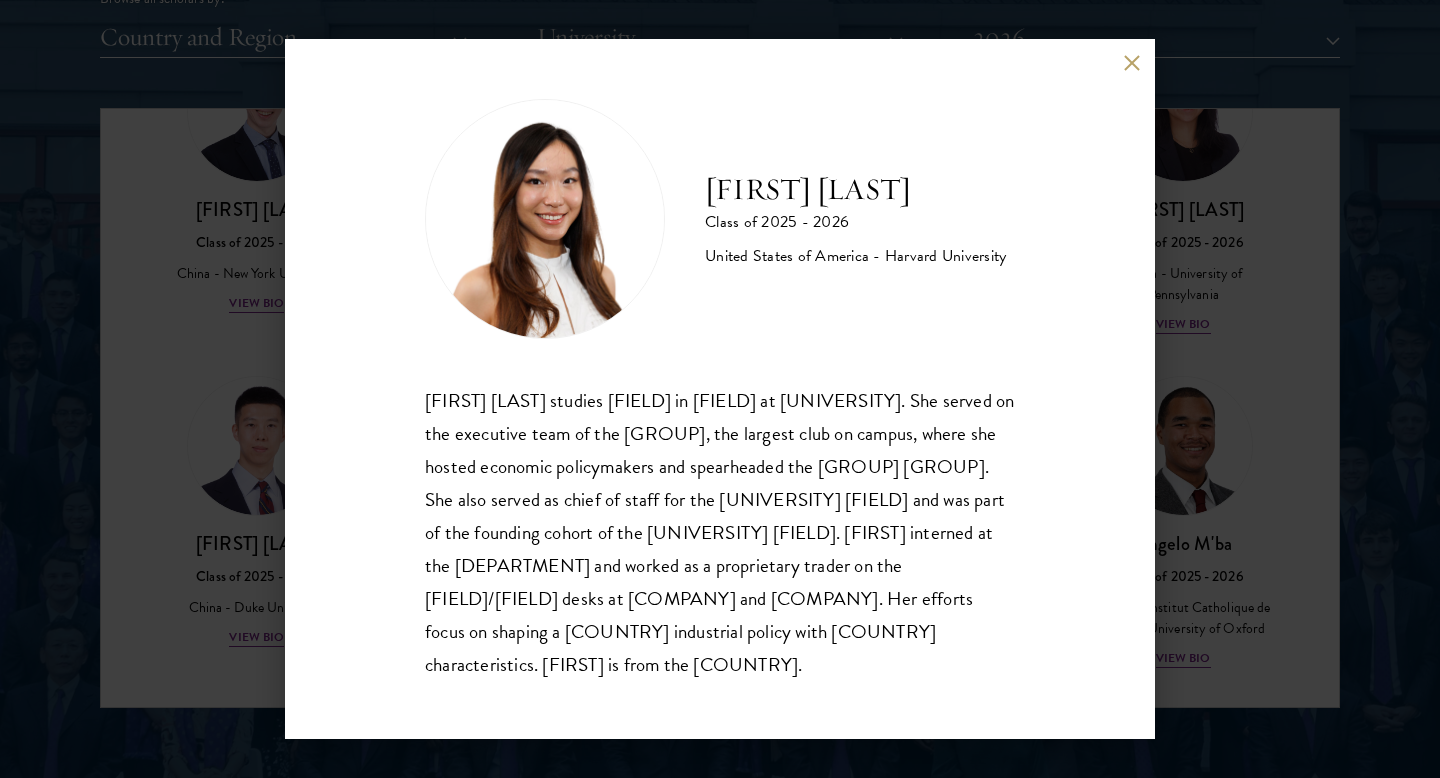 click at bounding box center [1131, 62] 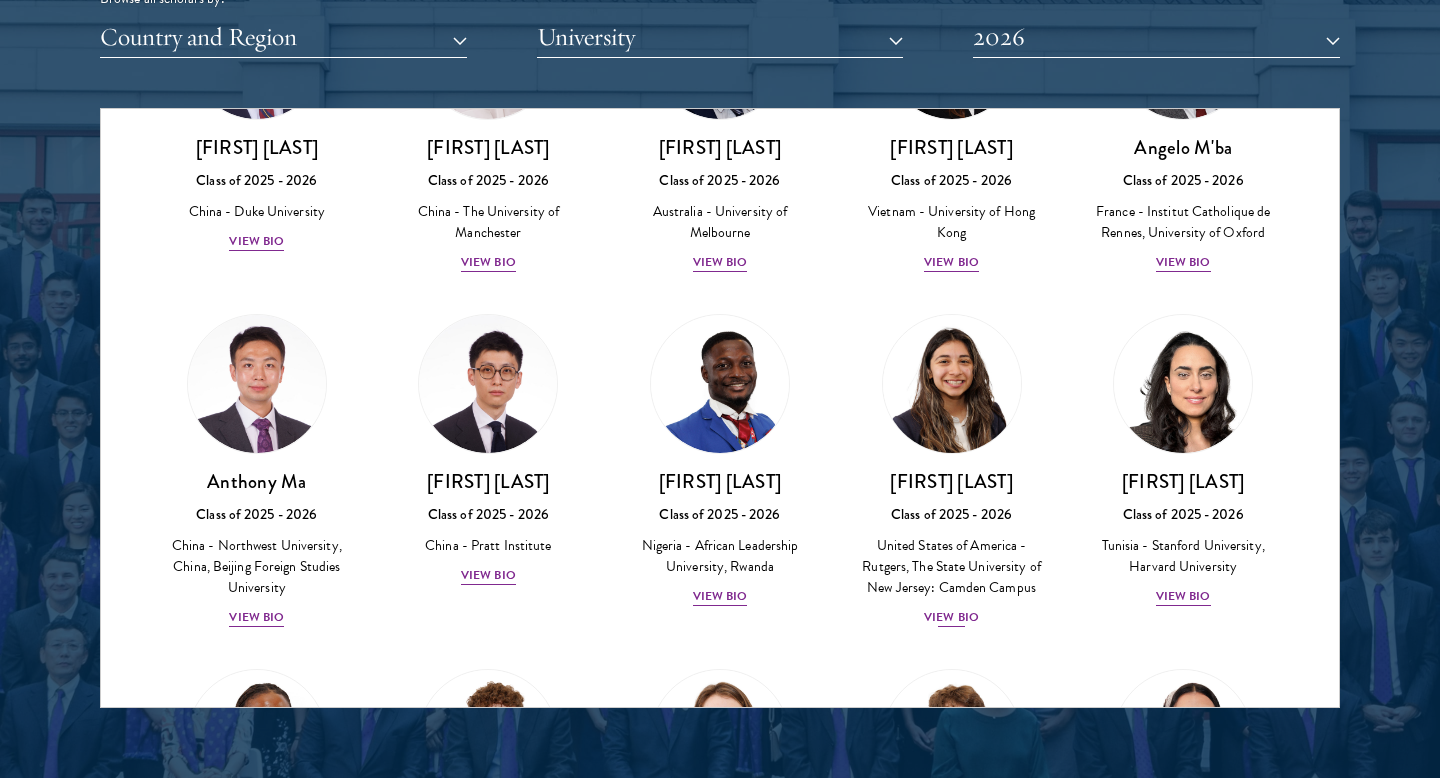 scroll, scrollTop: 5477, scrollLeft: 0, axis: vertical 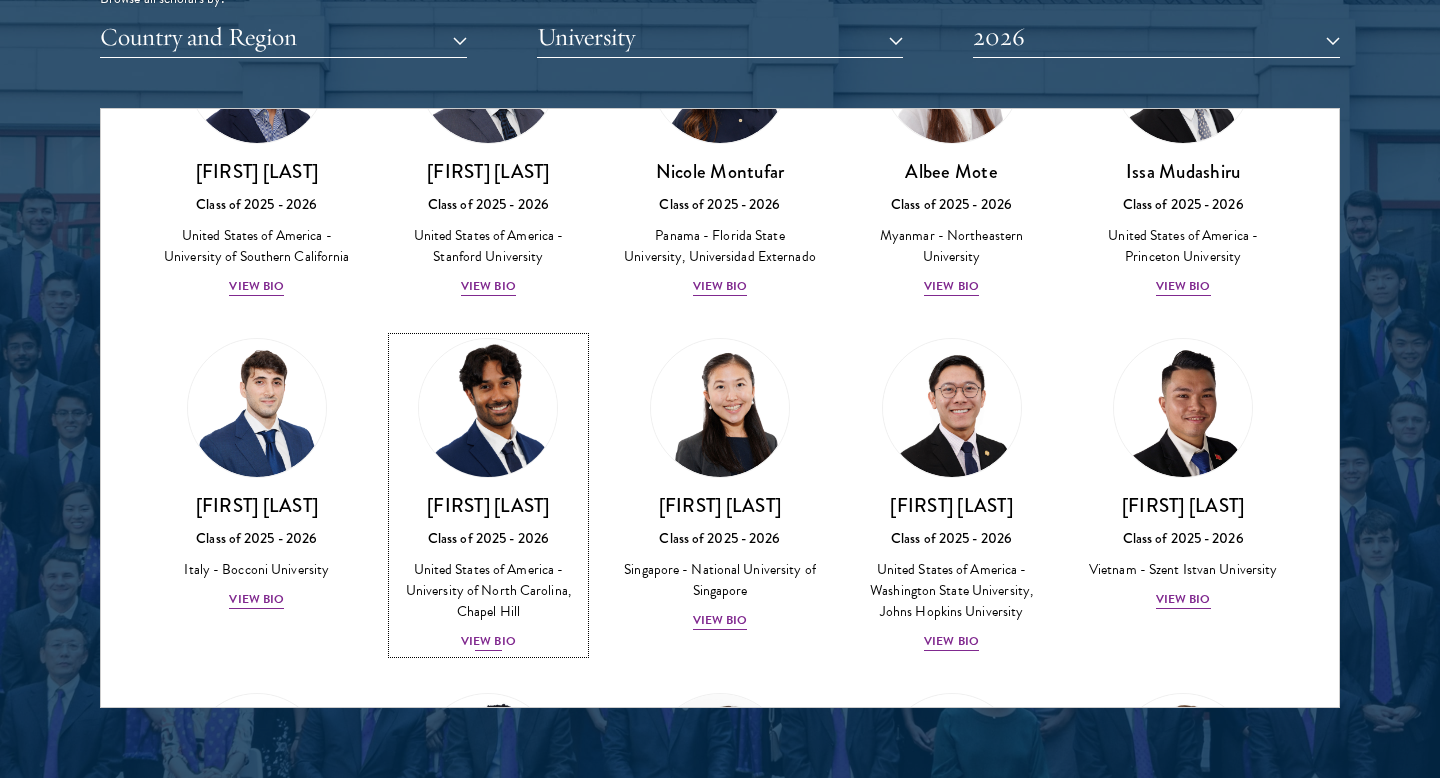 click on "United States of America - University of North Carolina, Chapel Hill" at bounding box center (489, 590) 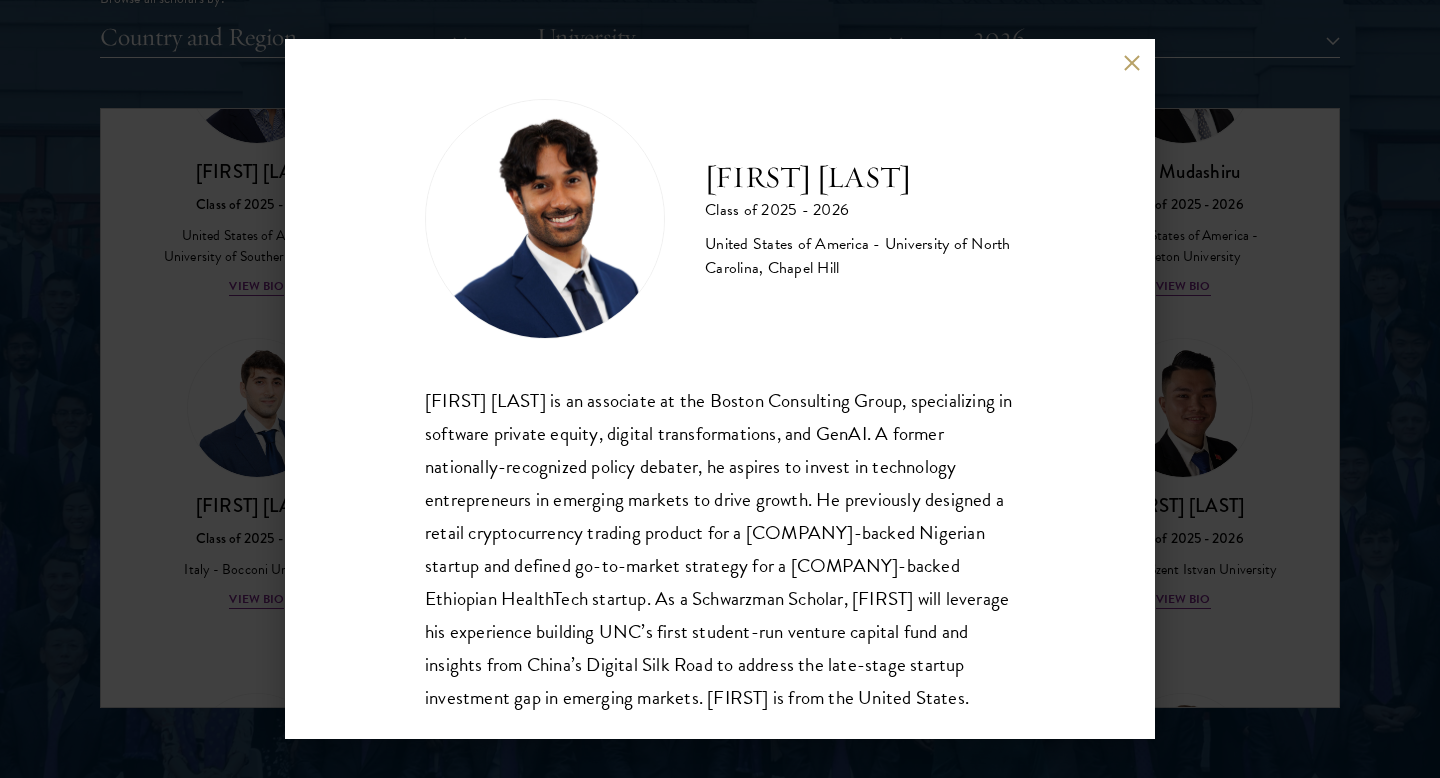 scroll, scrollTop: 35, scrollLeft: 0, axis: vertical 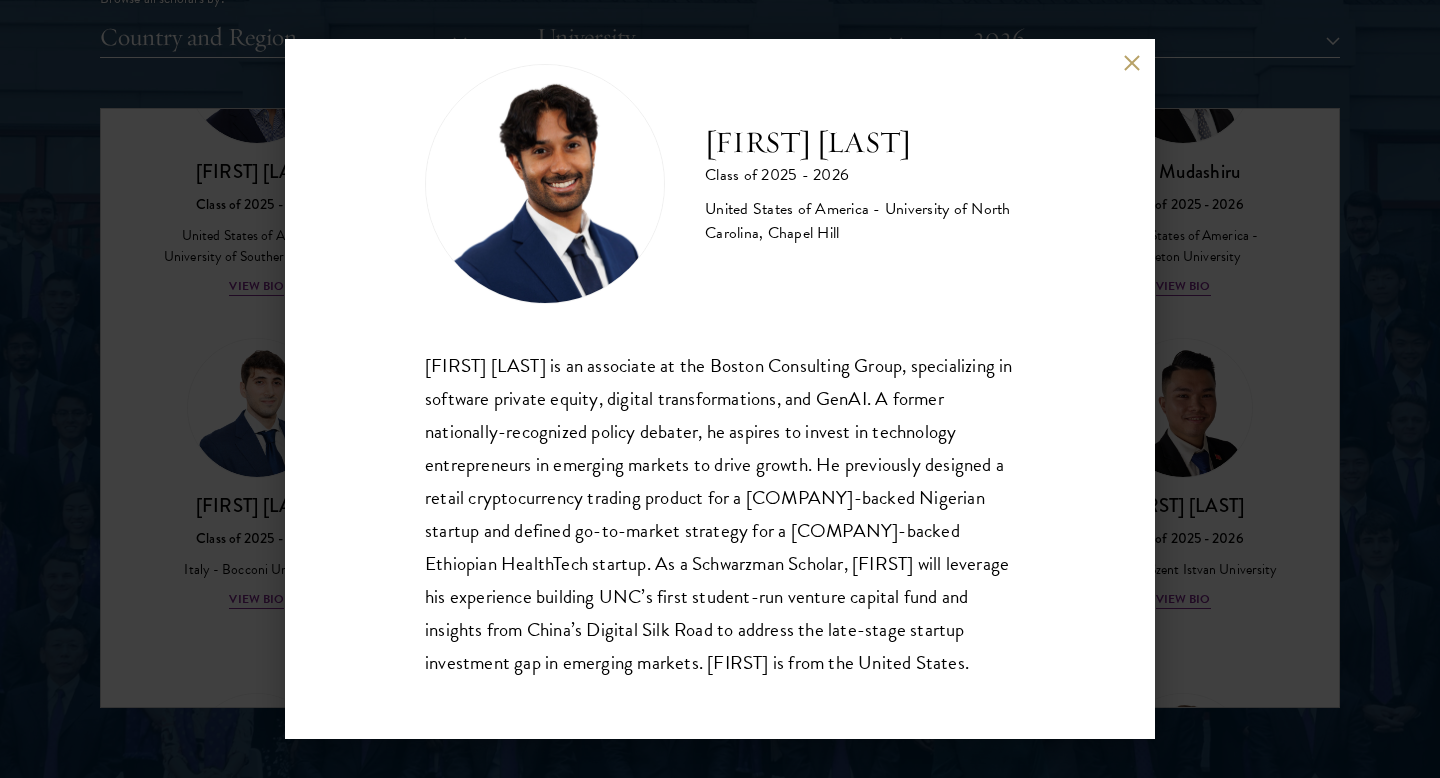 click at bounding box center [1131, 62] 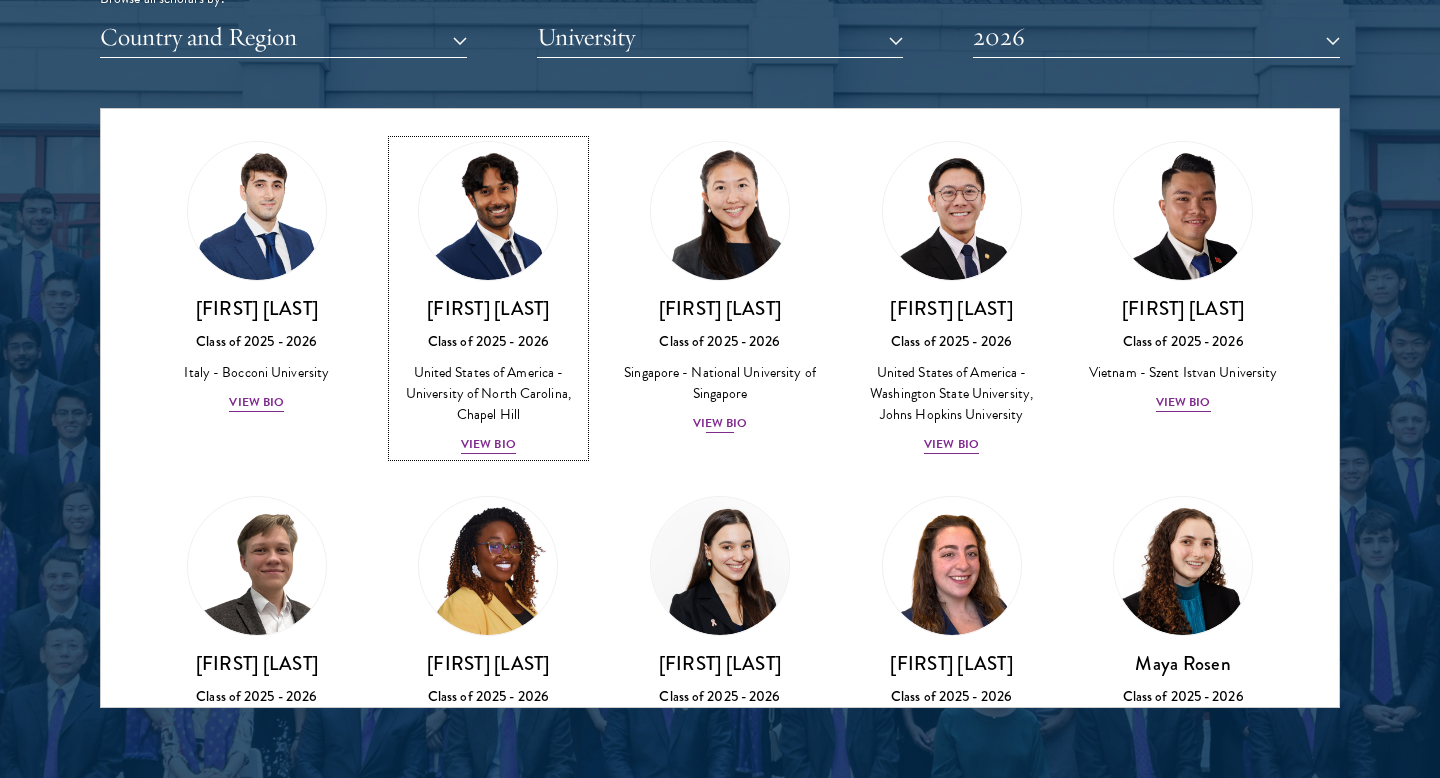 scroll, scrollTop: 6761, scrollLeft: 0, axis: vertical 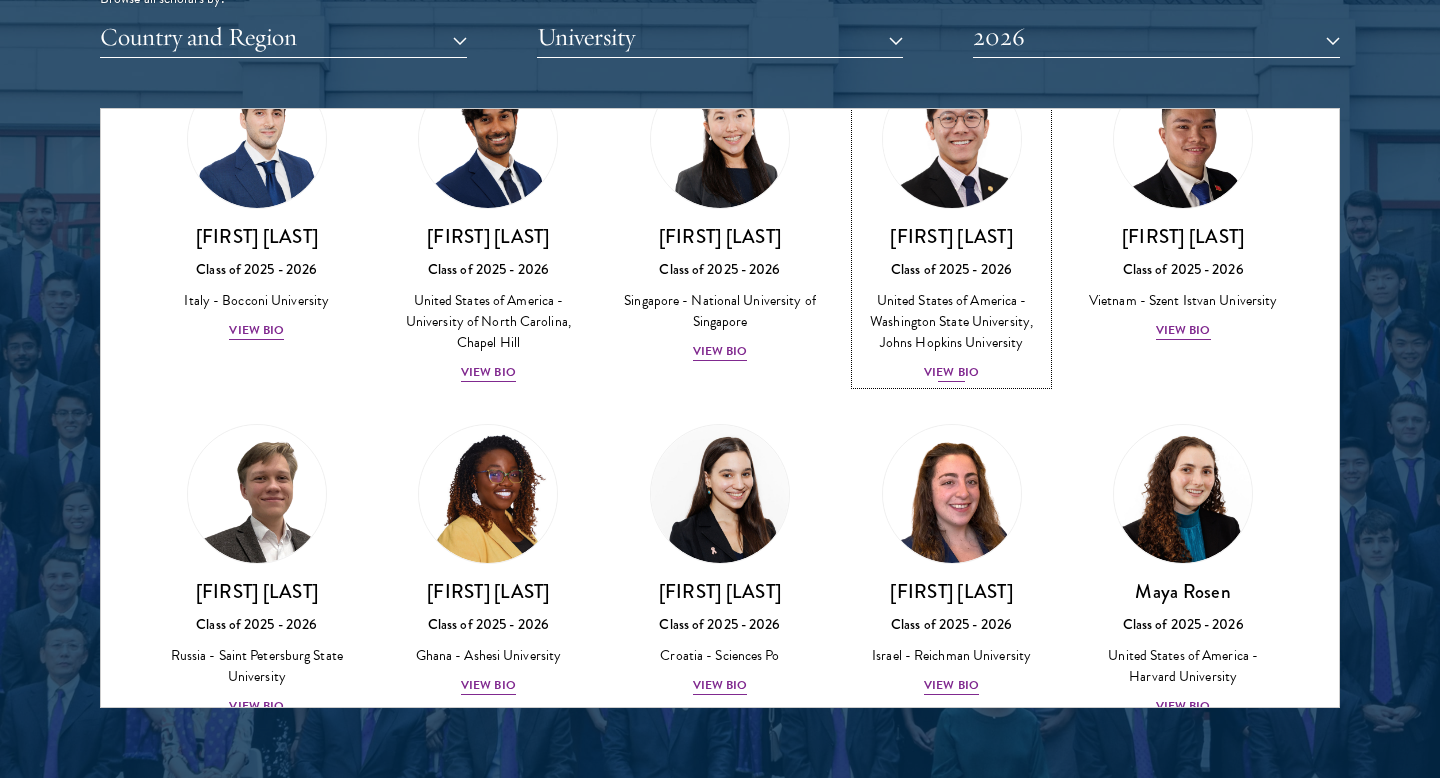 click on "United States of America - Washington State University, Johns Hopkins University" at bounding box center (952, 321) 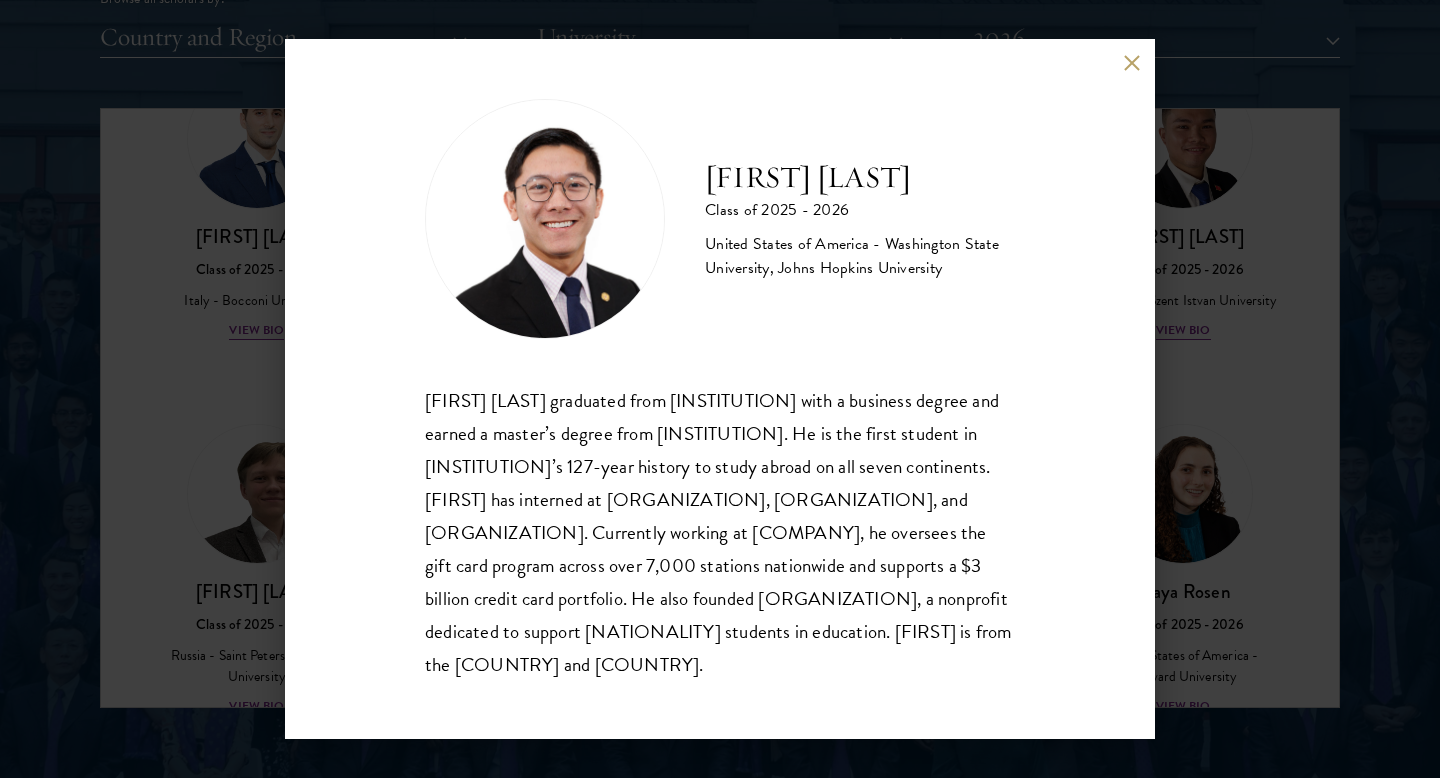 scroll, scrollTop: 2, scrollLeft: 0, axis: vertical 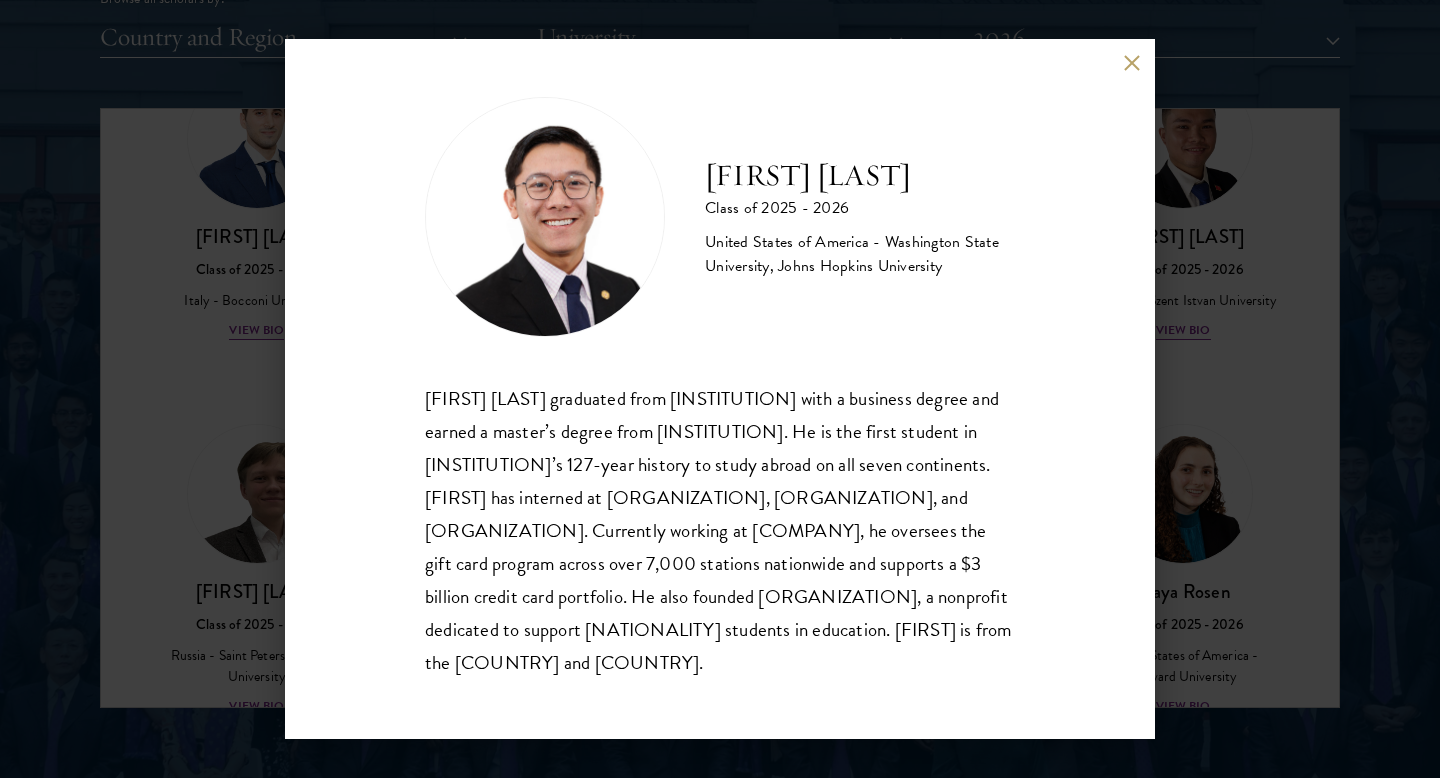 click at bounding box center (1131, 62) 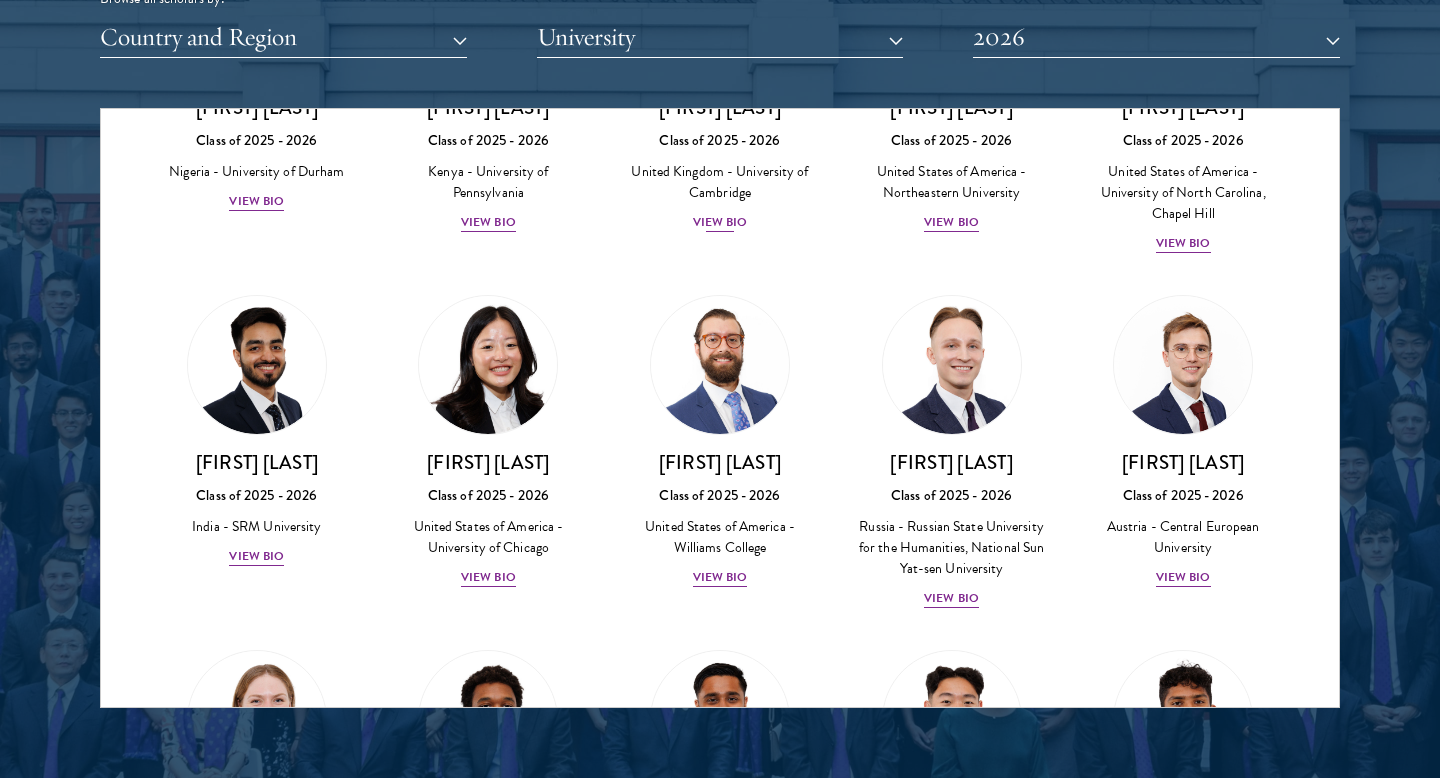 scroll, scrollTop: 7581, scrollLeft: 0, axis: vertical 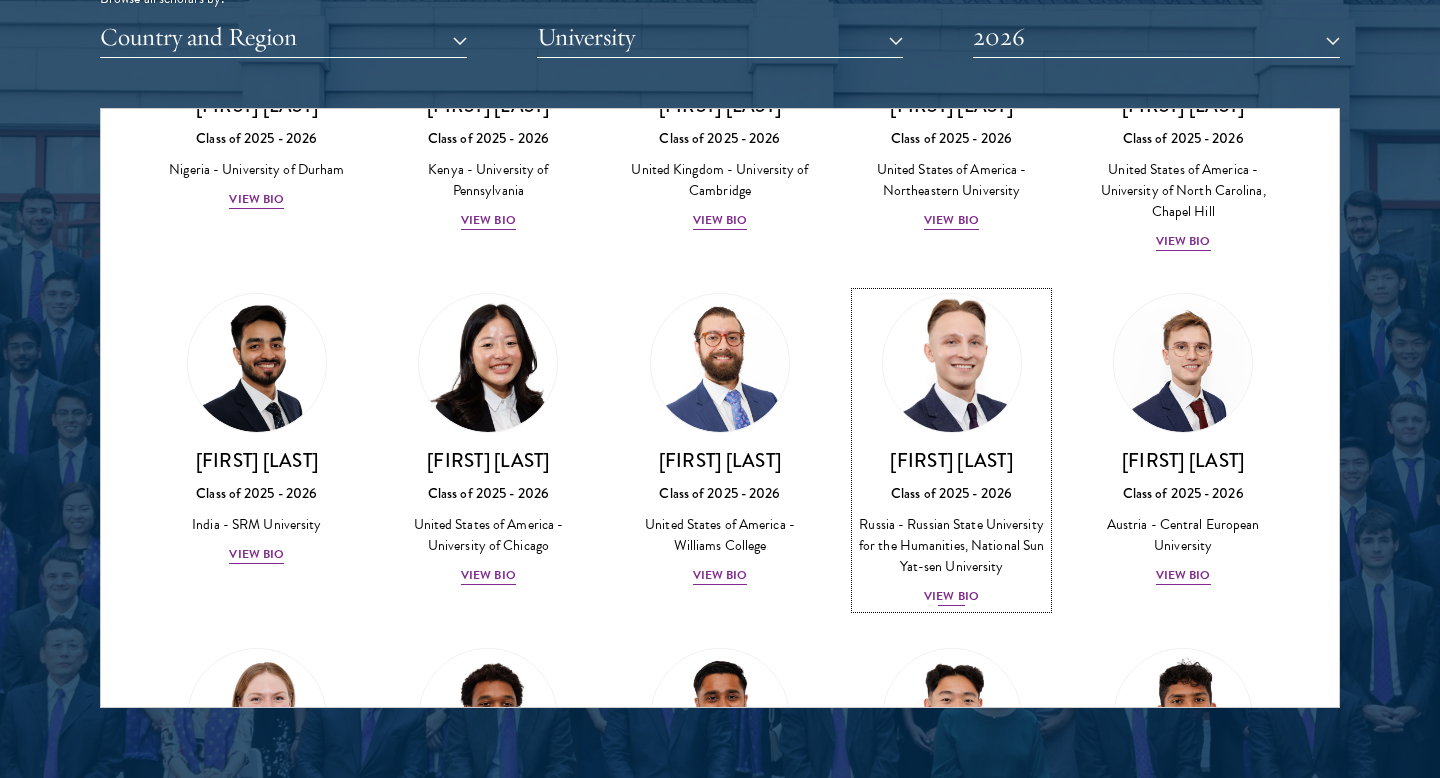 click on "[FIRST] [LAST]
Class of 2025 - 2026
[COUNTRY] - [UNIVERSITY]
View Bio" at bounding box center (952, 528) 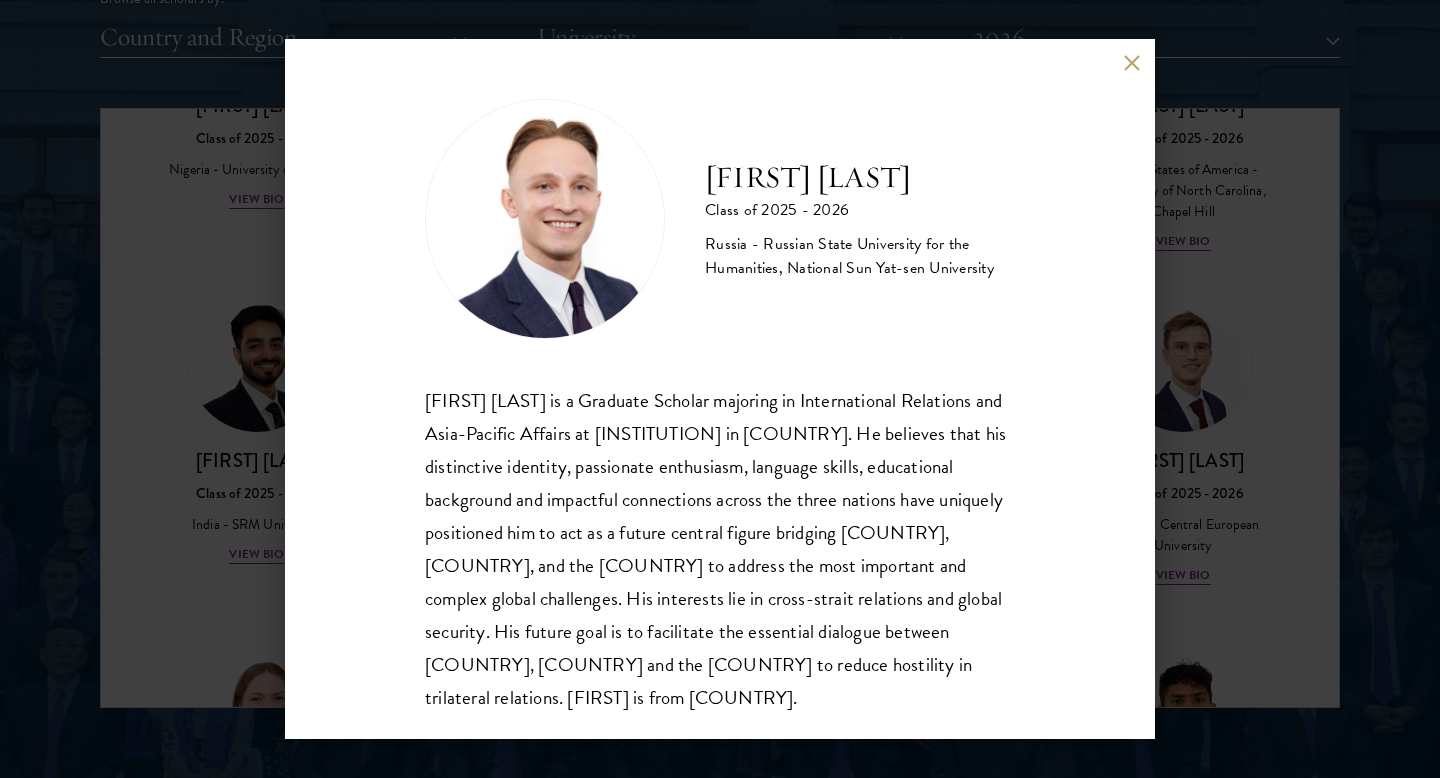 scroll, scrollTop: 2, scrollLeft: 0, axis: vertical 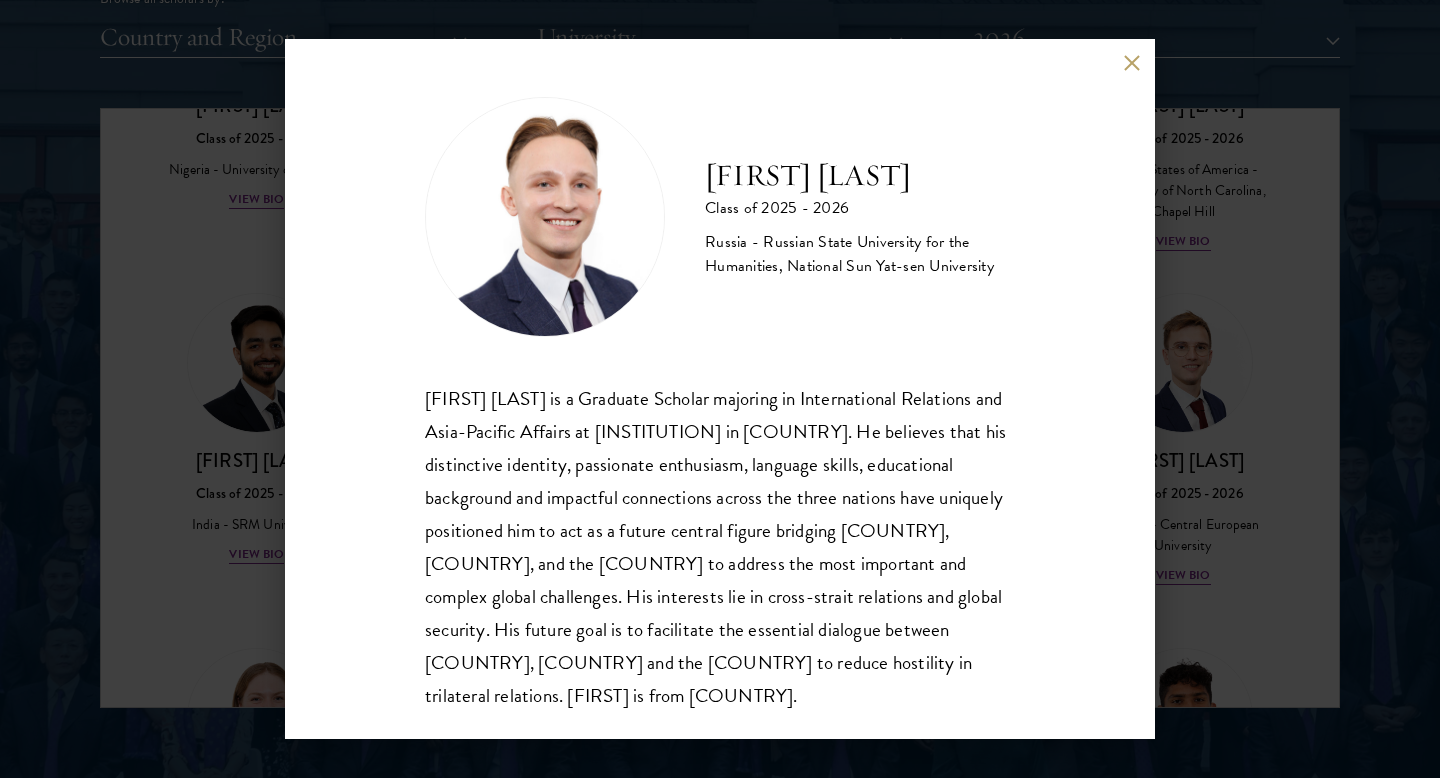 type 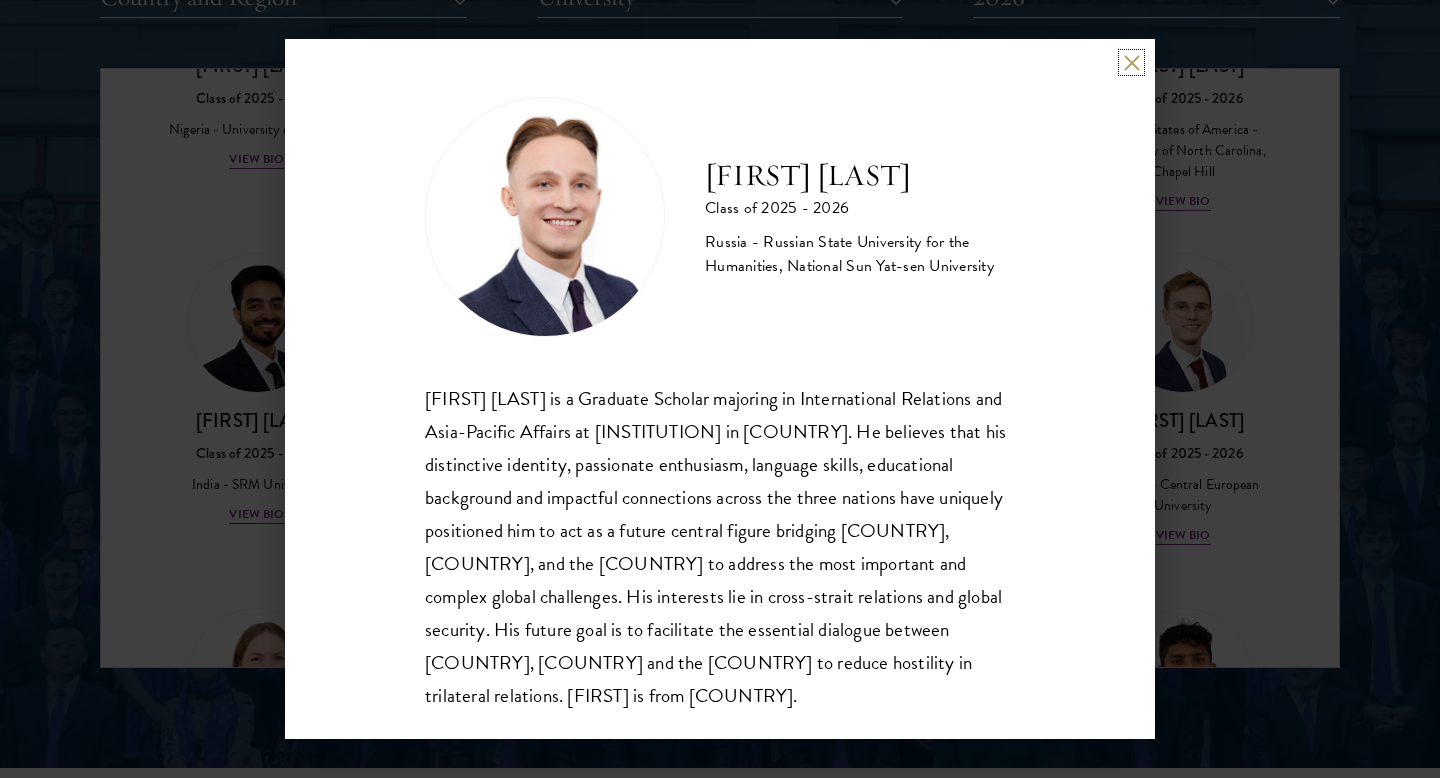 scroll, scrollTop: 2597, scrollLeft: 0, axis: vertical 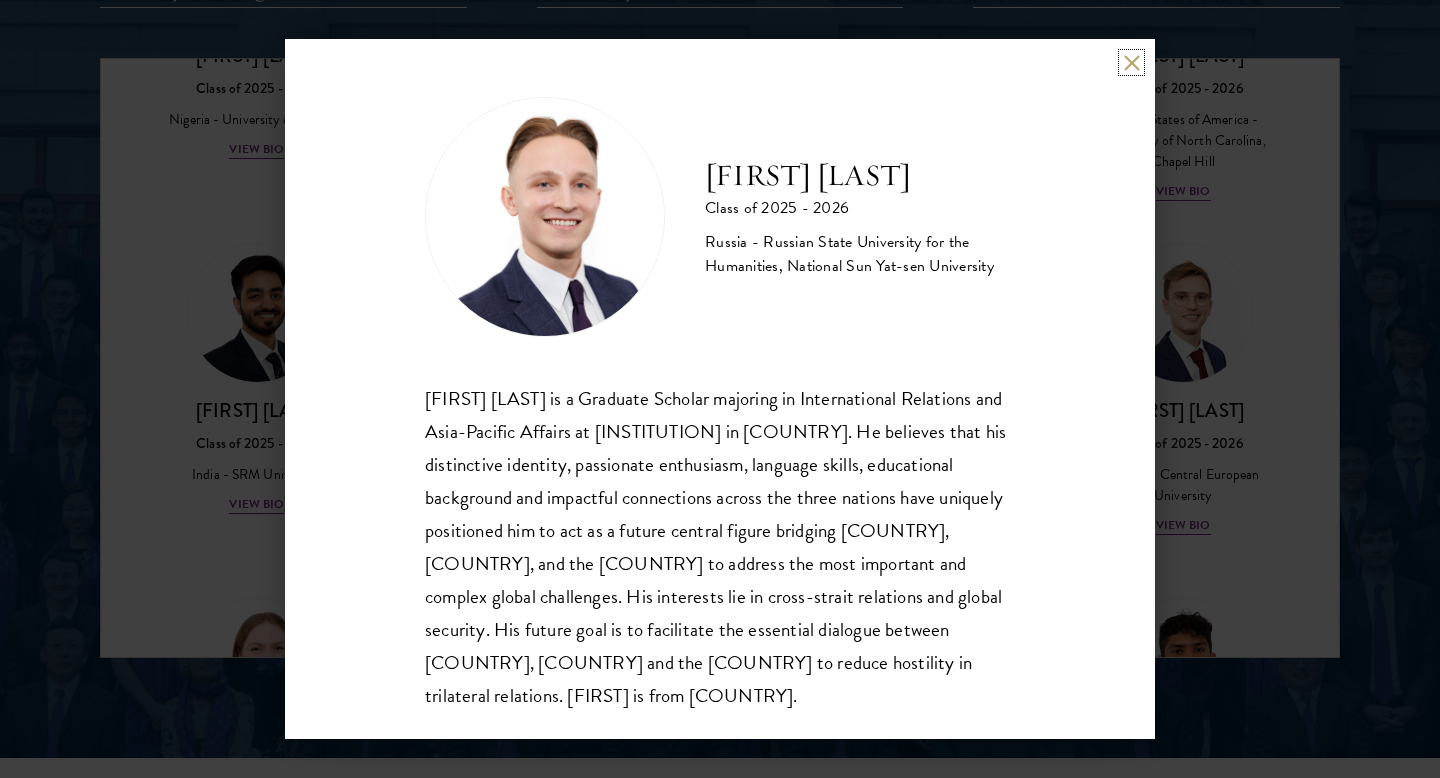 click at bounding box center [1131, 62] 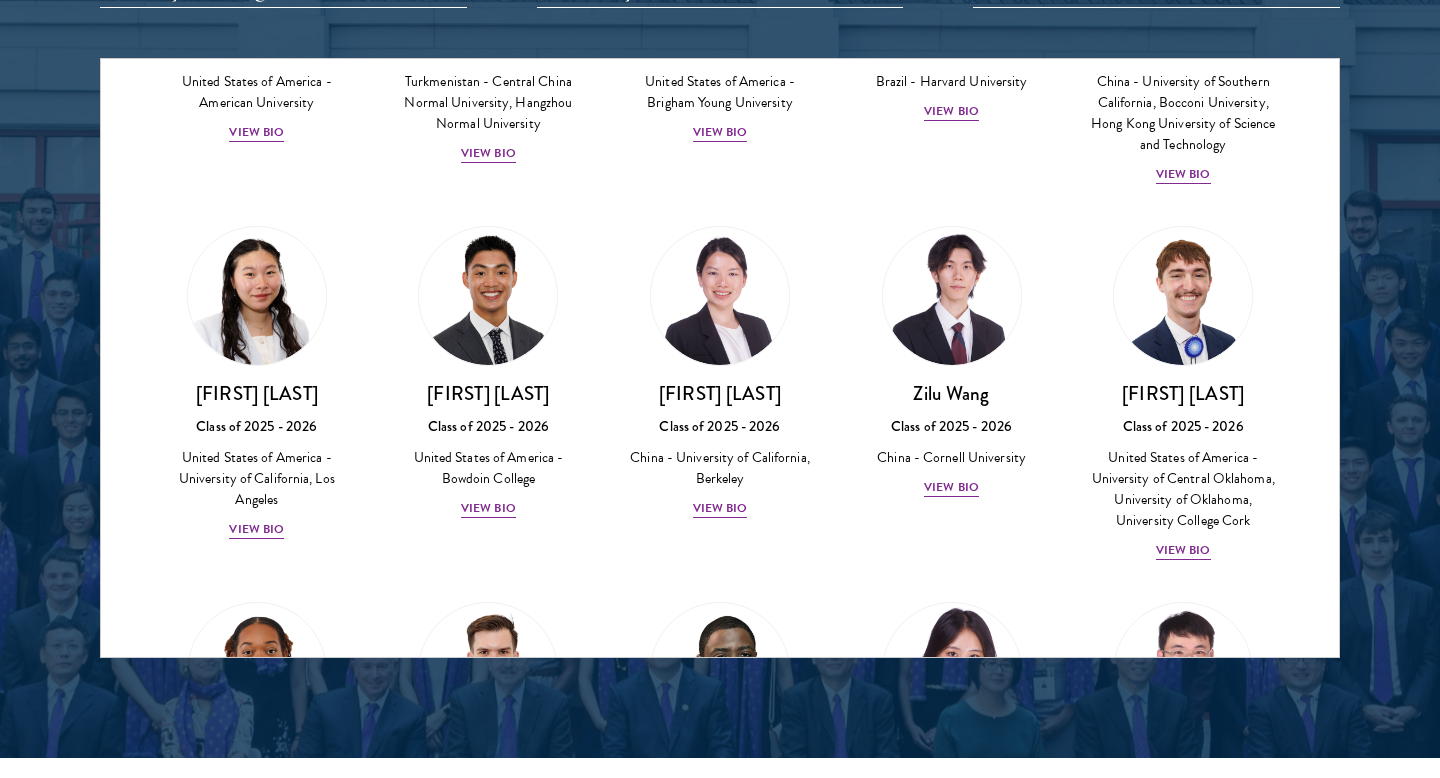 scroll, scrollTop: 8685, scrollLeft: 0, axis: vertical 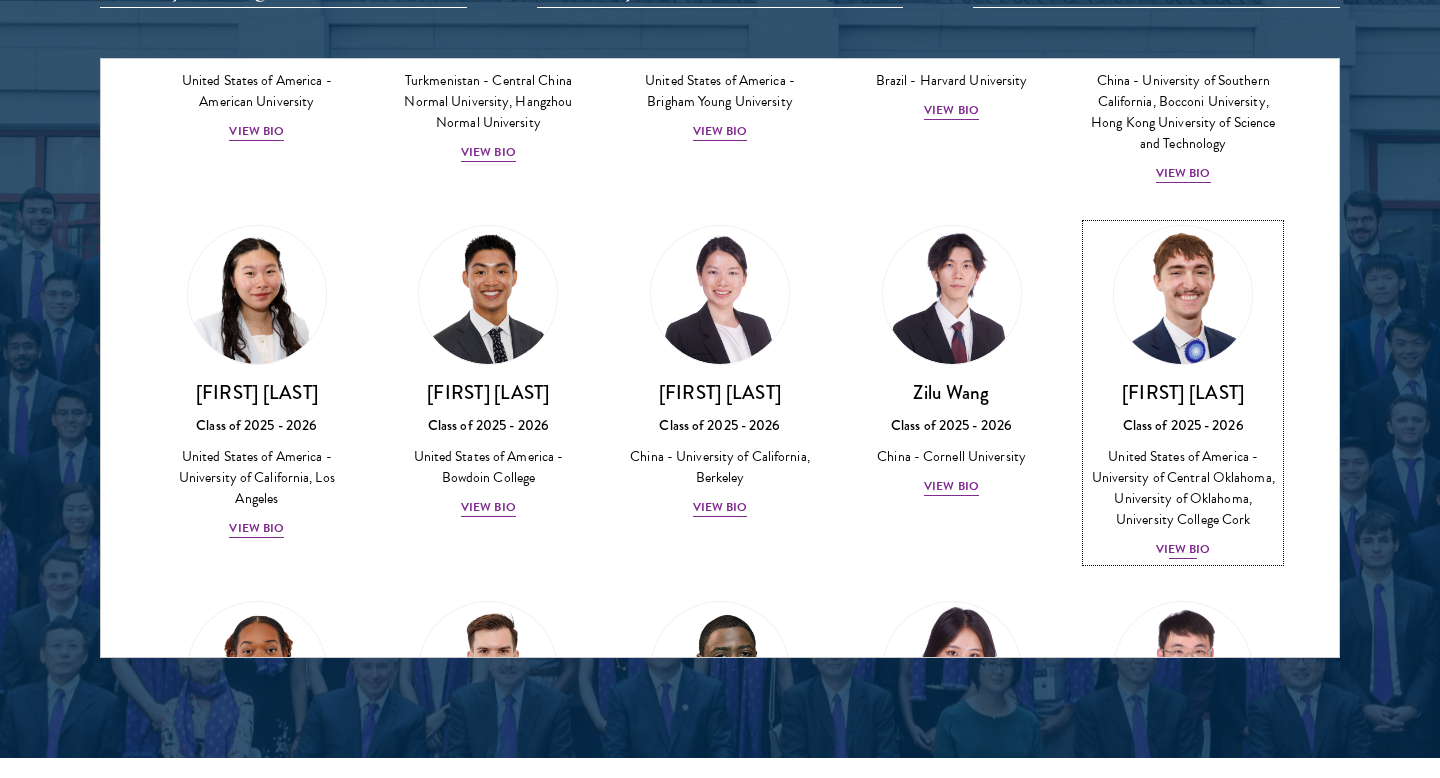 click on "[FIRST] [LAST]" at bounding box center [1183, 392] 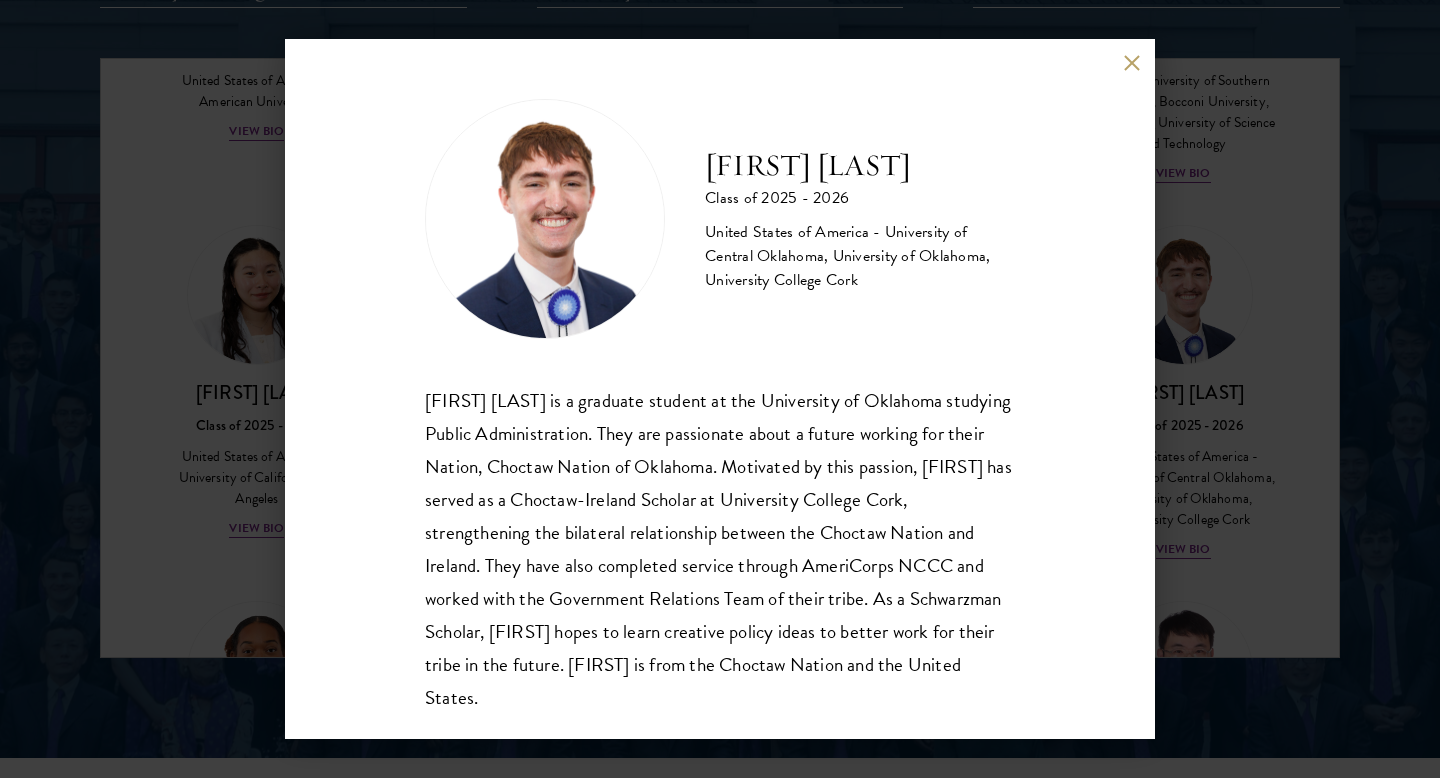 scroll, scrollTop: 2, scrollLeft: 0, axis: vertical 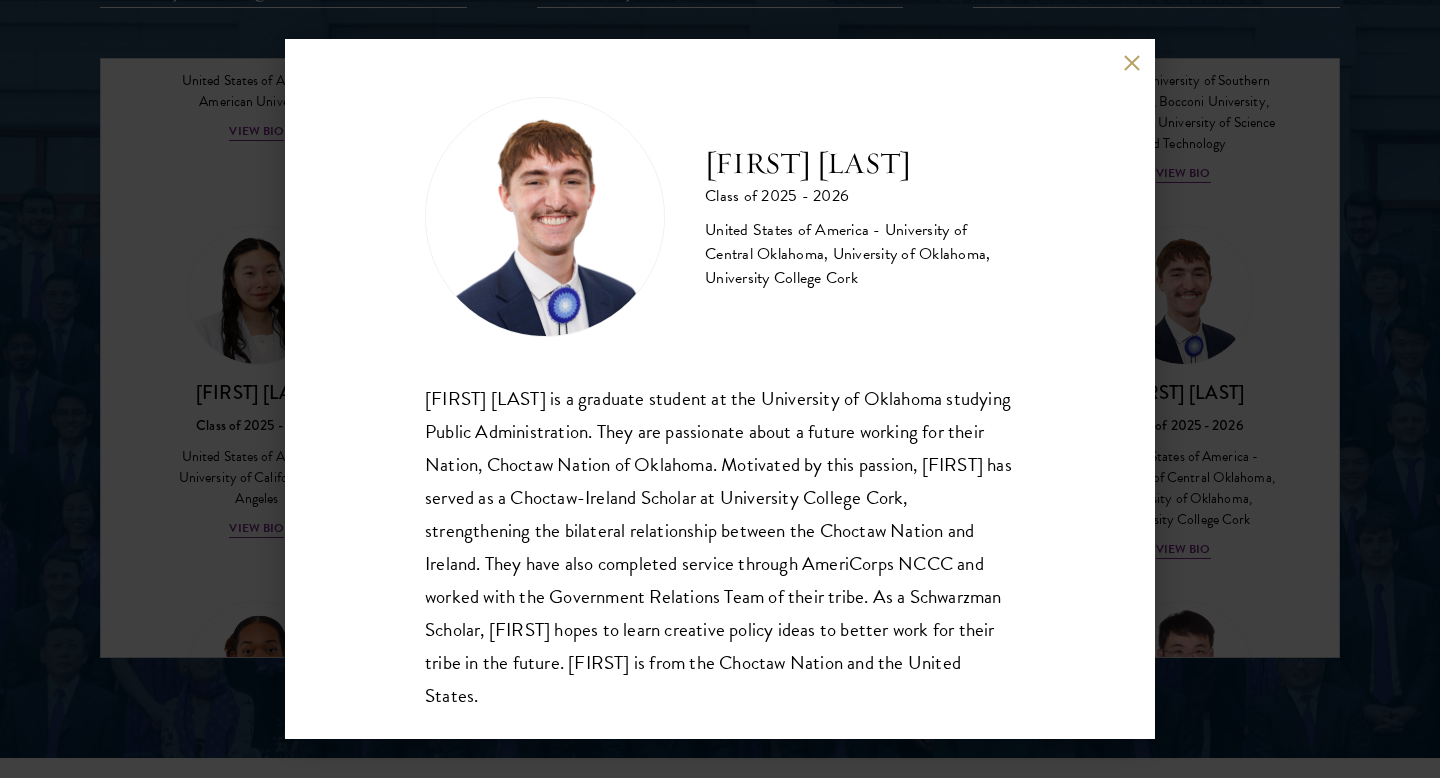 type 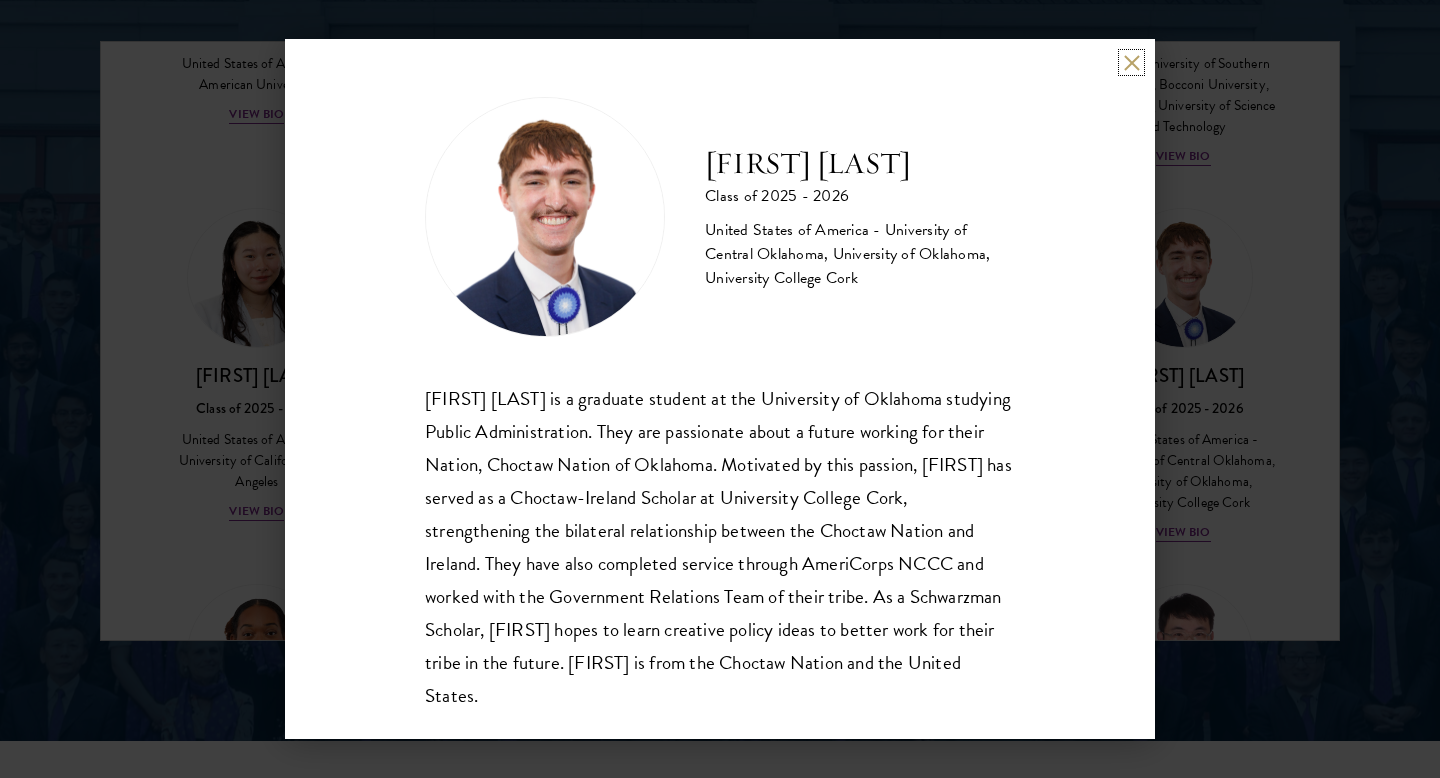 scroll, scrollTop: 2621, scrollLeft: 0, axis: vertical 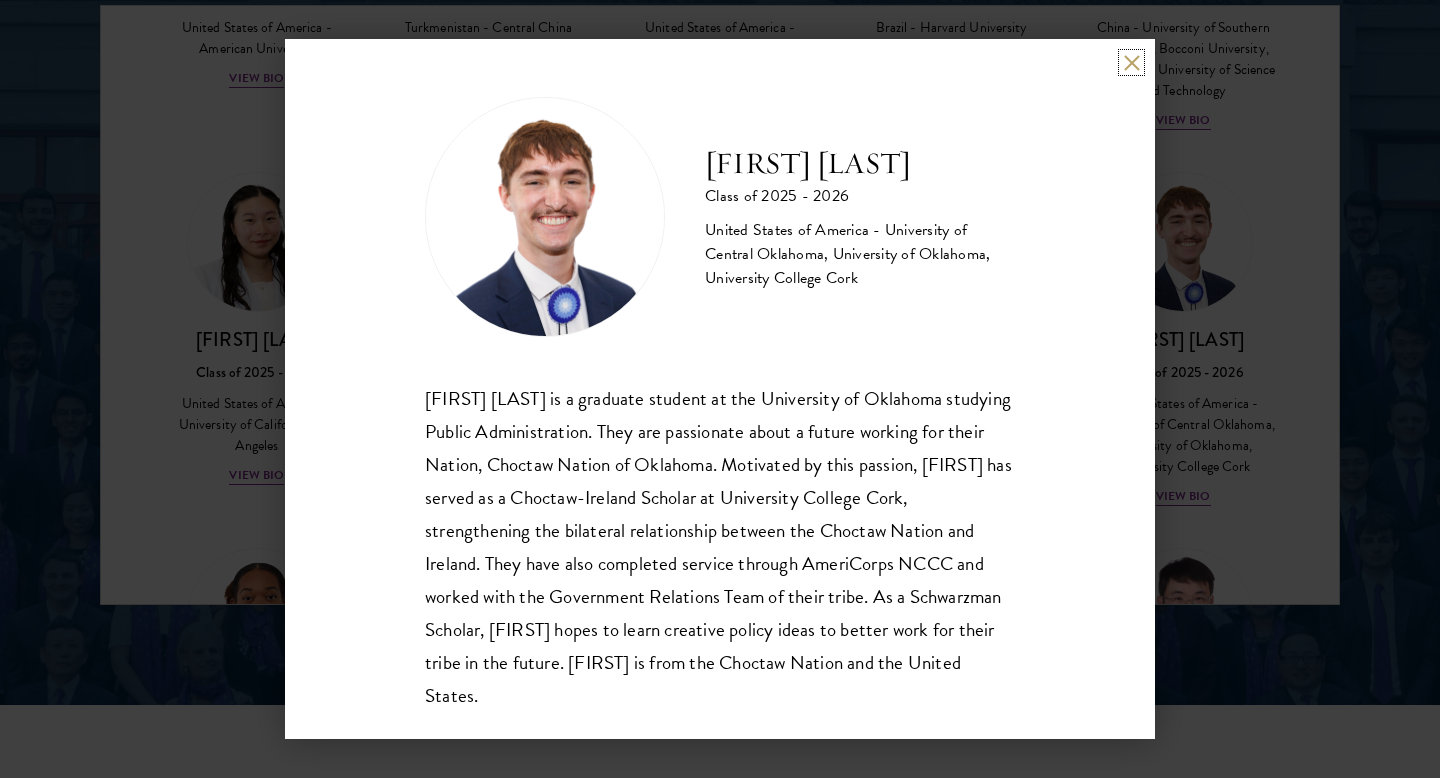 click at bounding box center [1131, 62] 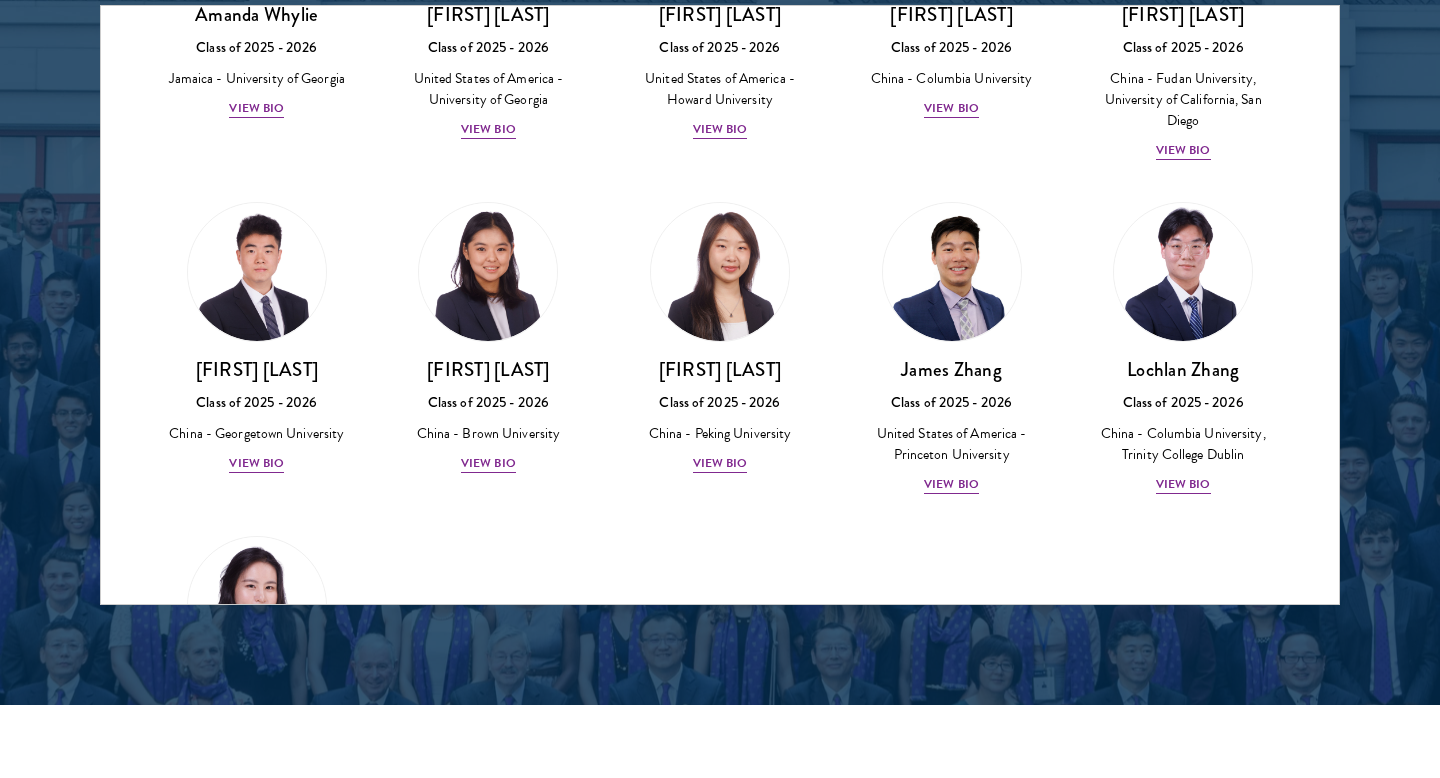 scroll, scrollTop: 9397, scrollLeft: 0, axis: vertical 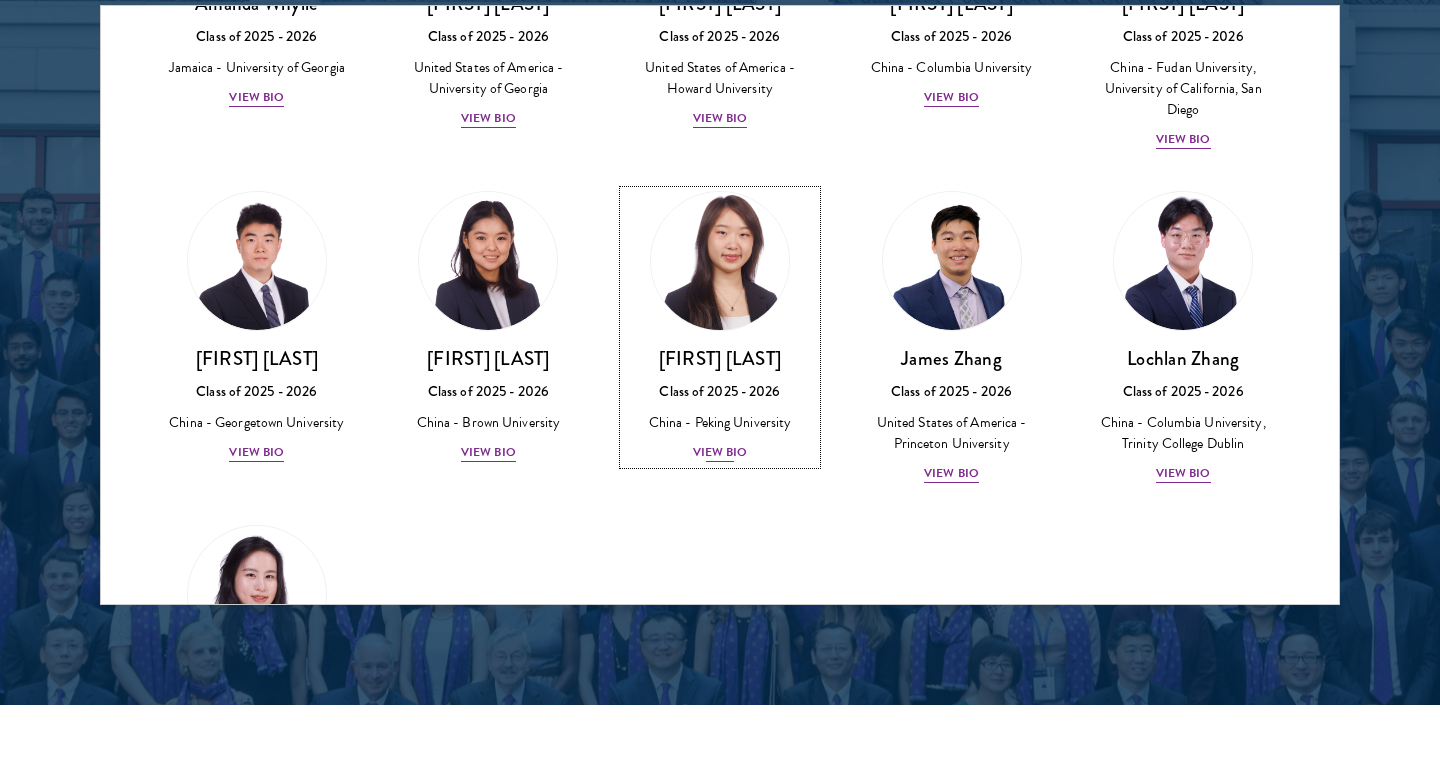 click at bounding box center (720, 261) 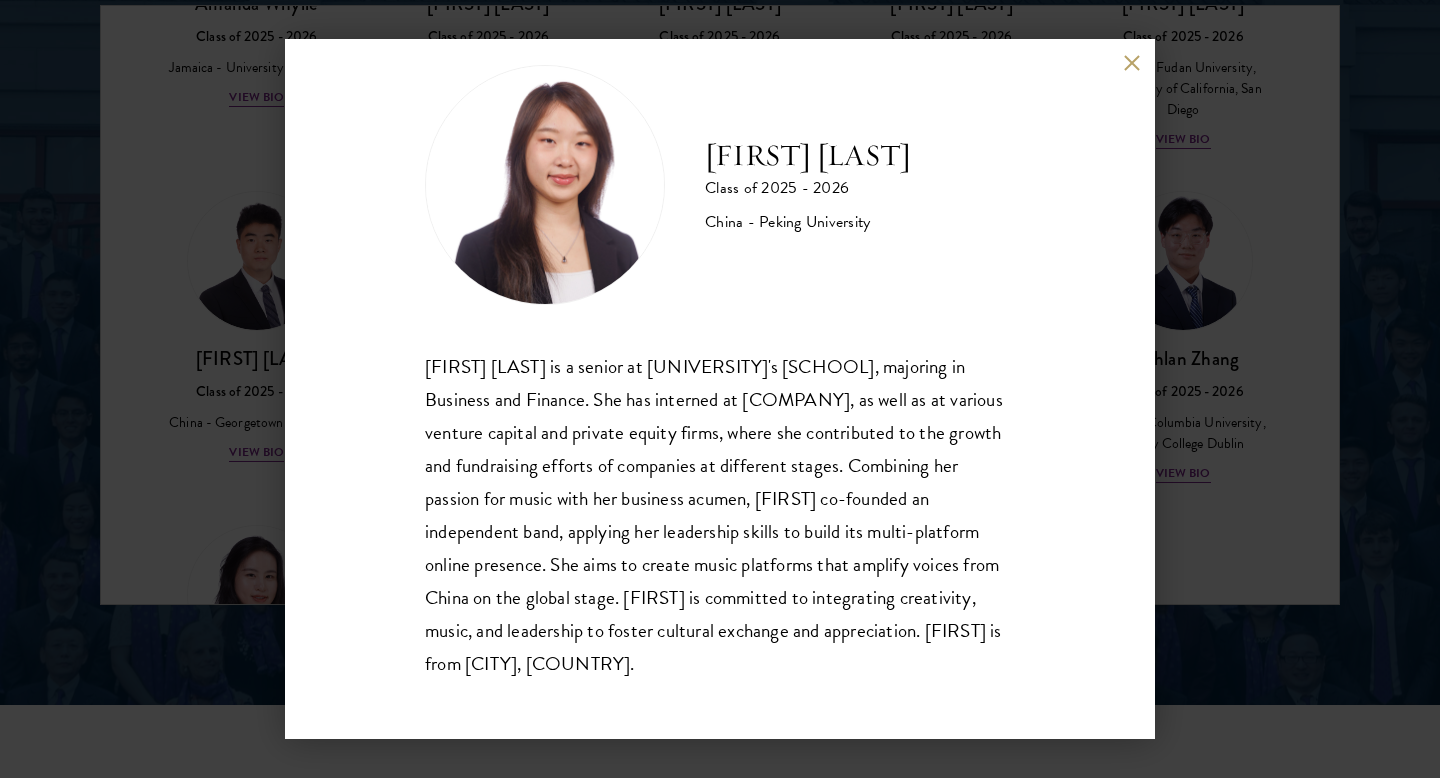 scroll, scrollTop: 35, scrollLeft: 0, axis: vertical 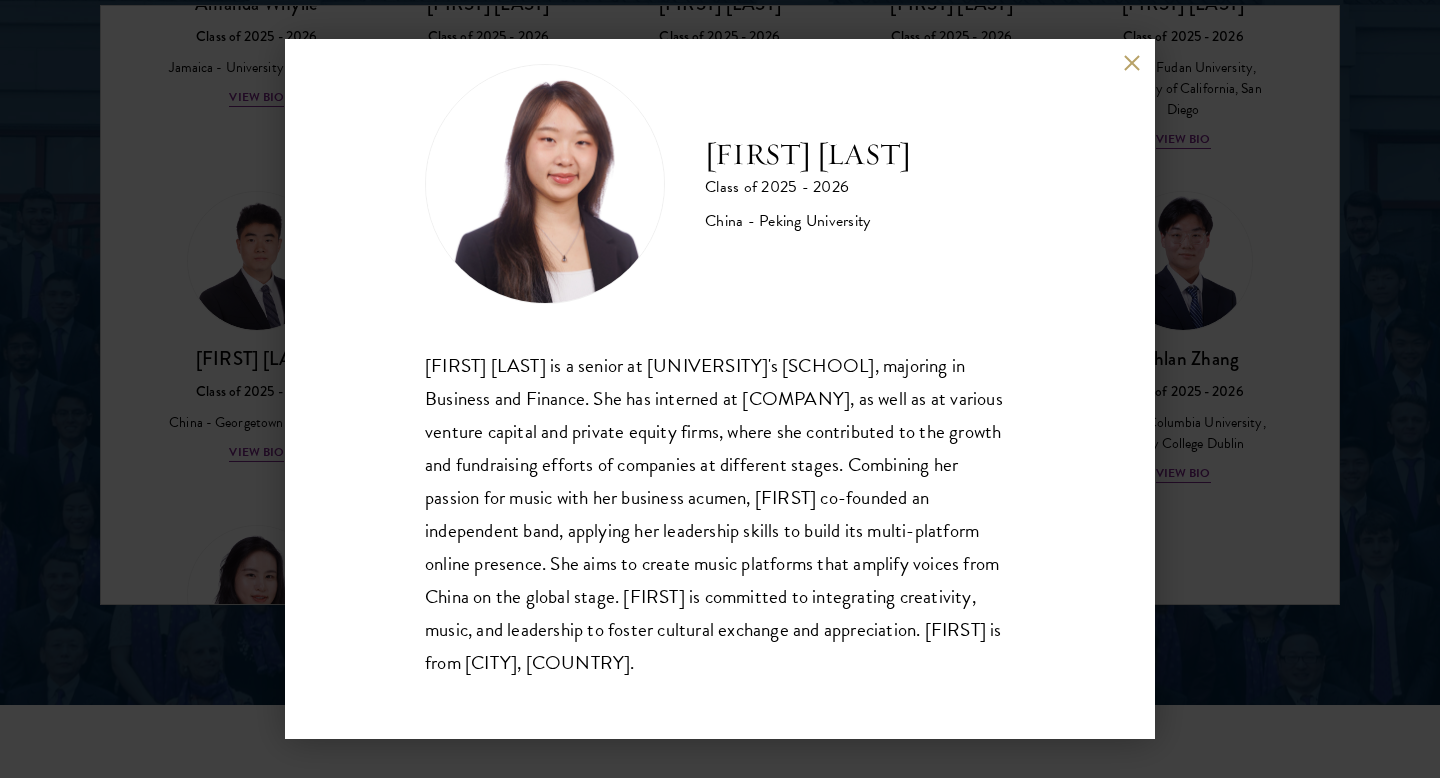type 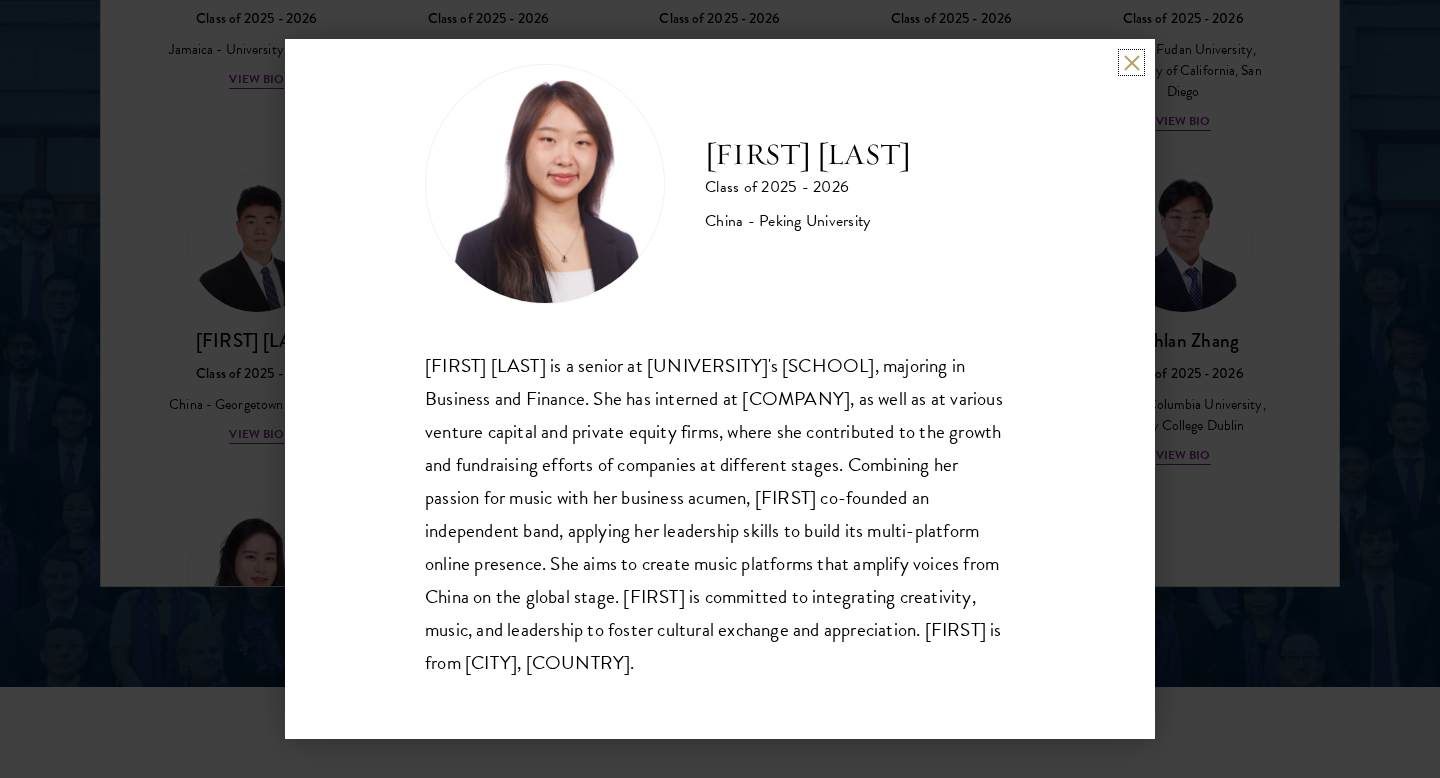 scroll, scrollTop: 2669, scrollLeft: 0, axis: vertical 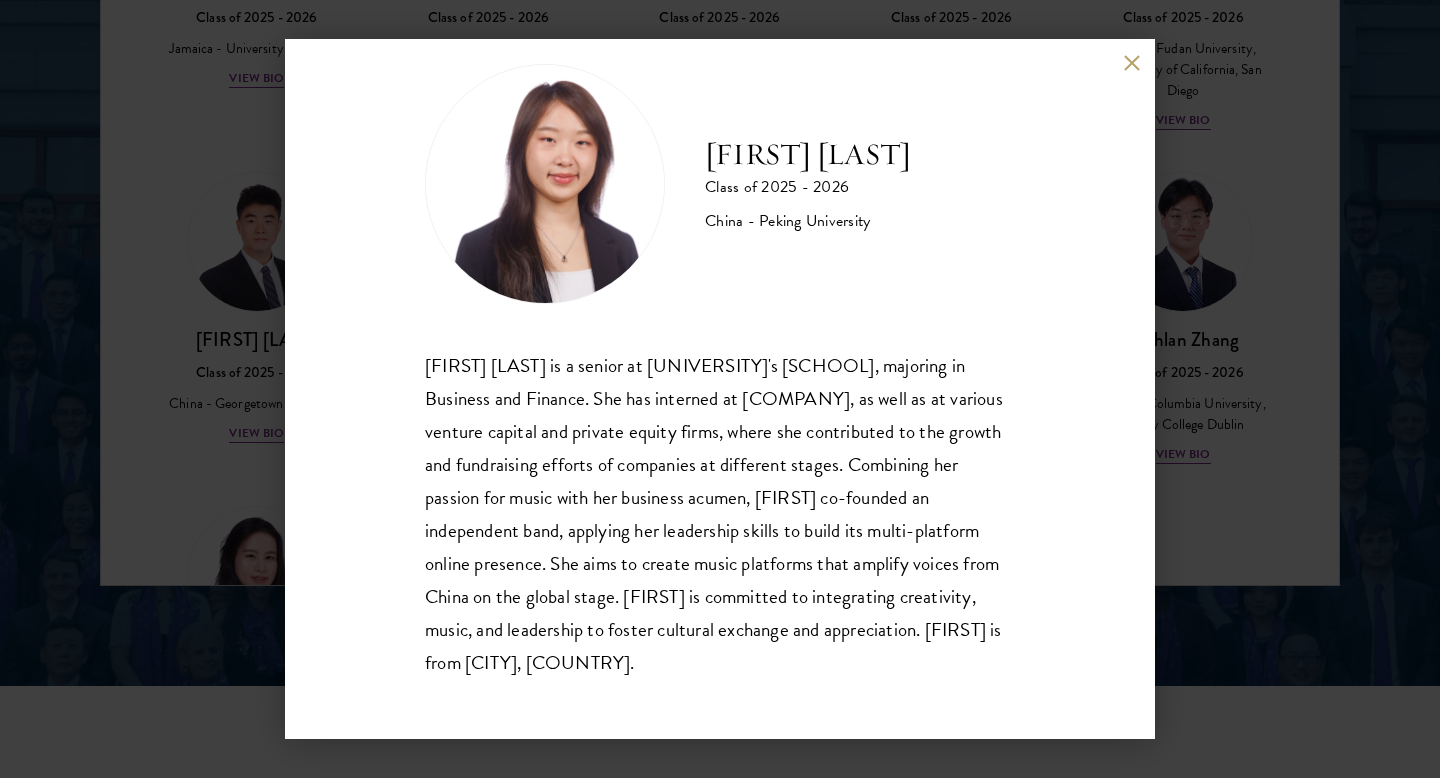click on "[FIRST] [LAST]
Class of 2025 - 2026
[COUNTRY] - [INSTITUTION]
[FIRST] [LAST] is a senior at [INSTITUTION]’s [DEPARTMENT], majoring in Business and Finance. She has interned at [COMPANY], as well as at various venture capital and private equity firms, where she contributed to the growth and fundraising efforts of companies at different stages. Combining her passion for music with her business acumen, [FIRST] co-founded an independent band, applying her leadership skills to build its multi-platform online presence. She aims to create music platforms that amplify voices from [COUNTRY] on the global stage. [FIRST] is committed to integrating creativity, music, and leadership to foster cultural exchange and appreciation. [FIRST] is from [CITY], [COUNTRY]." at bounding box center (720, 389) 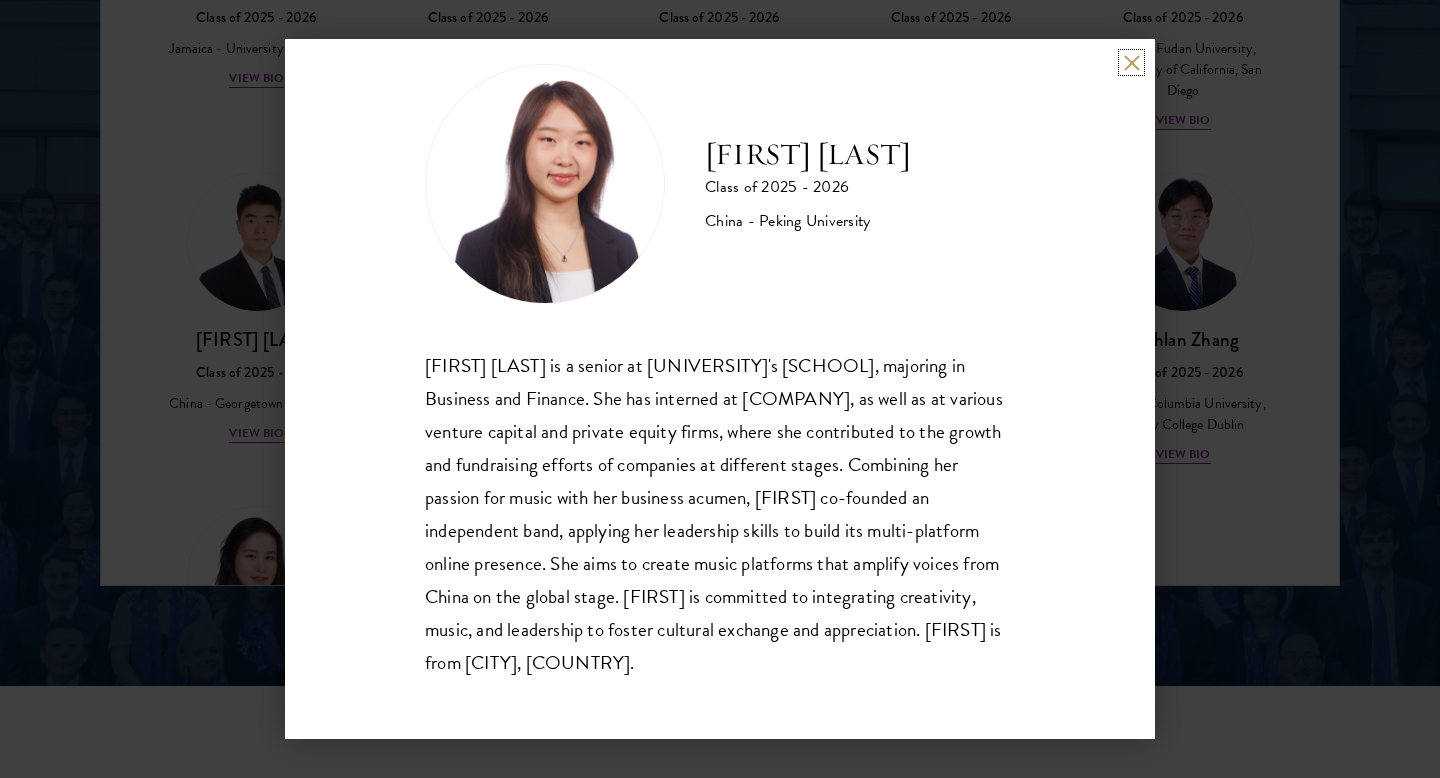 click at bounding box center (1131, 62) 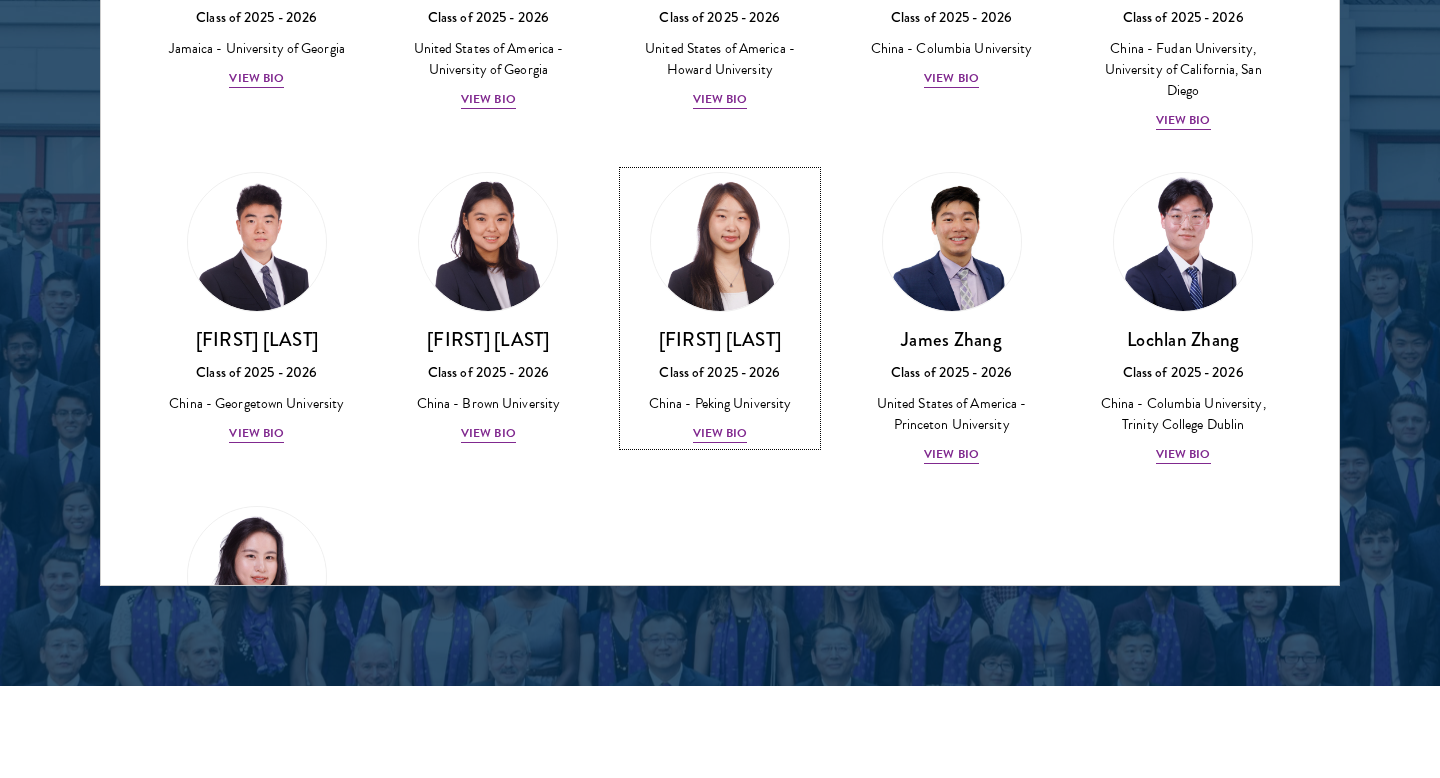 scroll, scrollTop: 9751, scrollLeft: 0, axis: vertical 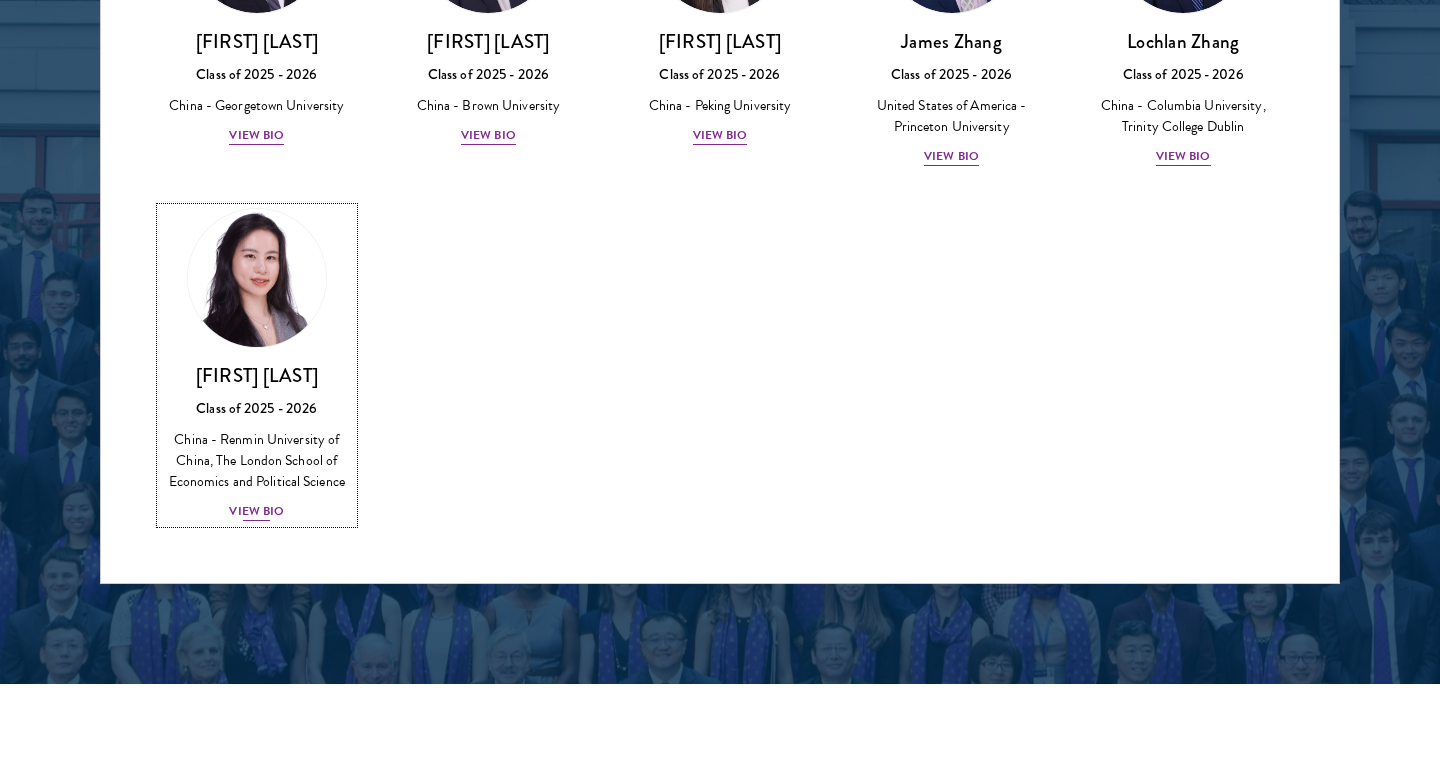 click on "[FIRST] [LAST]
Class of [YEAR] - [YEAR]
[COUNTRY] - [UNIVERSITY], [UNIVERSITY]
View Bio" at bounding box center [257, 443] 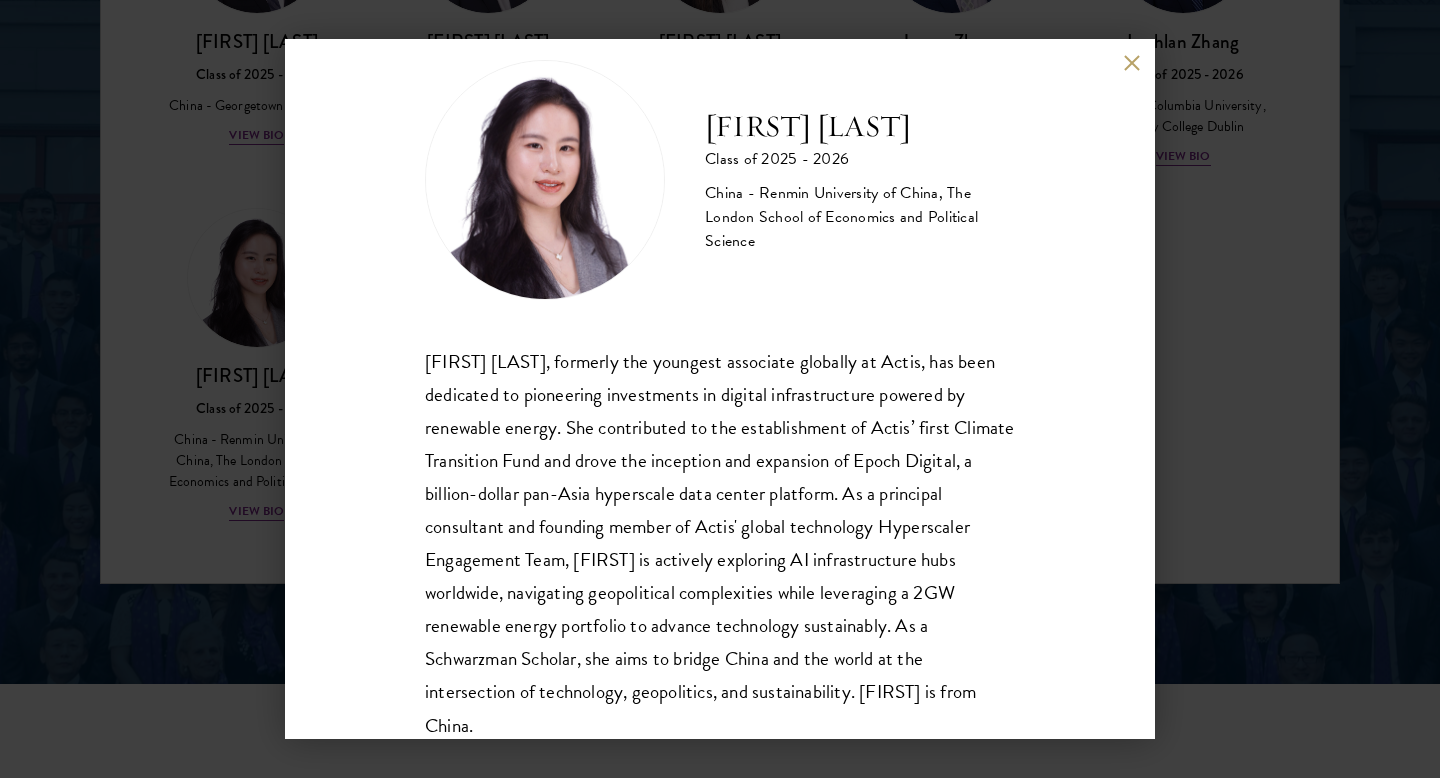 scroll, scrollTop: 68, scrollLeft: 0, axis: vertical 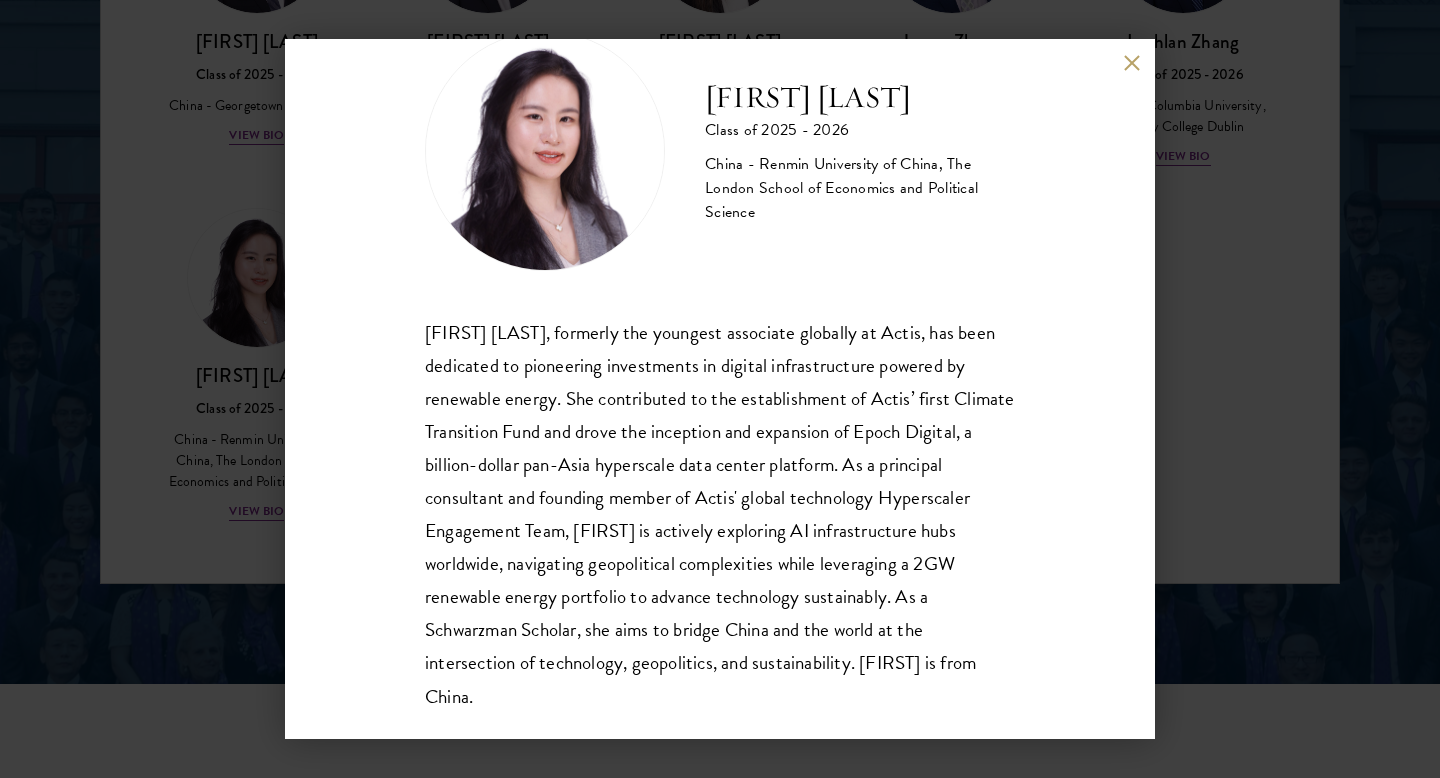 type 